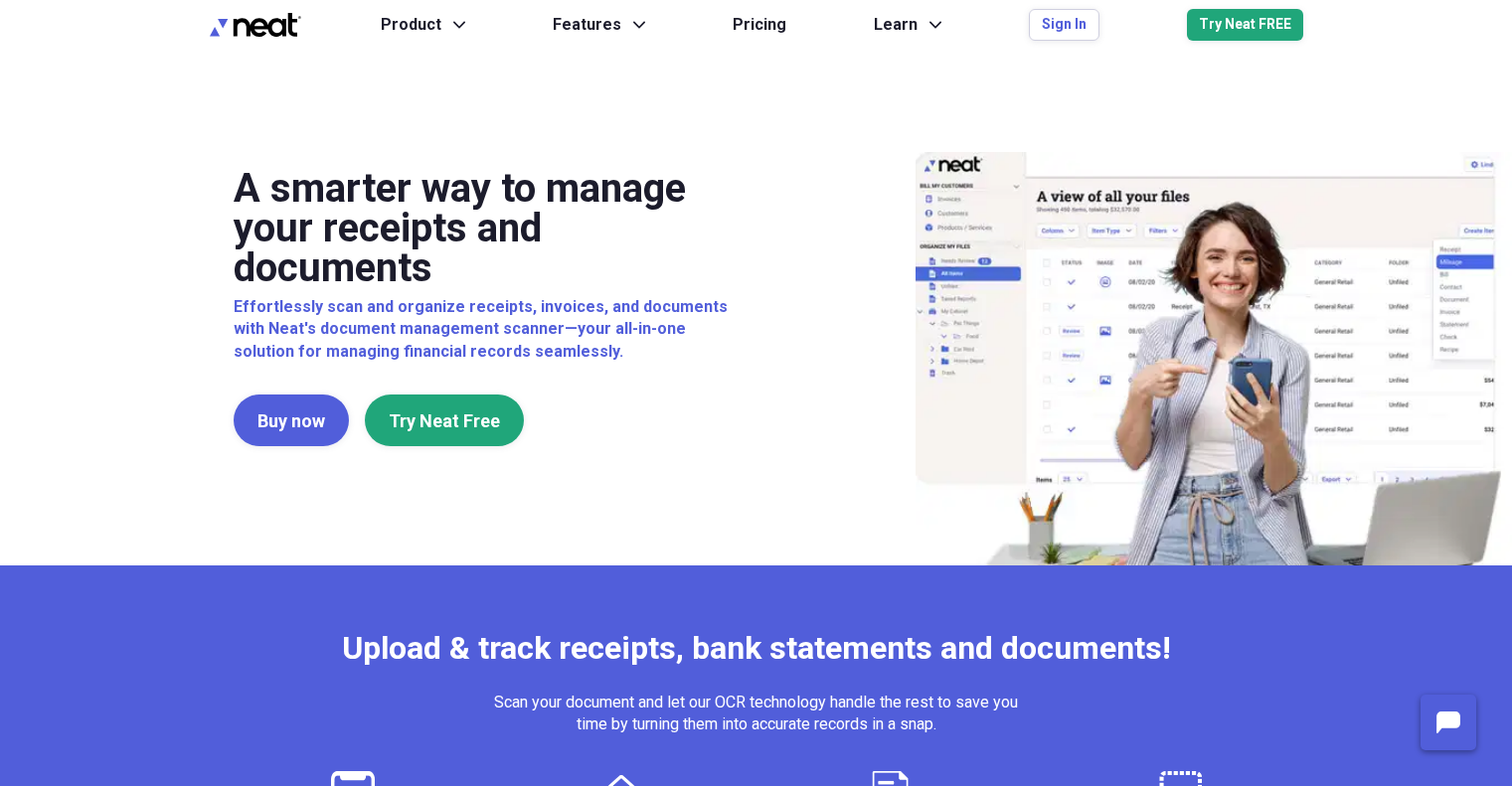 scroll, scrollTop: 0, scrollLeft: 0, axis: both 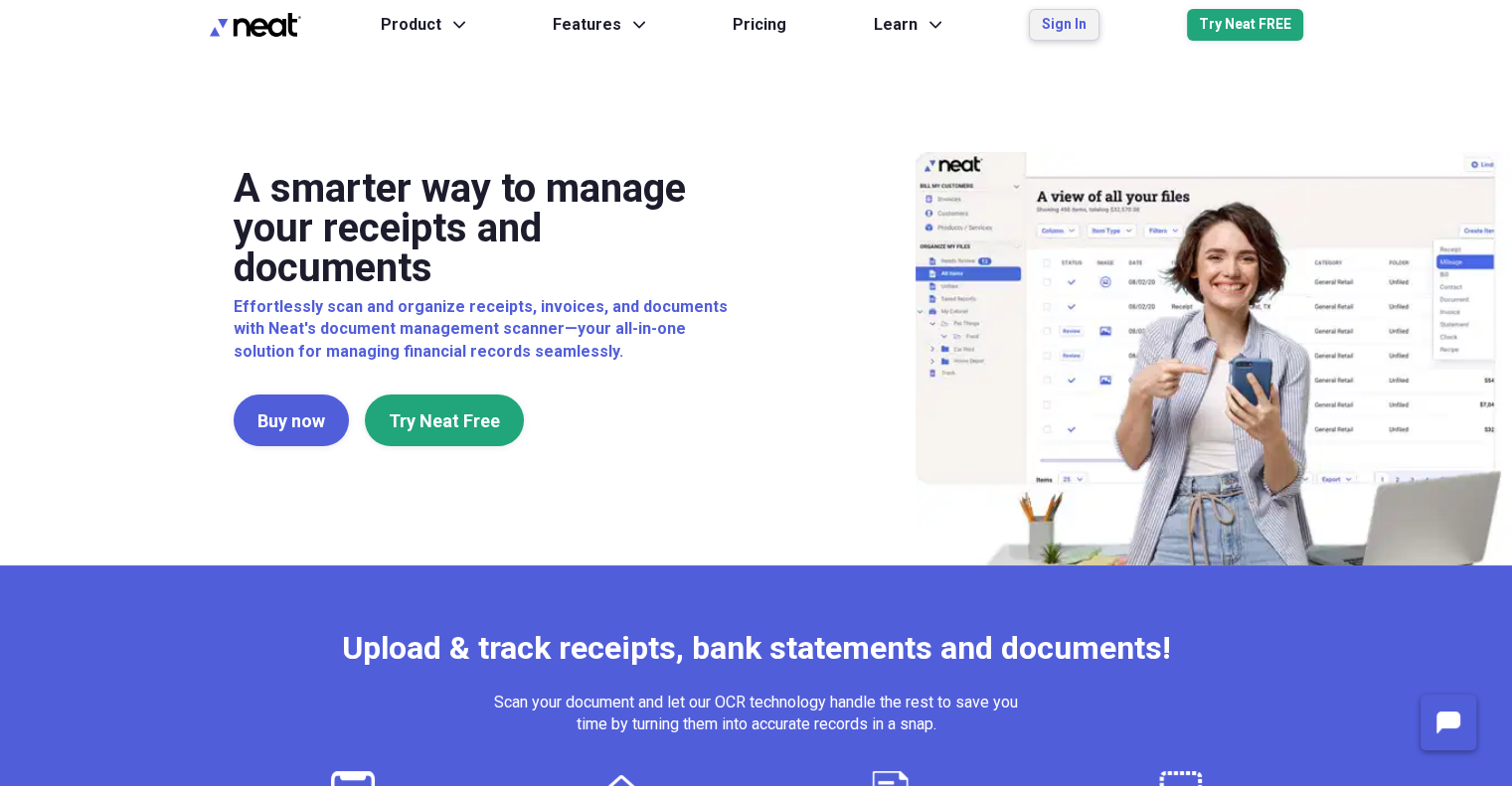 click on "Sign In" at bounding box center [1064, 25] 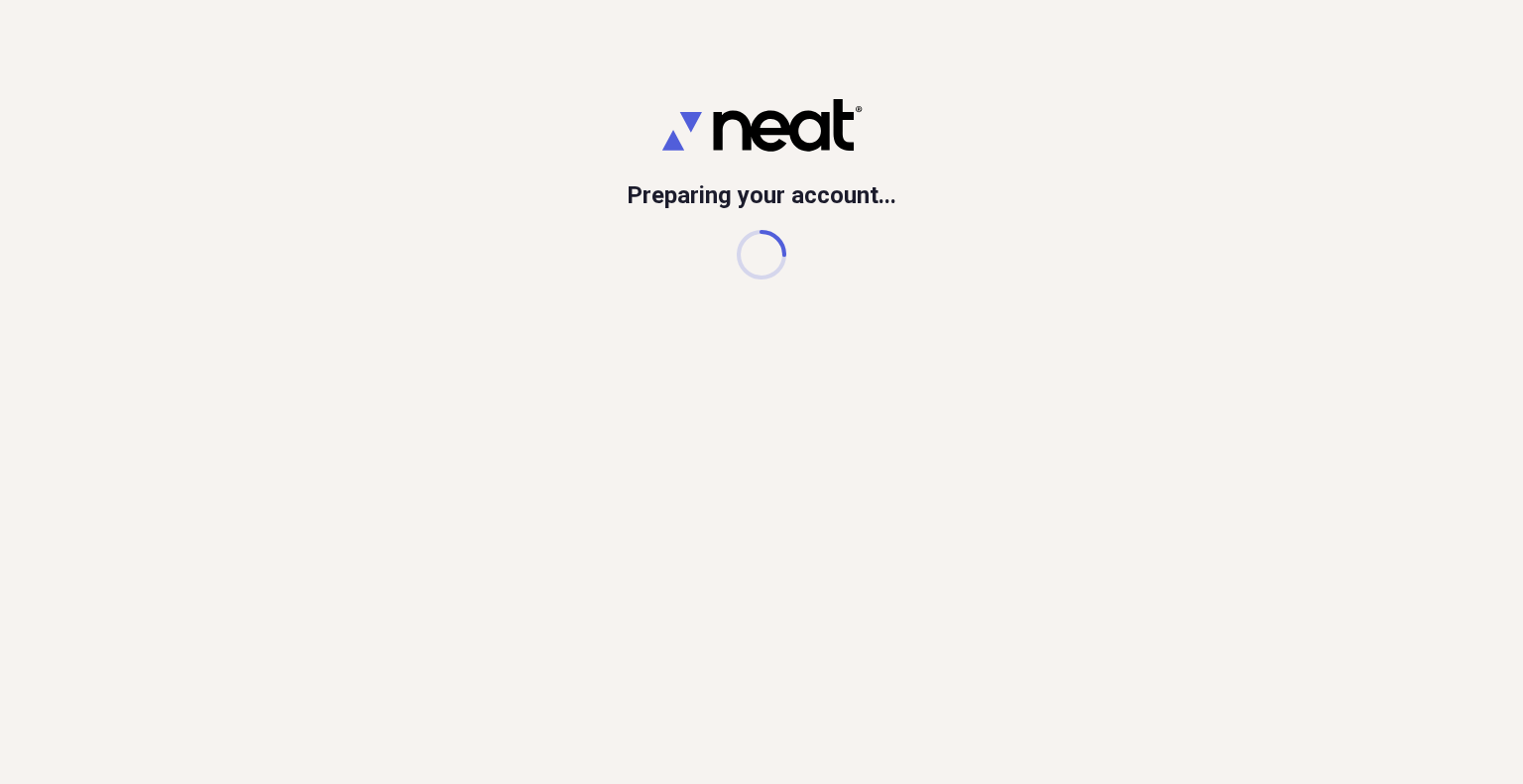 scroll, scrollTop: 0, scrollLeft: 0, axis: both 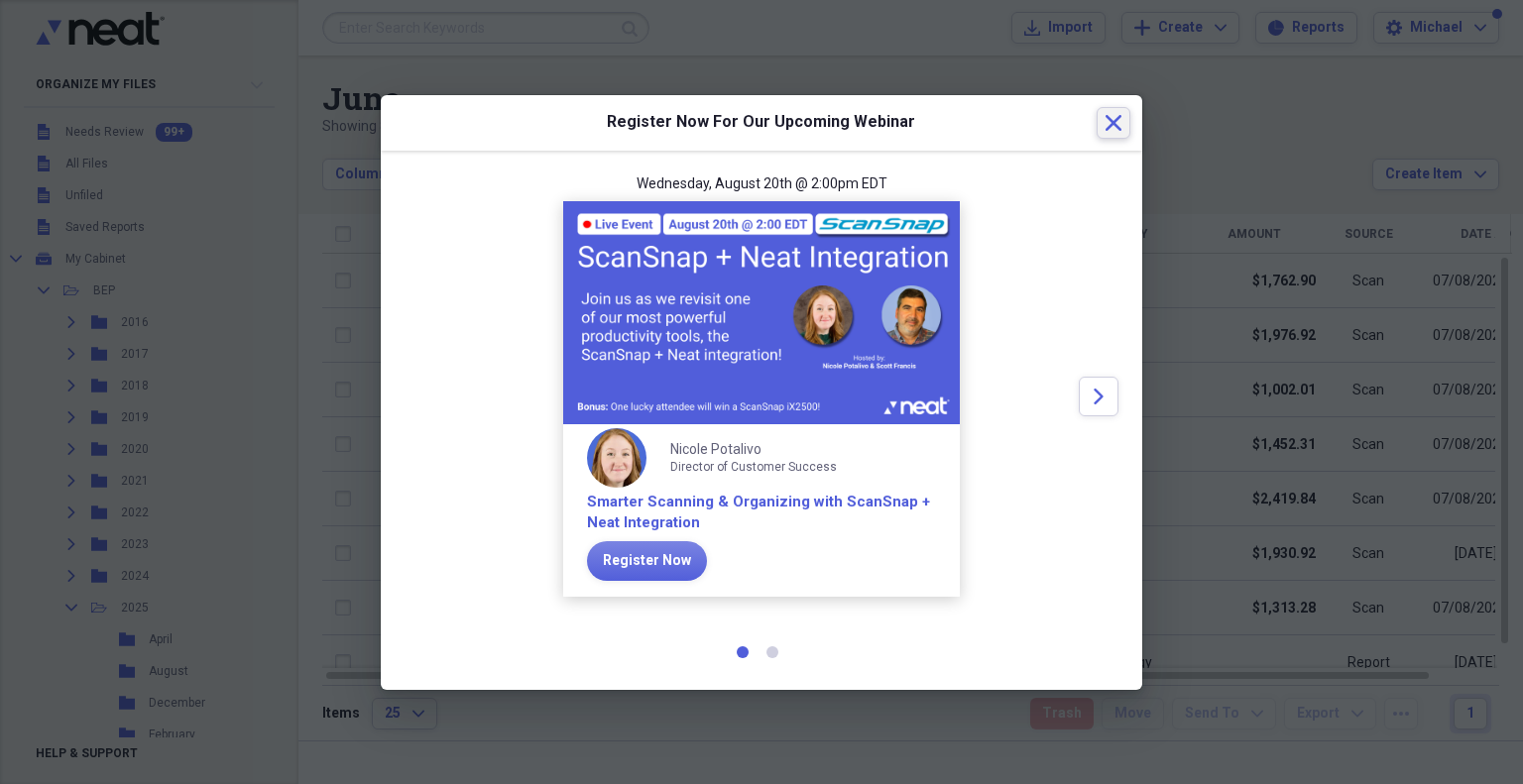 click on "Close" 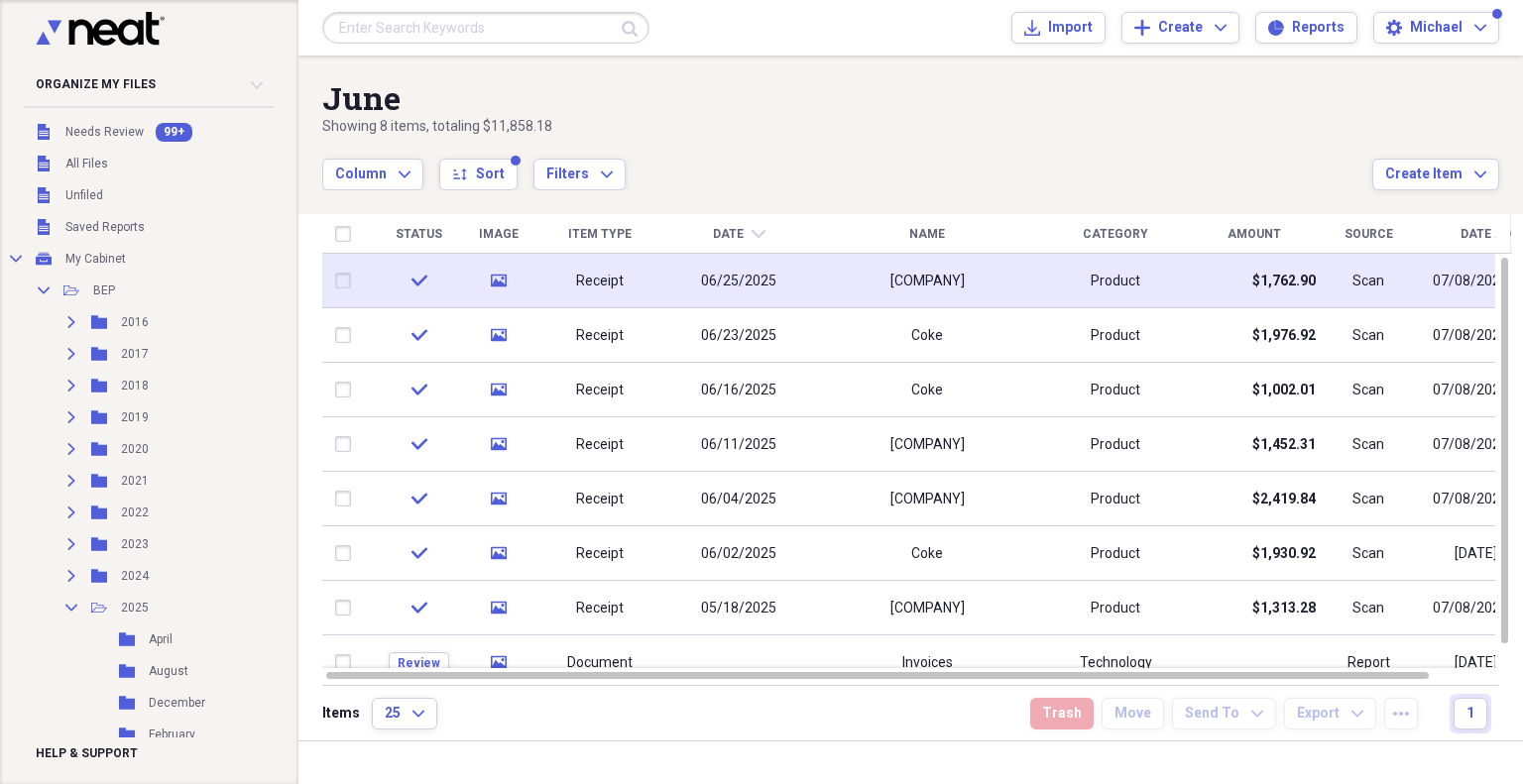 click on "[COMPANY]" at bounding box center [927, 281] 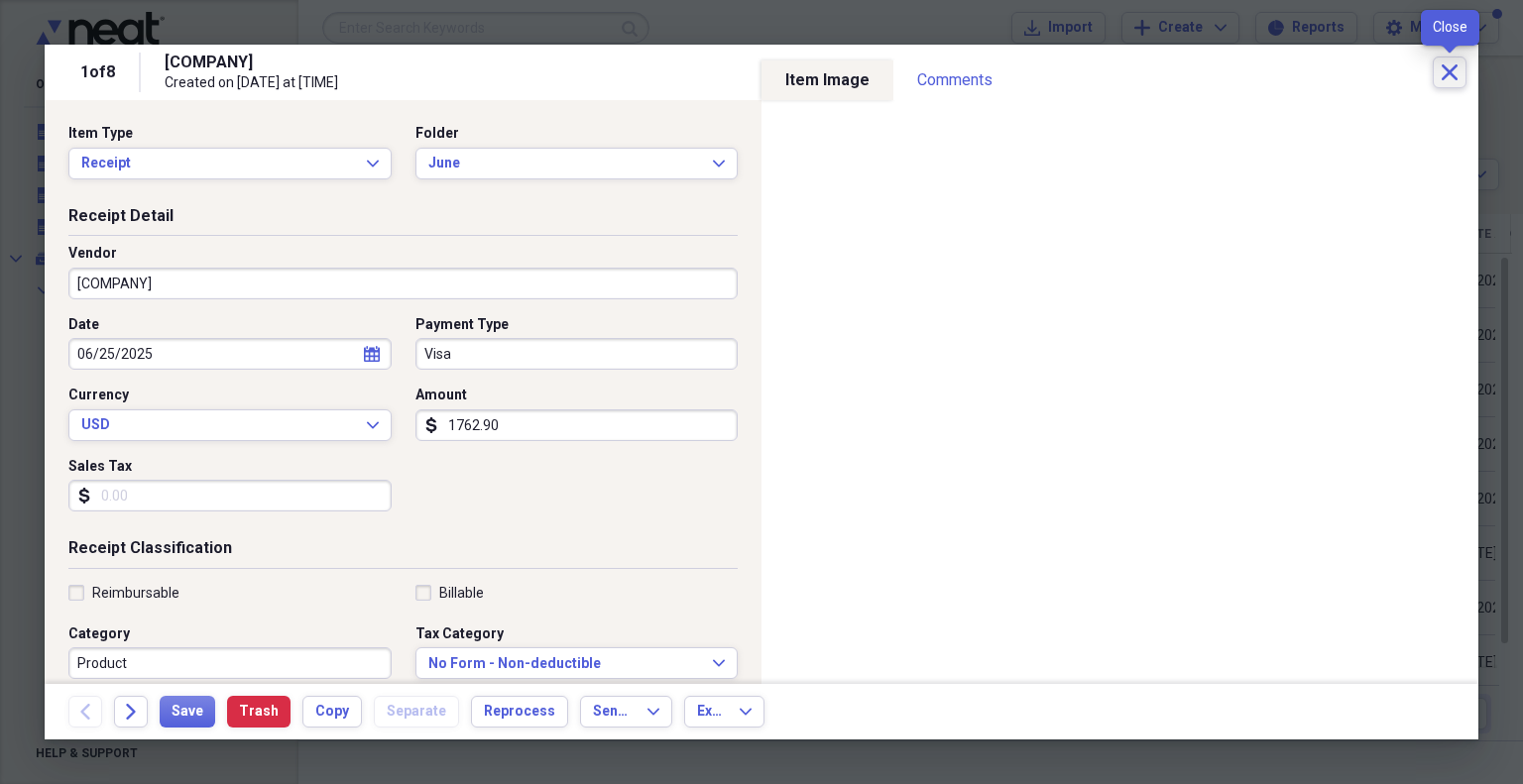 click 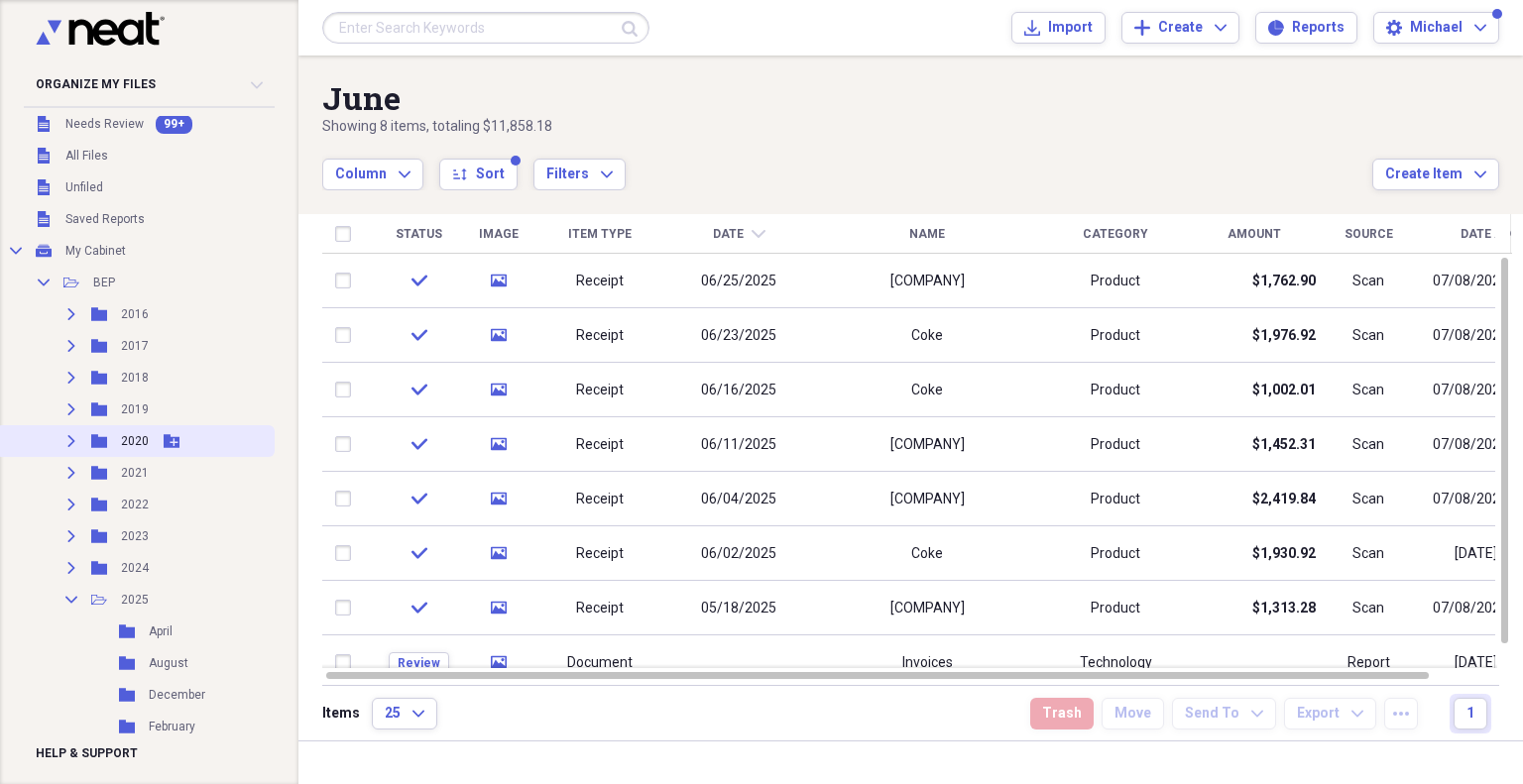 scroll, scrollTop: 0, scrollLeft: 0, axis: both 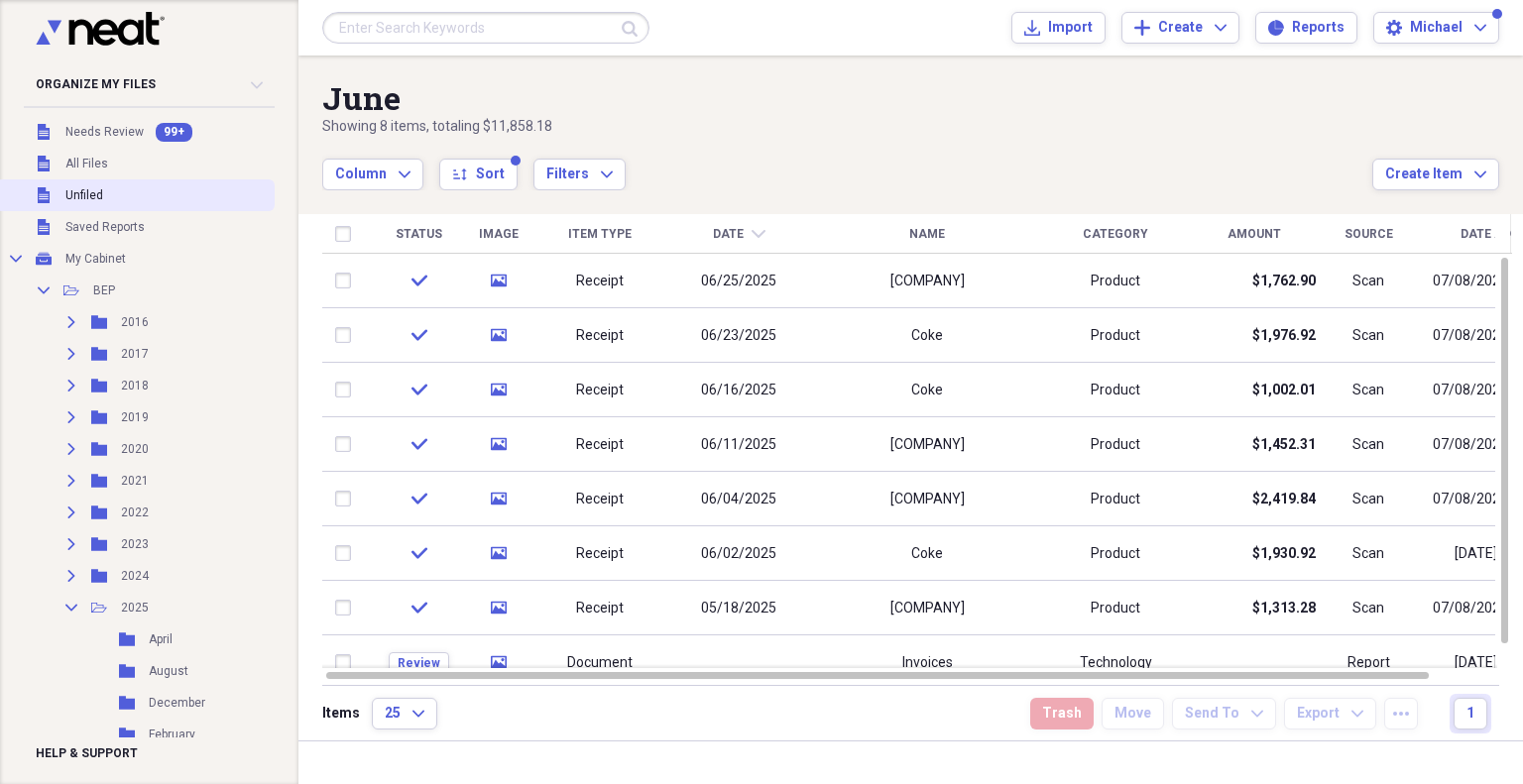 click on "Unfiled" at bounding box center (84, 195) 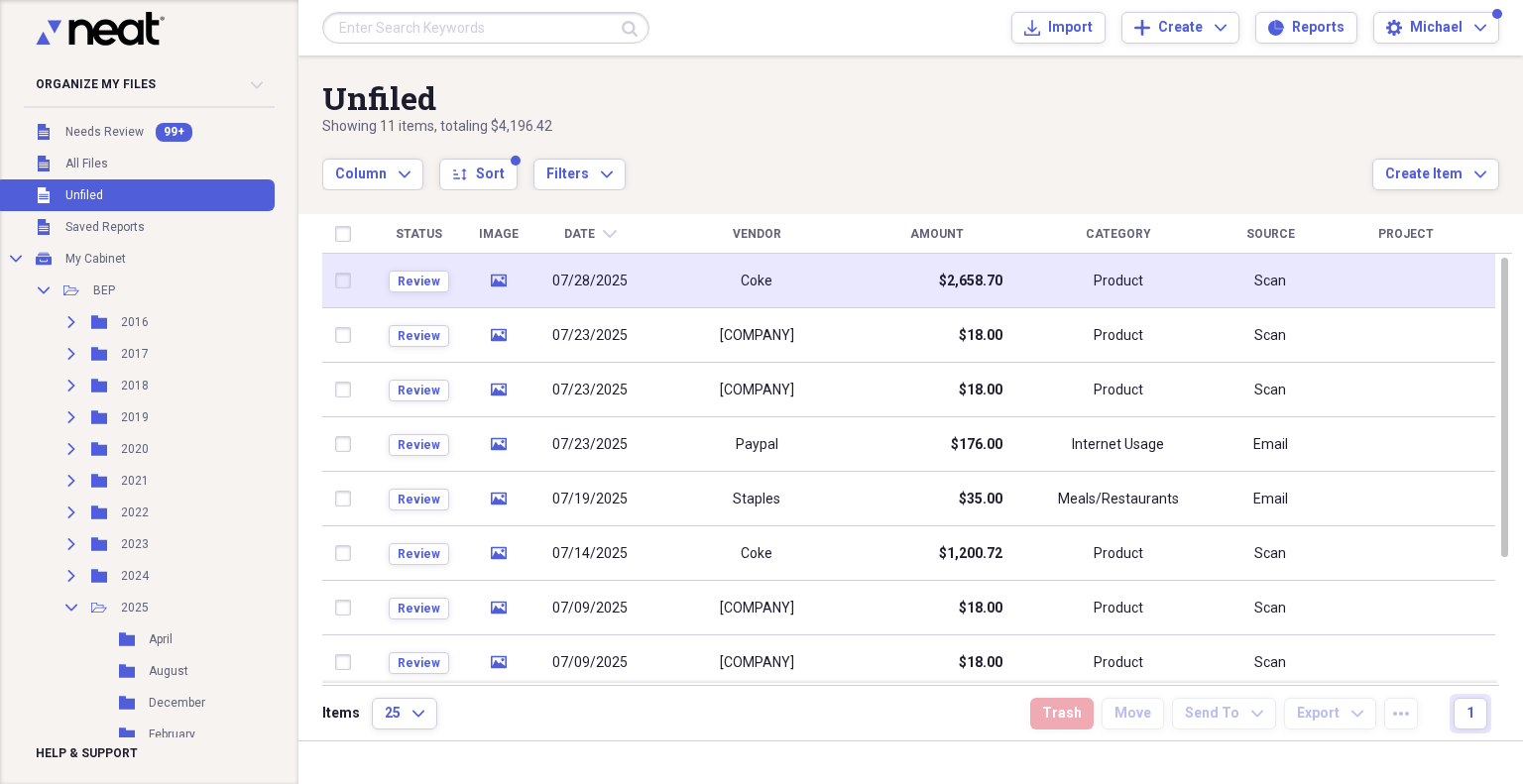 click on "07/28/2025" at bounding box center [590, 281] 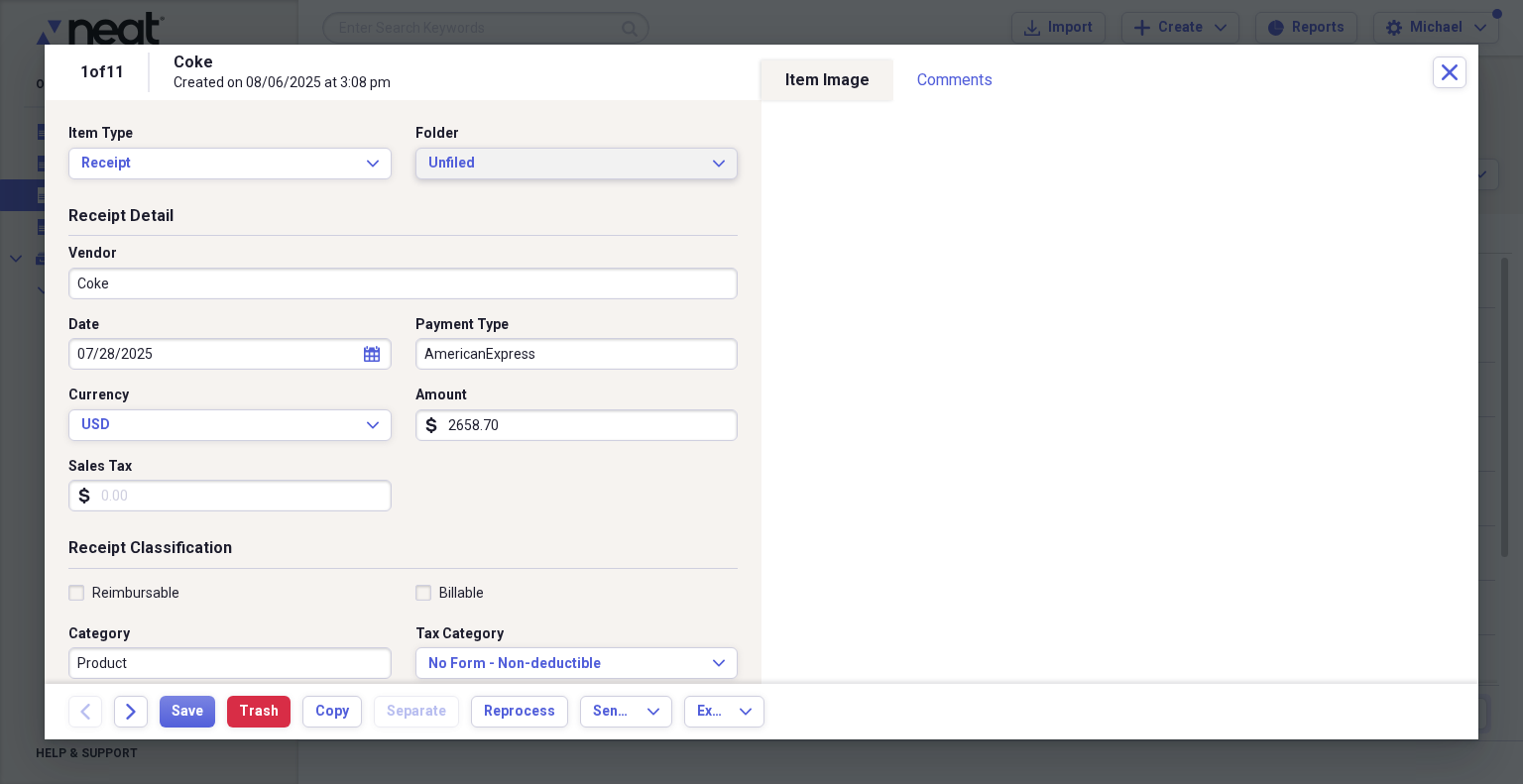 click on "Unfiled" at bounding box center [565, 164] 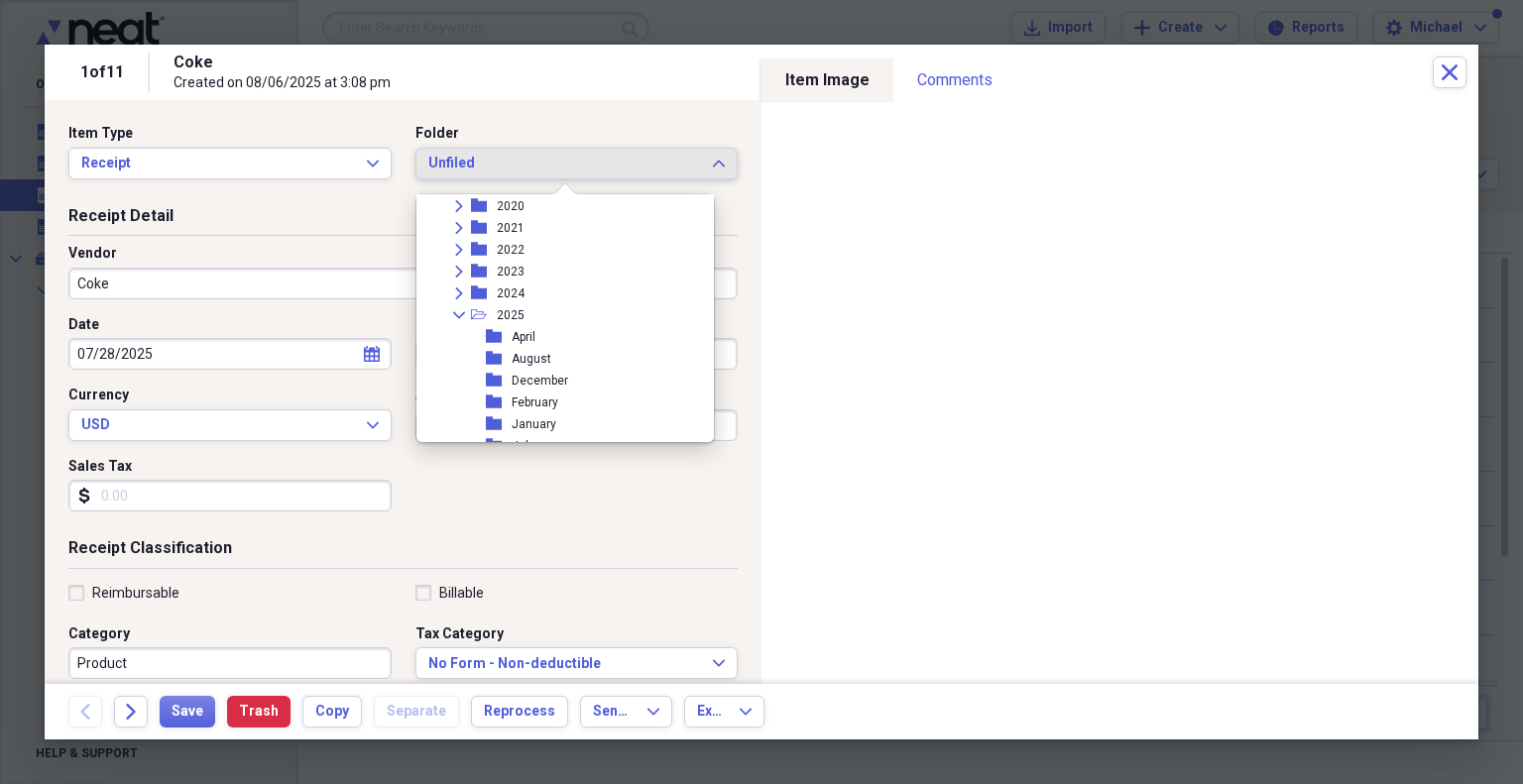 scroll, scrollTop: 198, scrollLeft: 0, axis: vertical 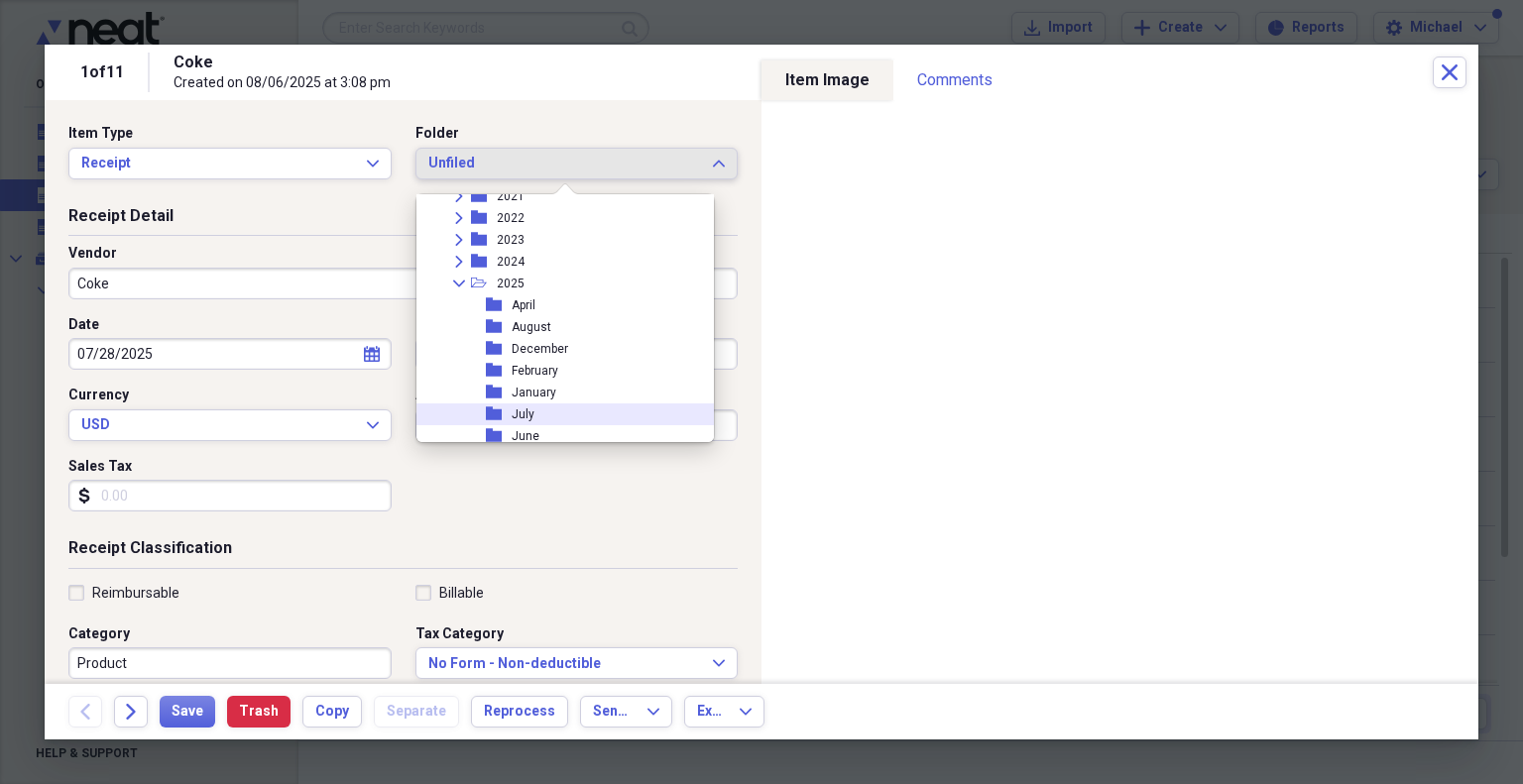 click on "July" at bounding box center (523, 414) 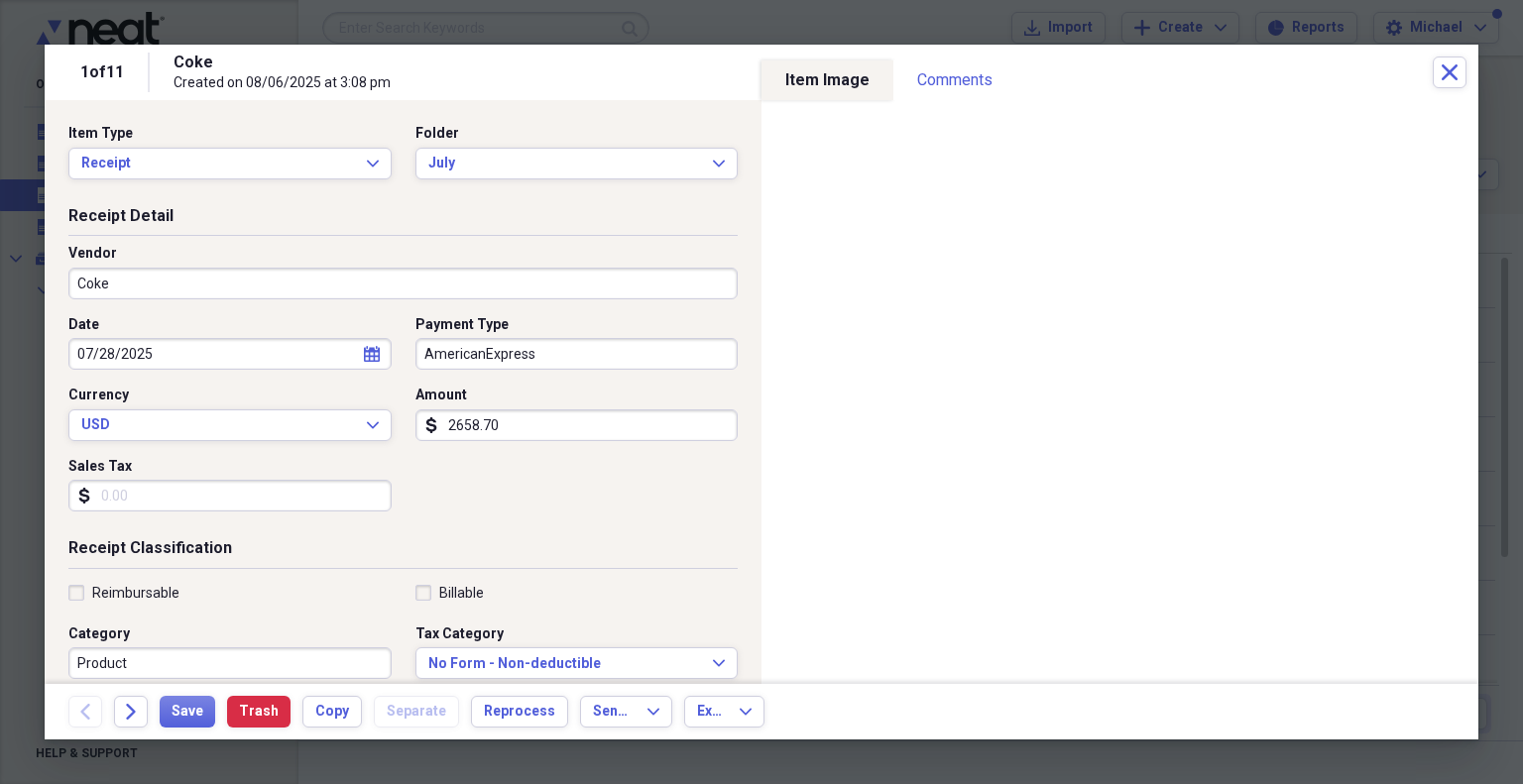 click on "AmericanExpress" at bounding box center [577, 354] 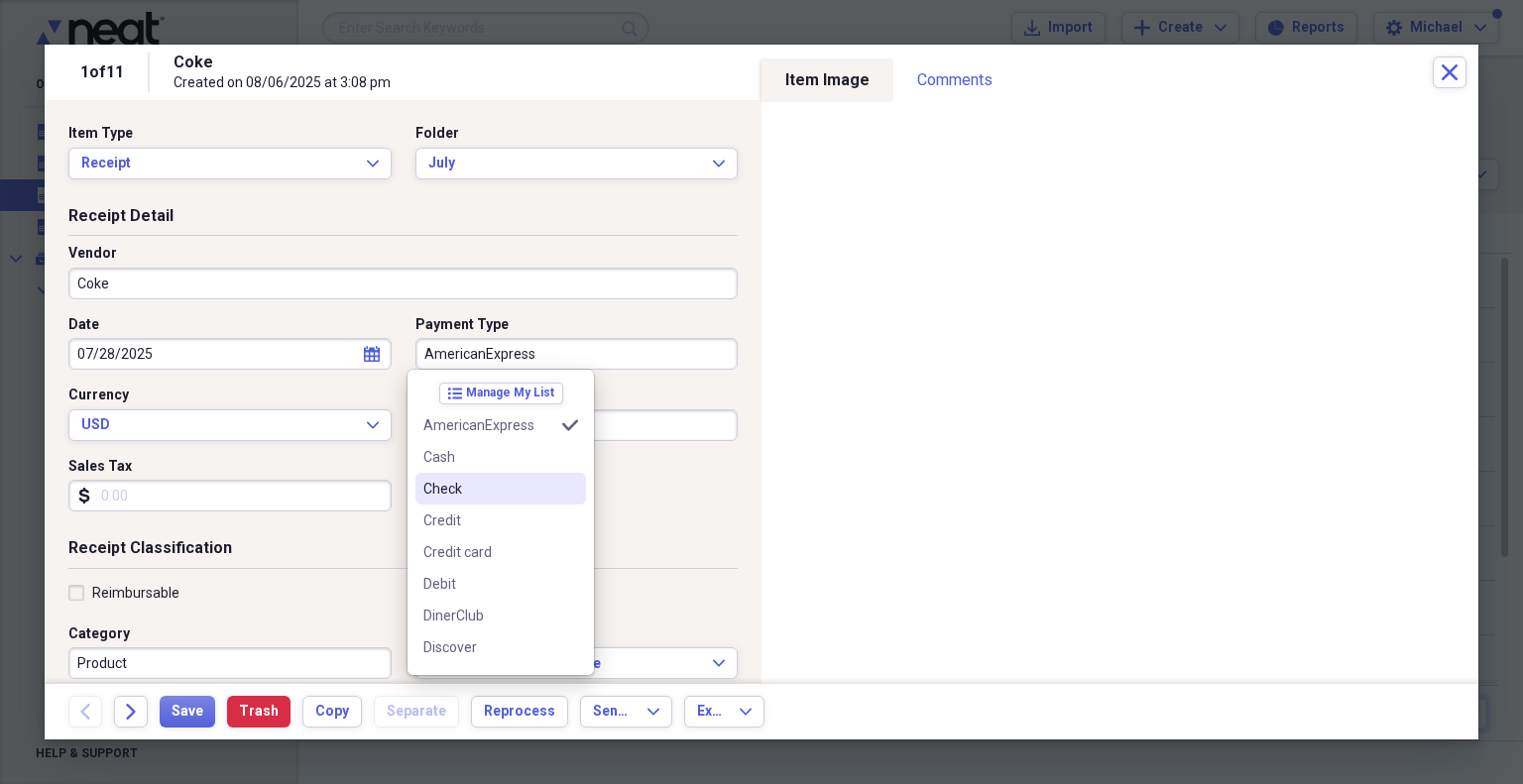 click on "Check" at bounding box center [489, 489] 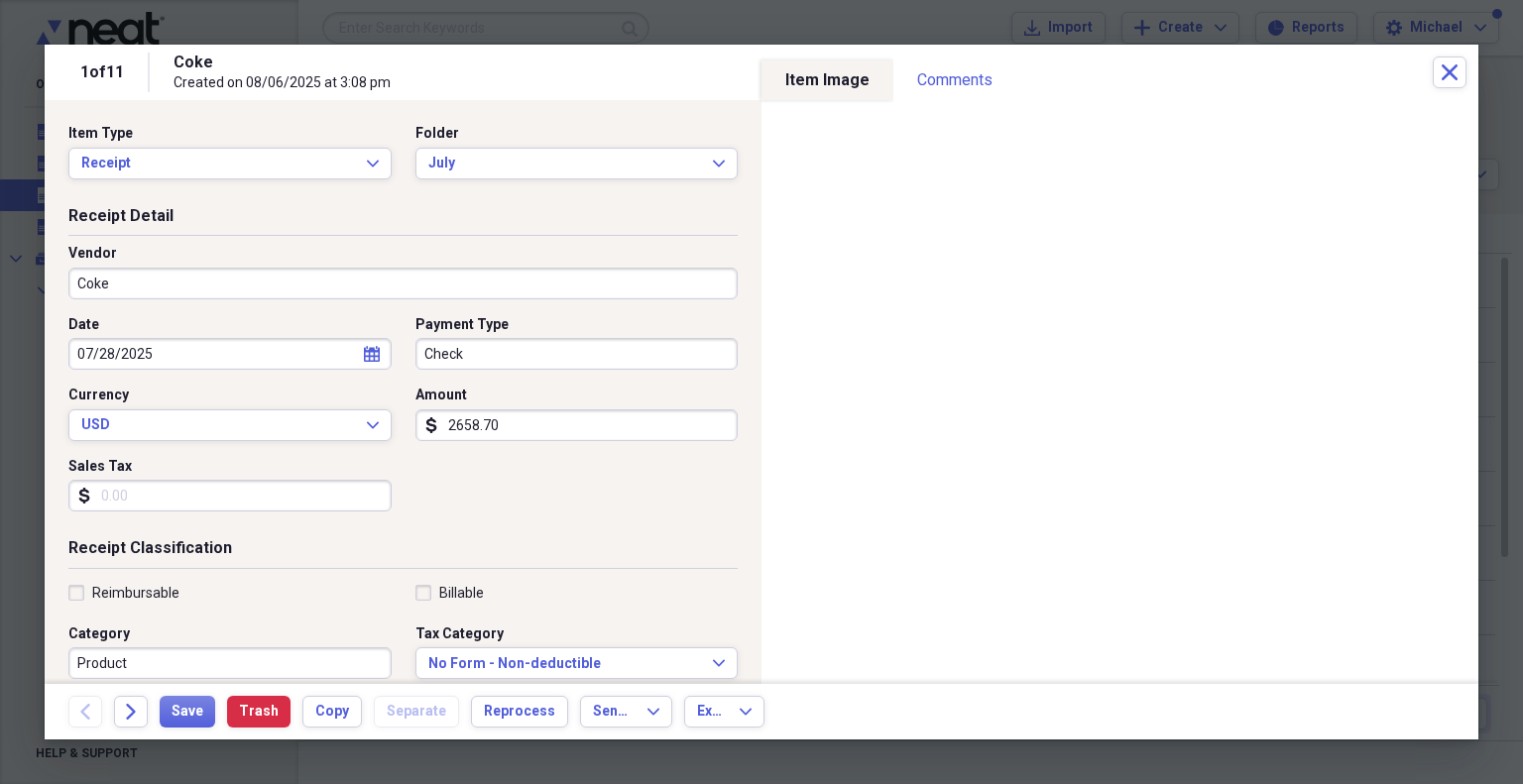 click on "2658.70" at bounding box center [577, 425] 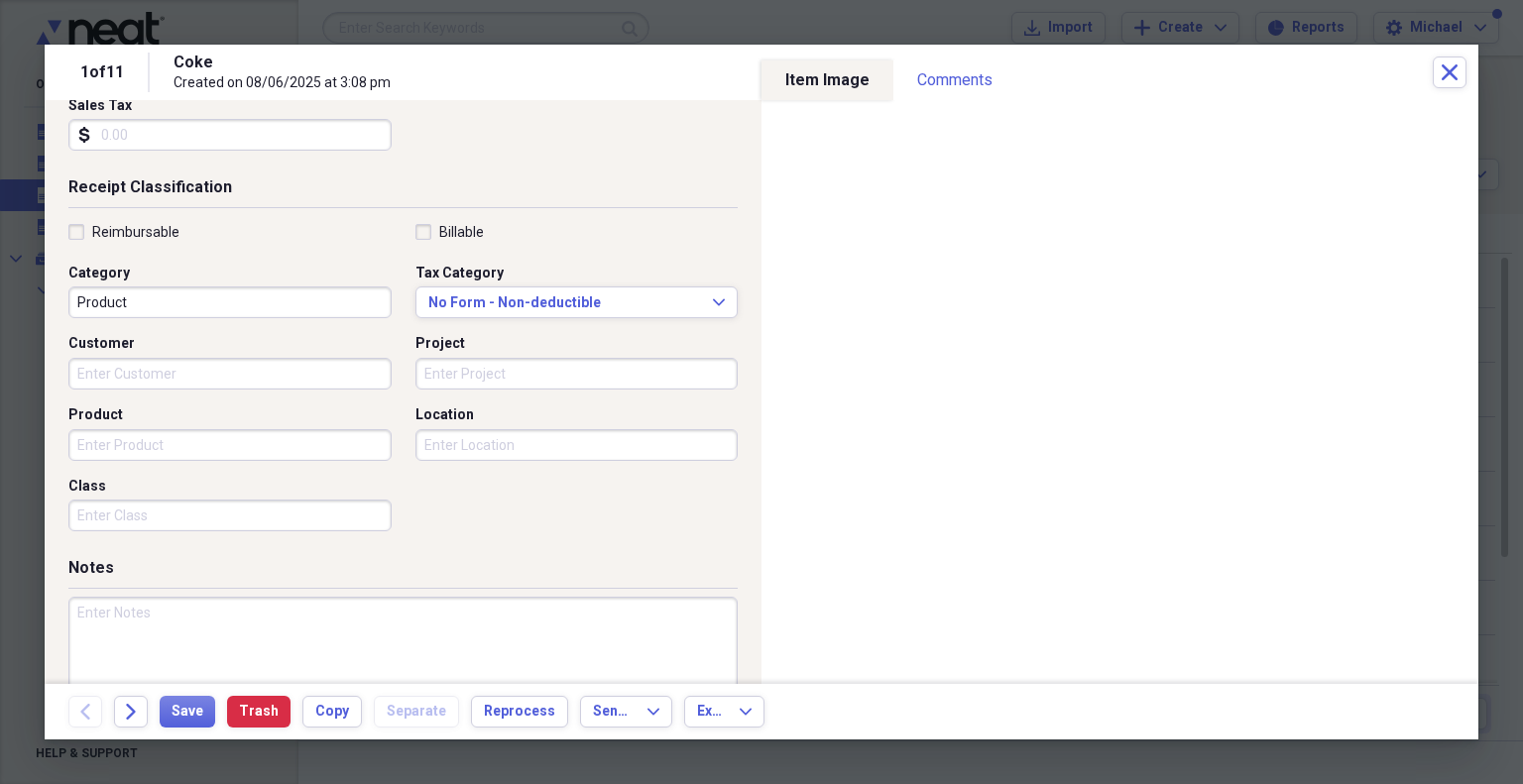 scroll, scrollTop: 396, scrollLeft: 0, axis: vertical 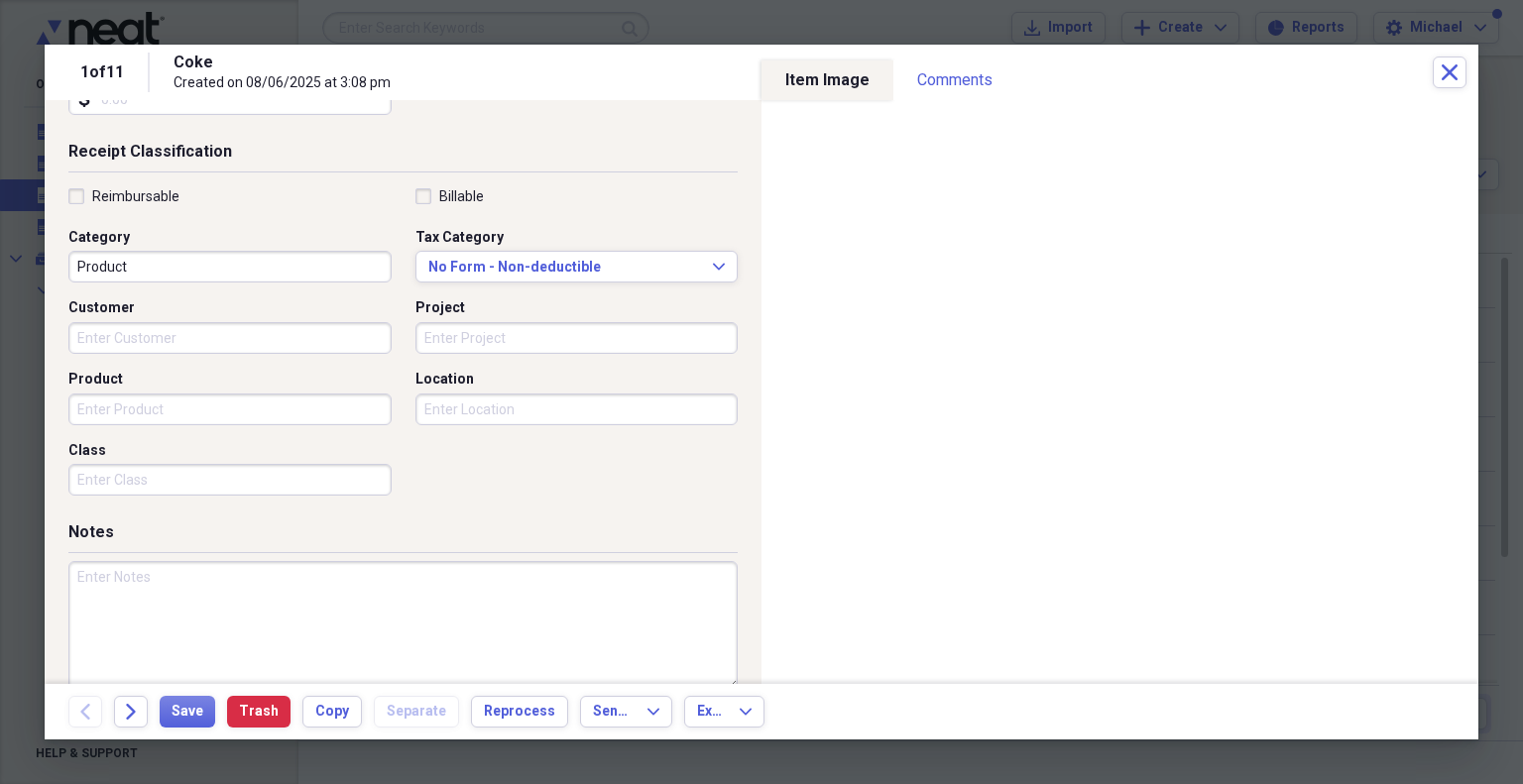 type on "1648.02" 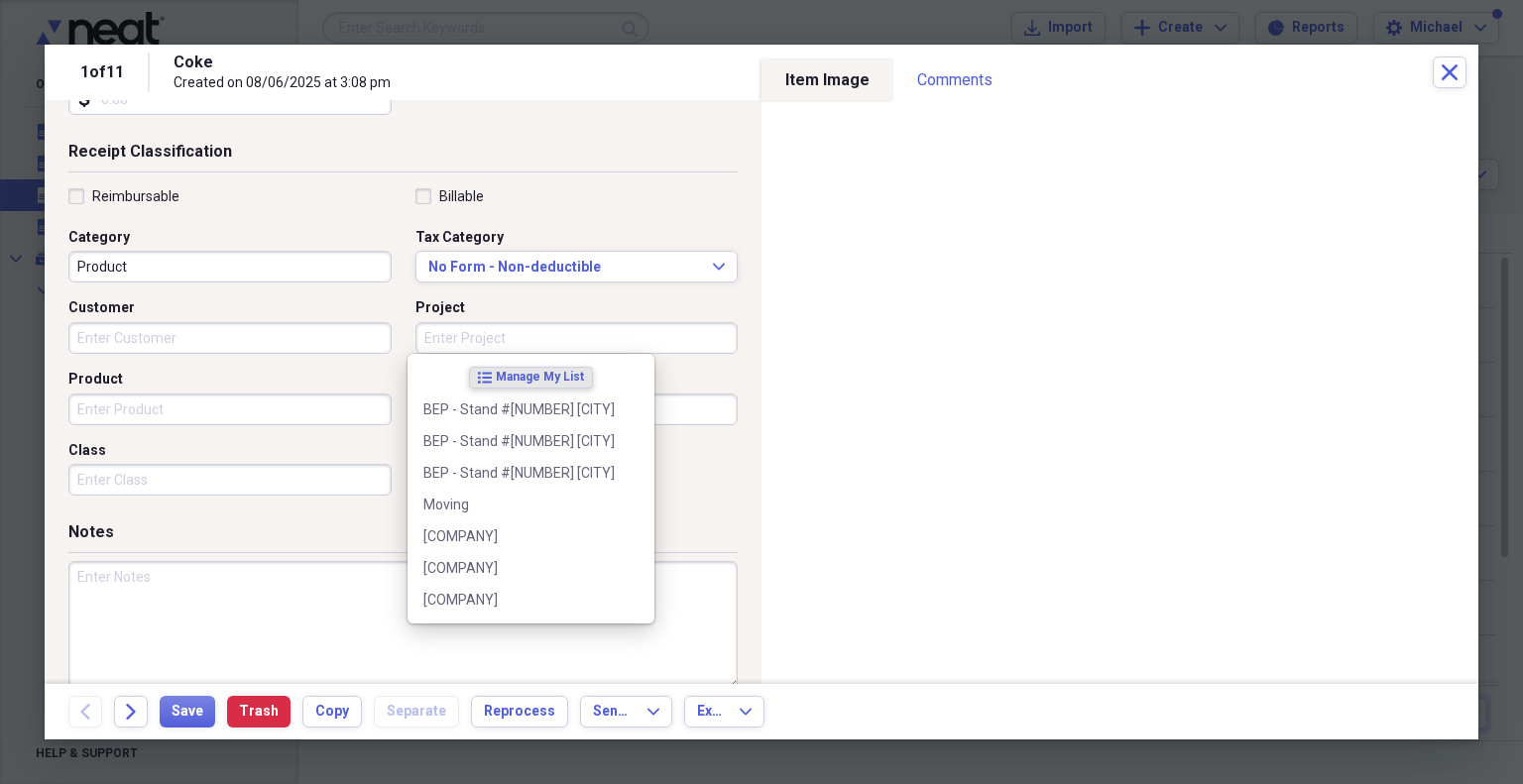 click on "Project" at bounding box center [577, 338] 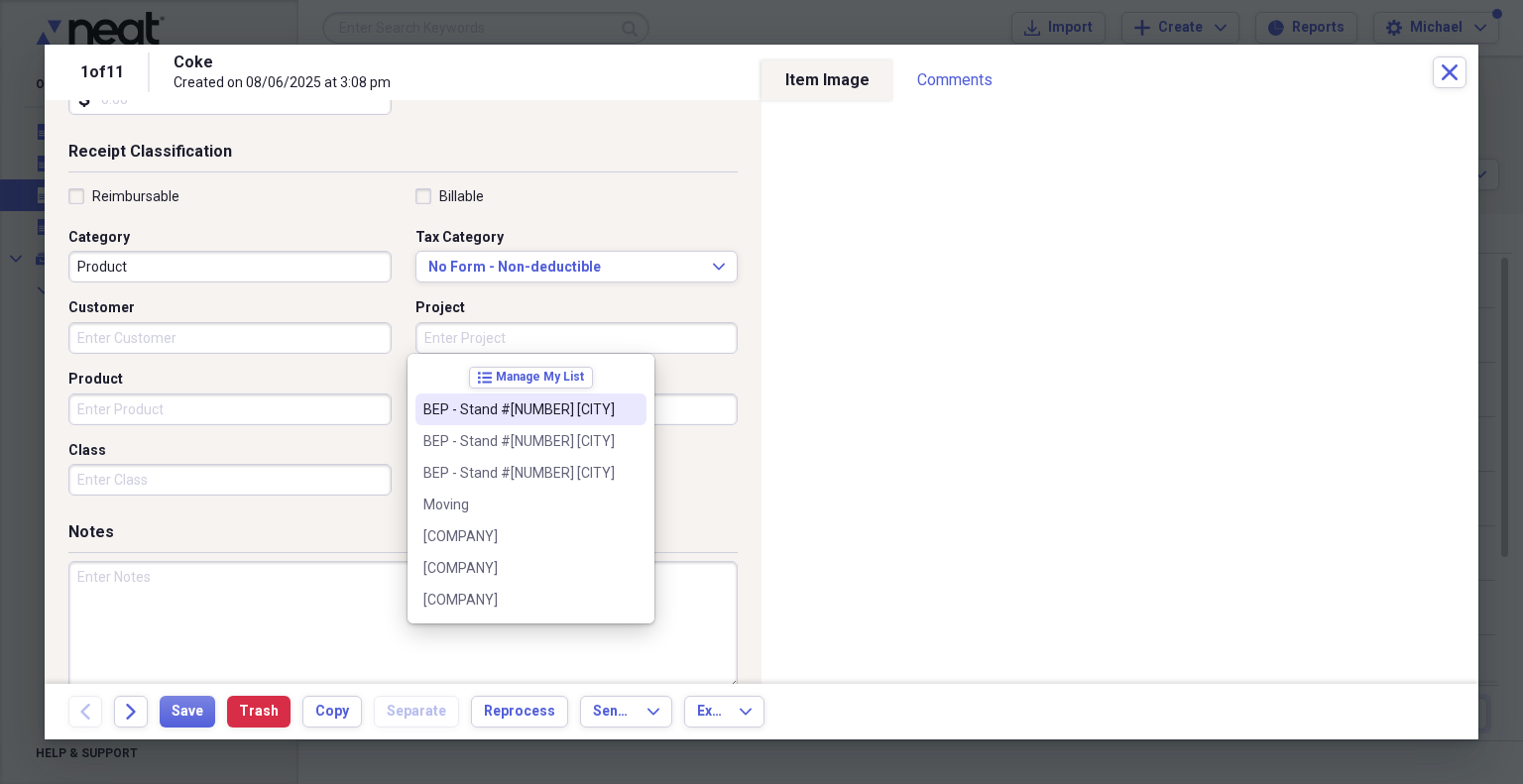 click on "BEP - Stand #[NUMBER] [CITY]" at bounding box center [530, 409] 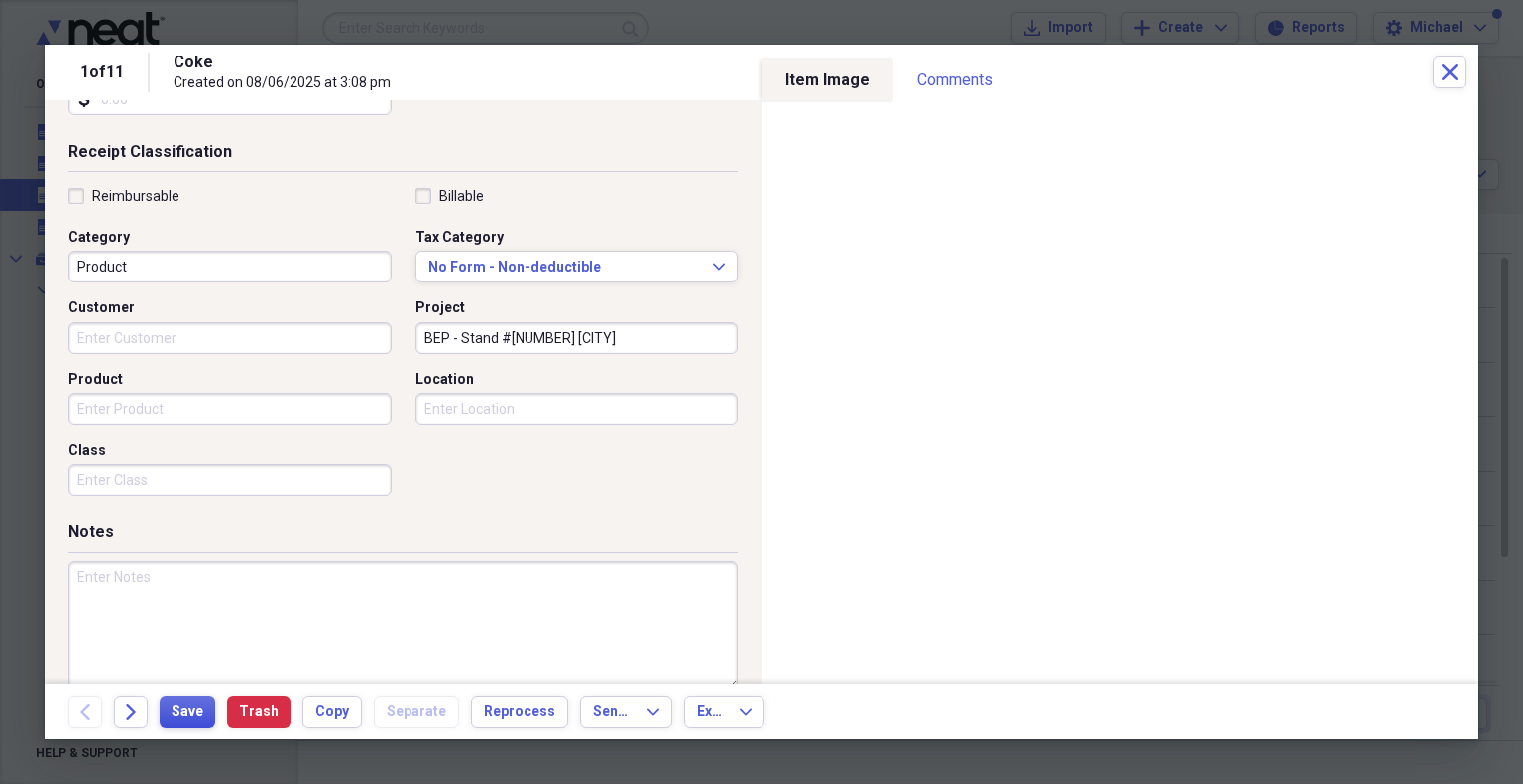 click on "Save" at bounding box center (187, 712) 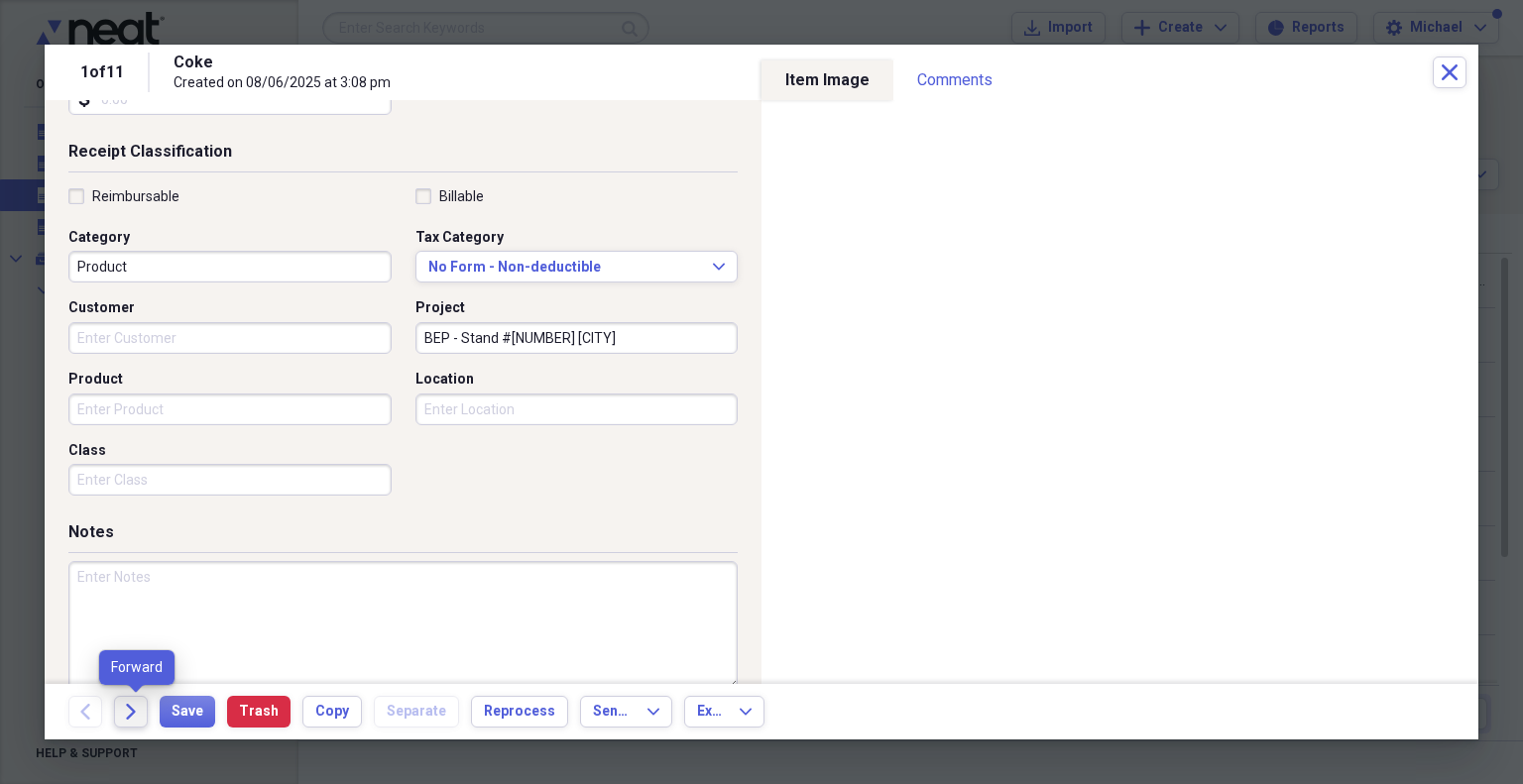 click on "Forward" 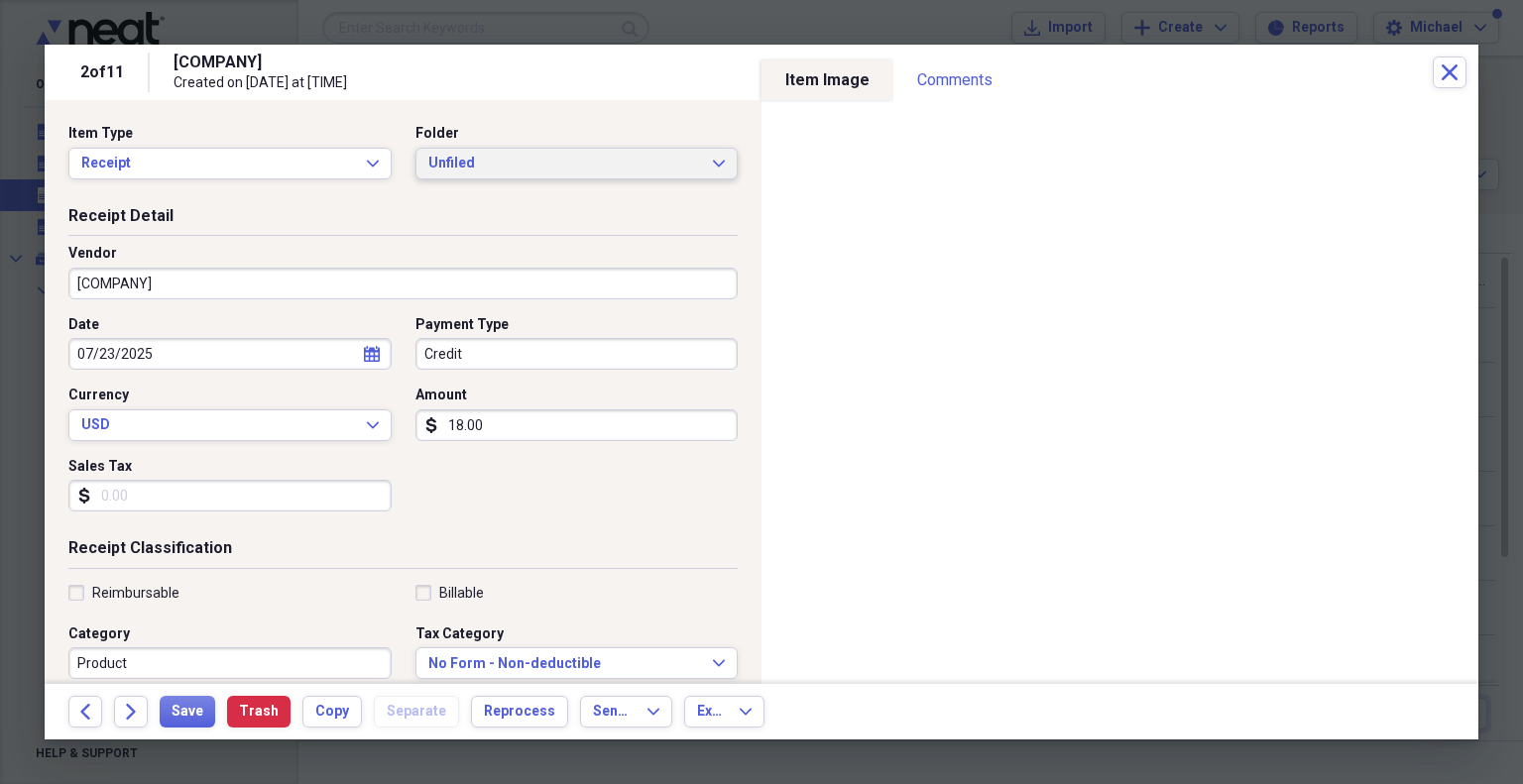 click on "Unfiled" at bounding box center (565, 164) 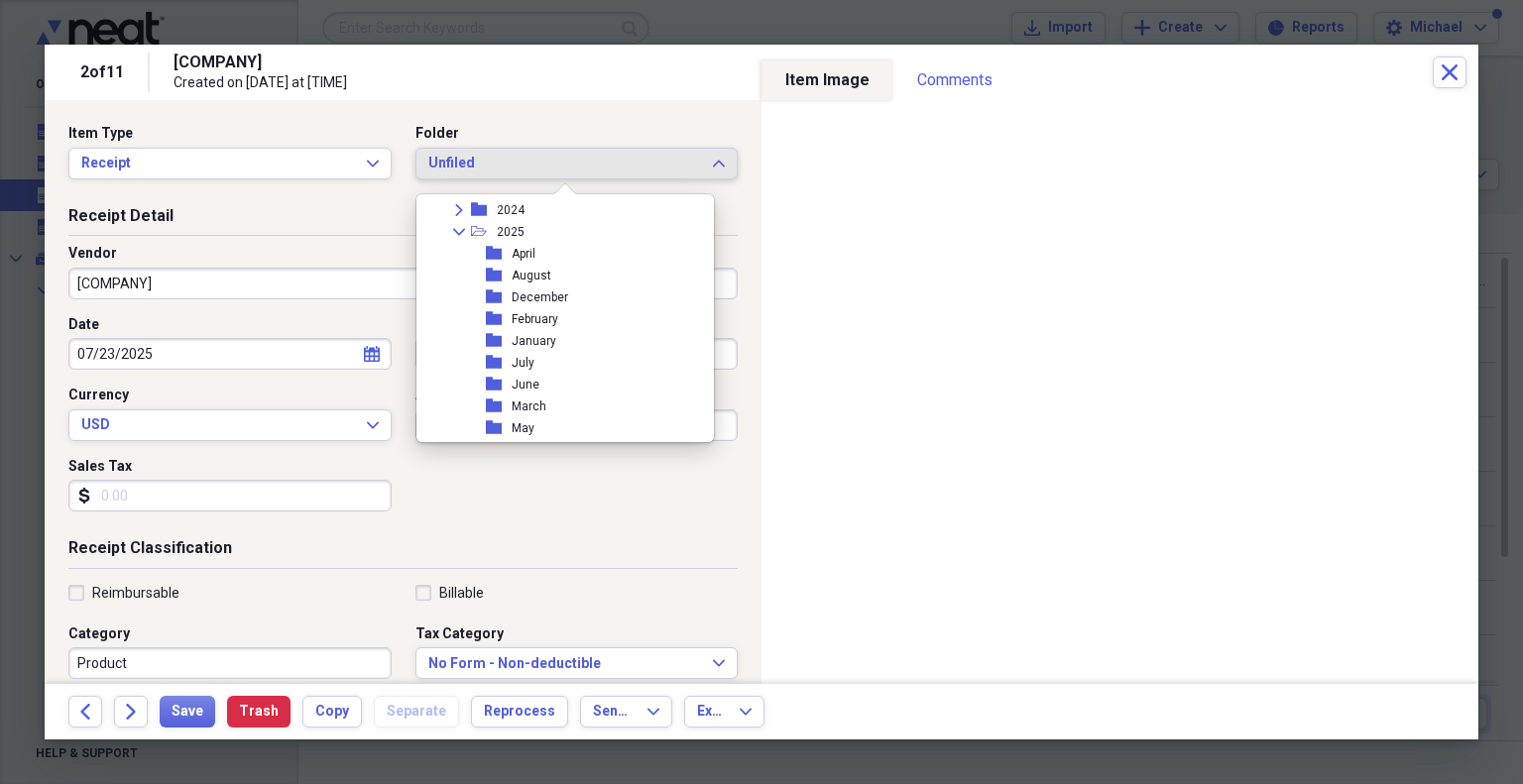 scroll, scrollTop: 297, scrollLeft: 0, axis: vertical 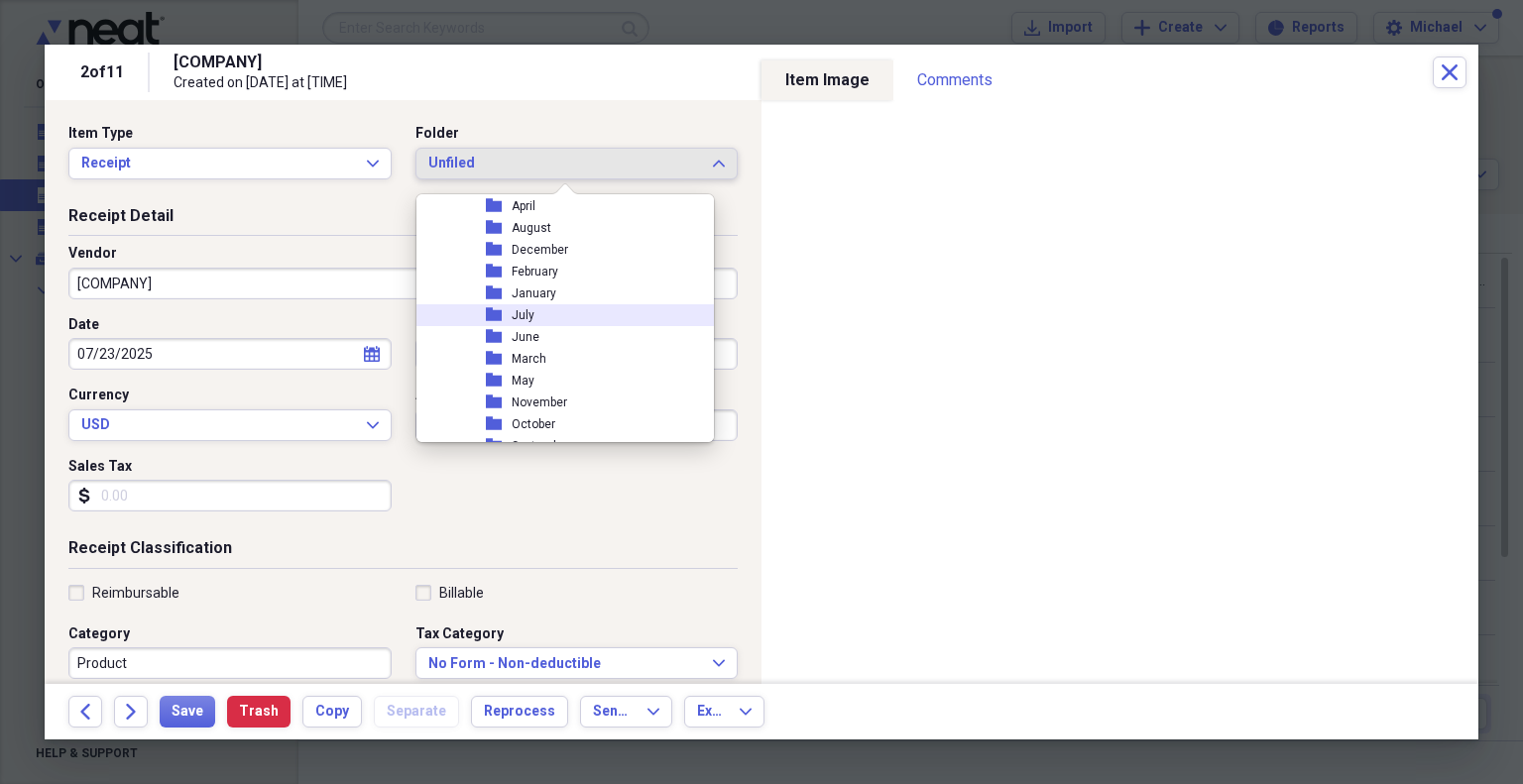 click 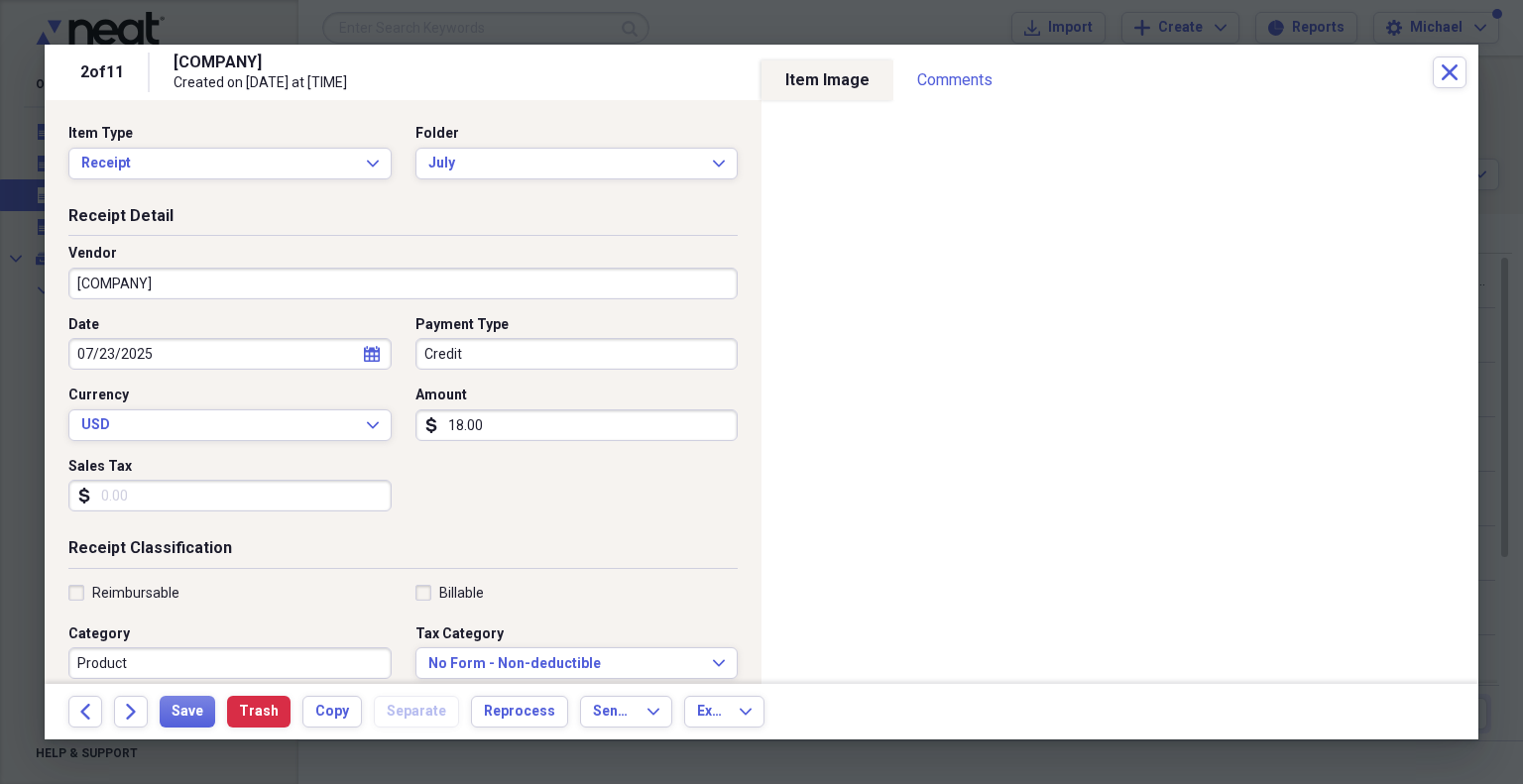 click on "Credit" at bounding box center [577, 354] 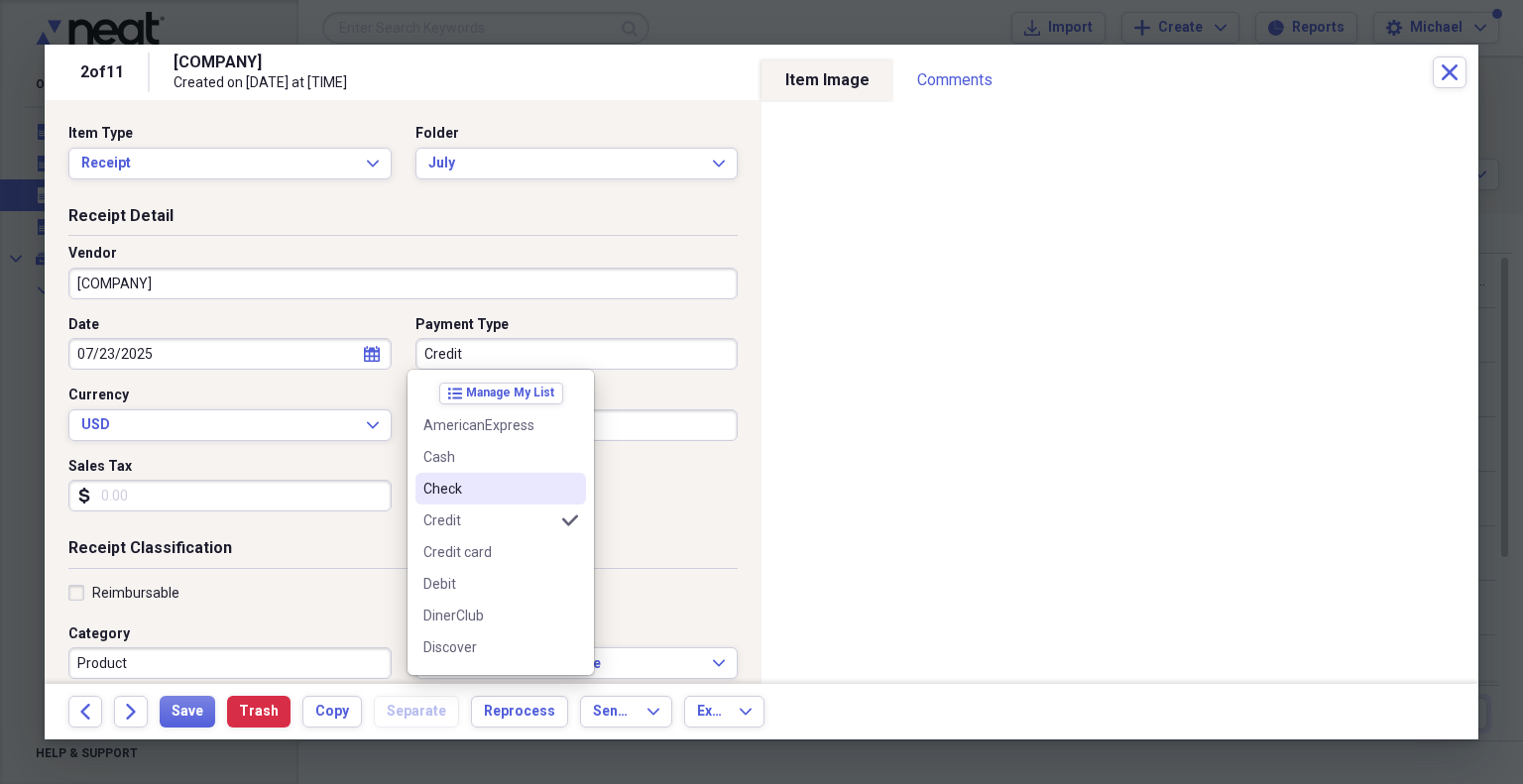 click on "Check" at bounding box center [489, 489] 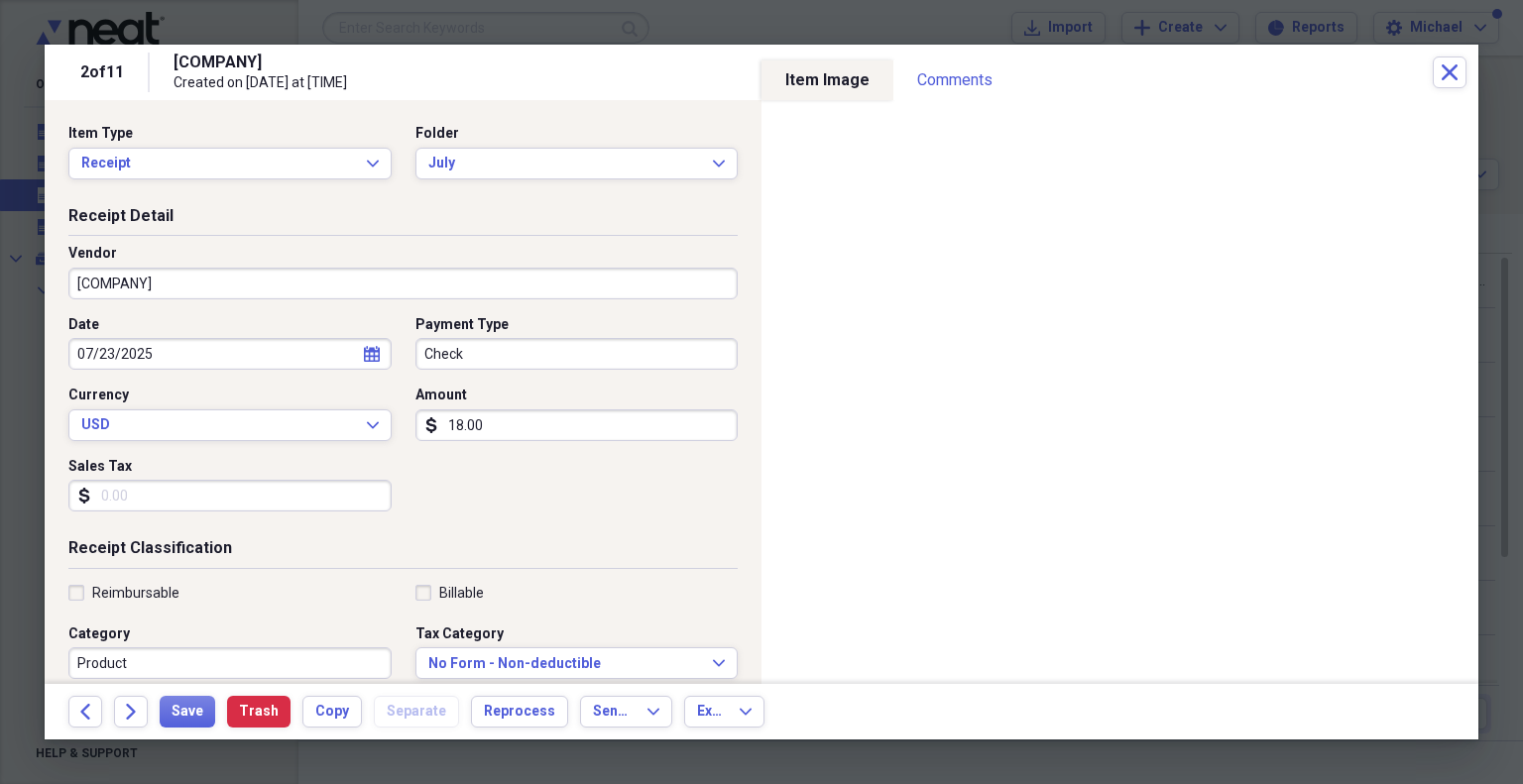 type on "Check" 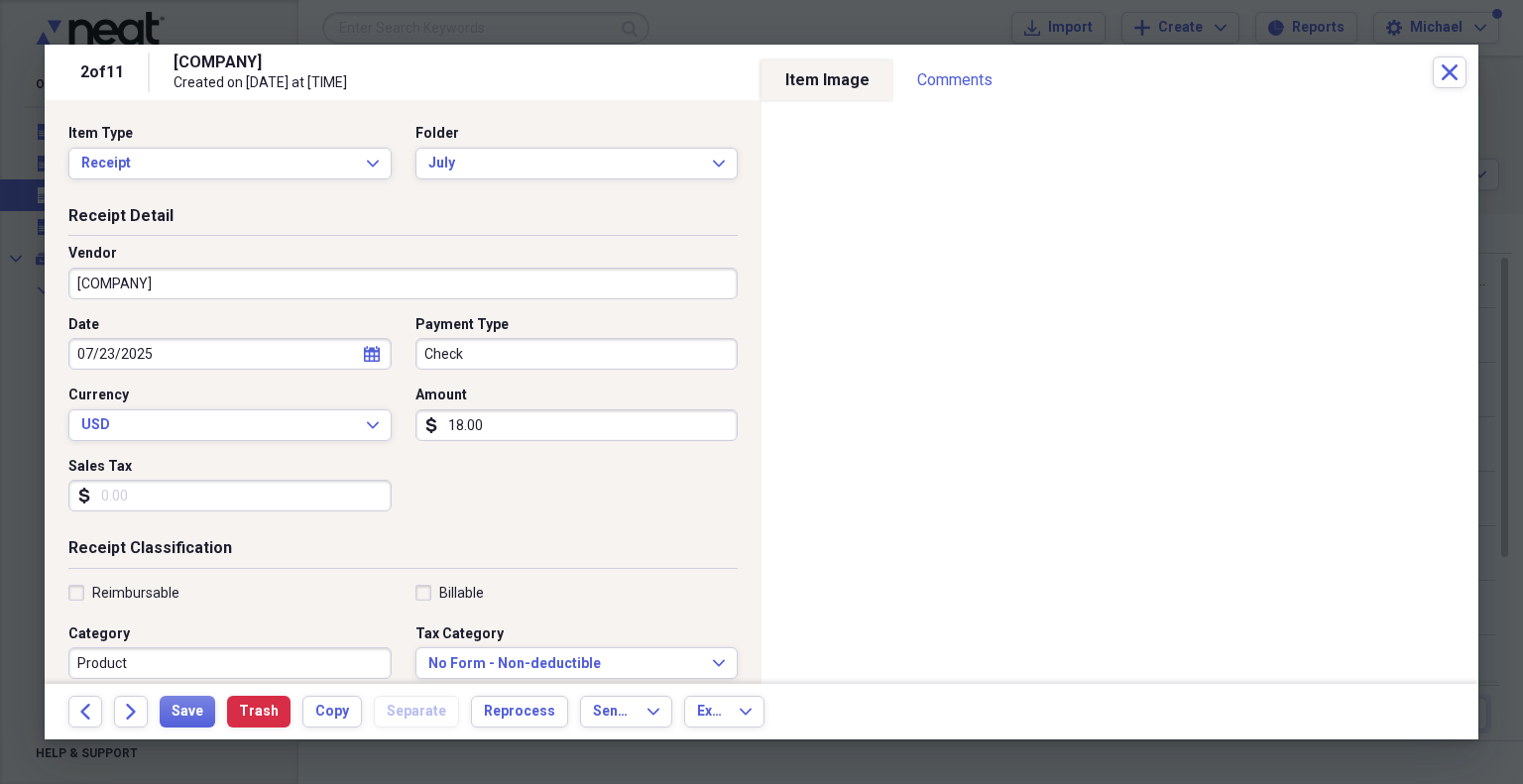 click on "18.00" at bounding box center [577, 425] 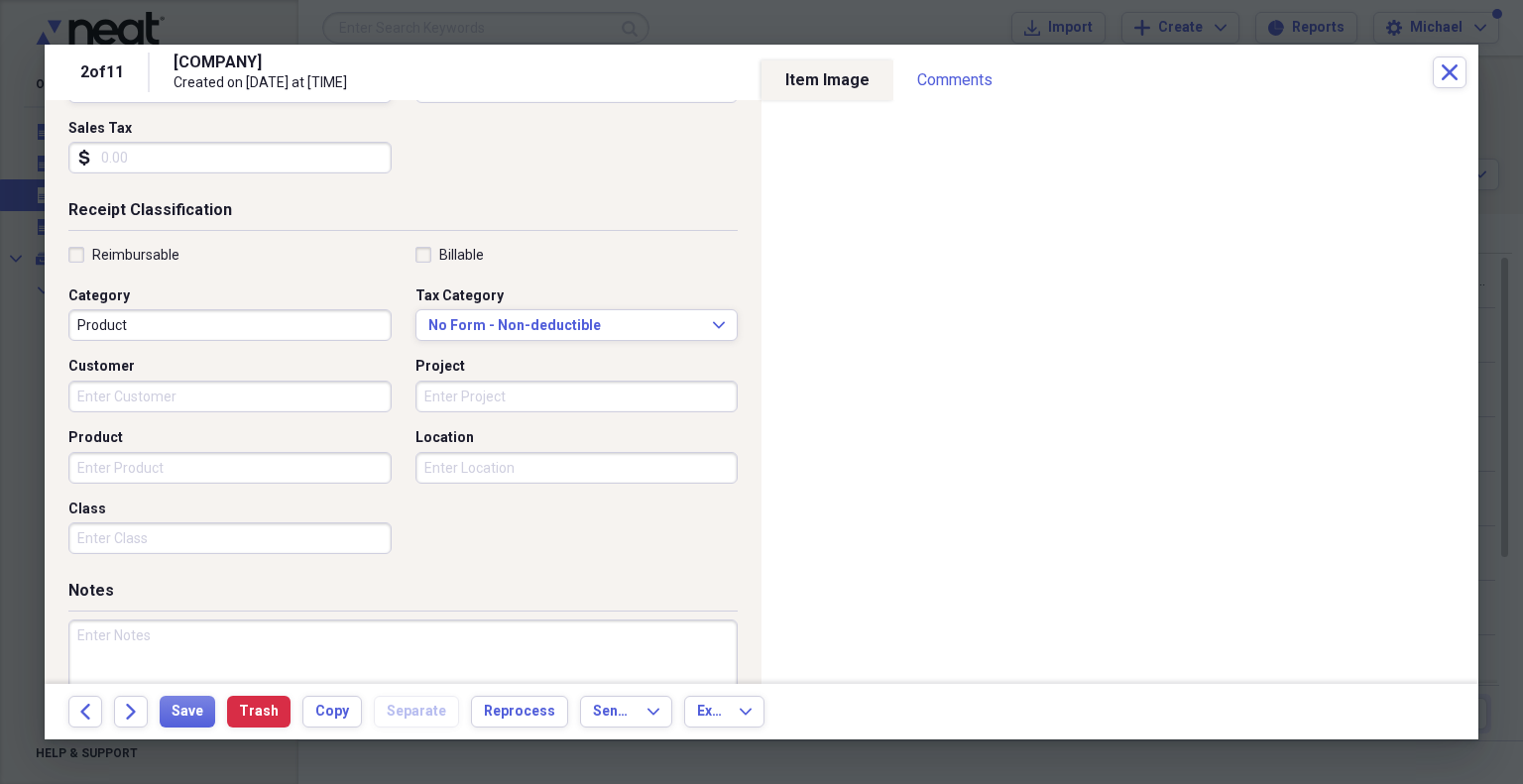 scroll, scrollTop: 396, scrollLeft: 0, axis: vertical 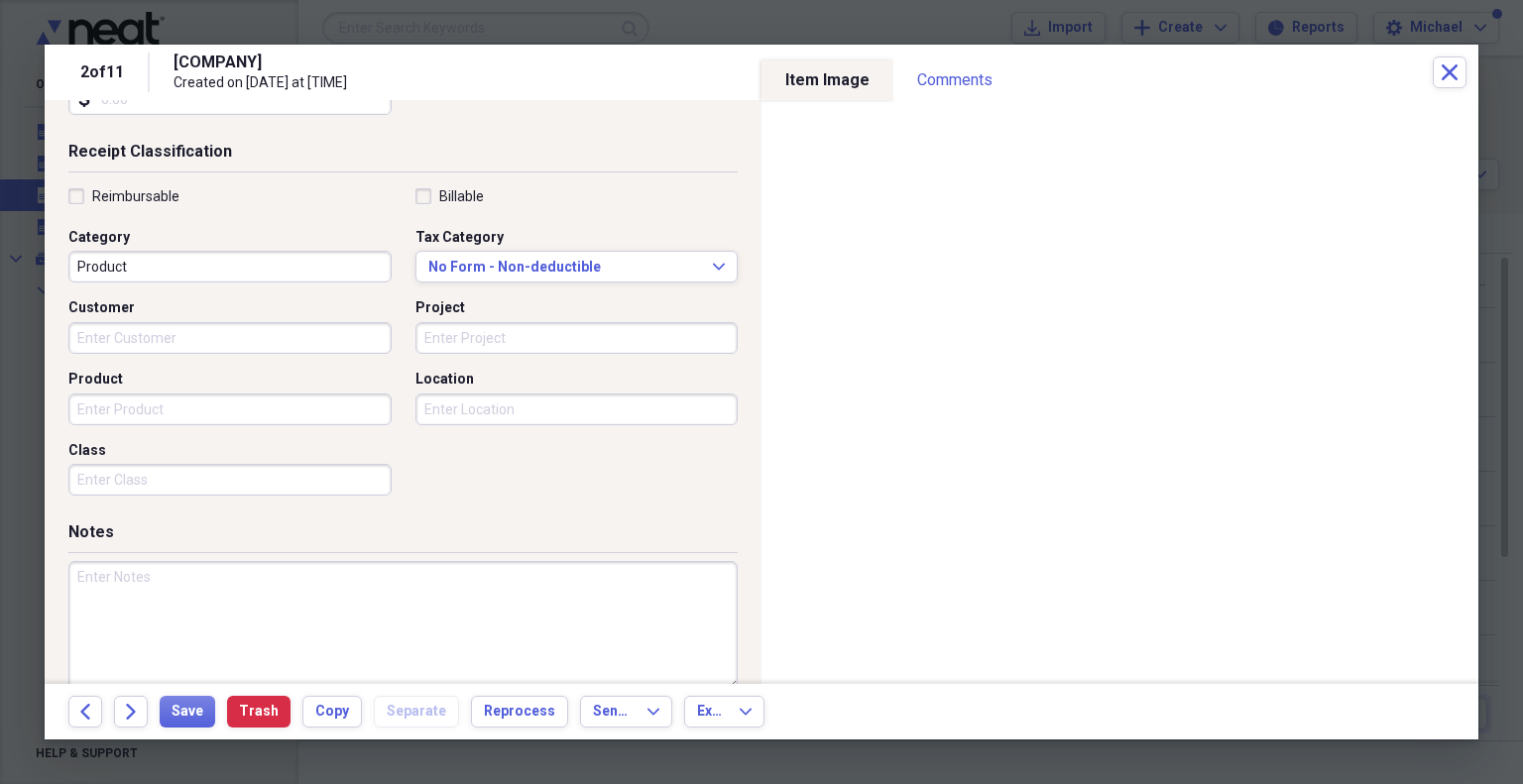 type on "1882.77" 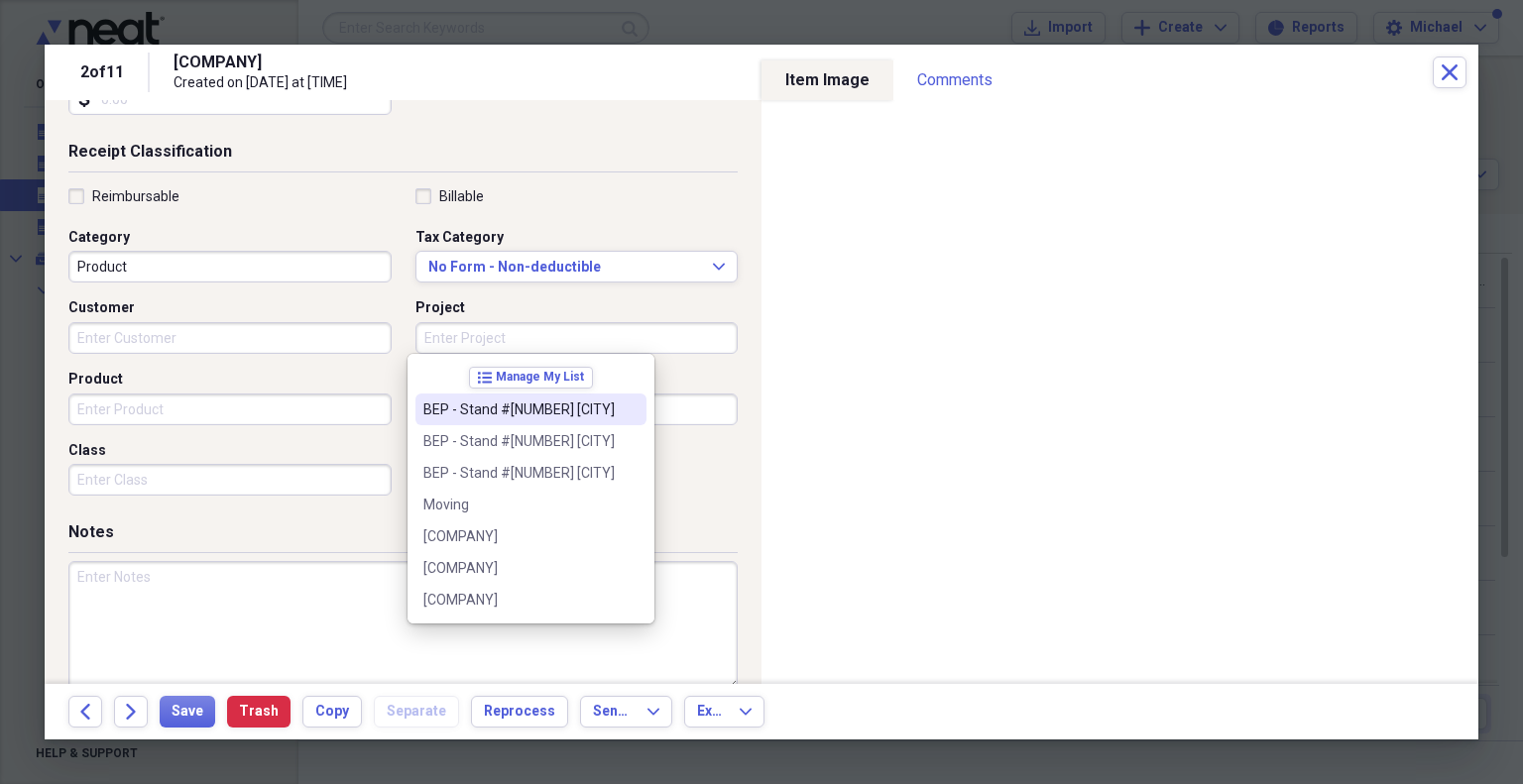click on "BEP - Stand #[NUMBER] [CITY]" at bounding box center (519, 409) 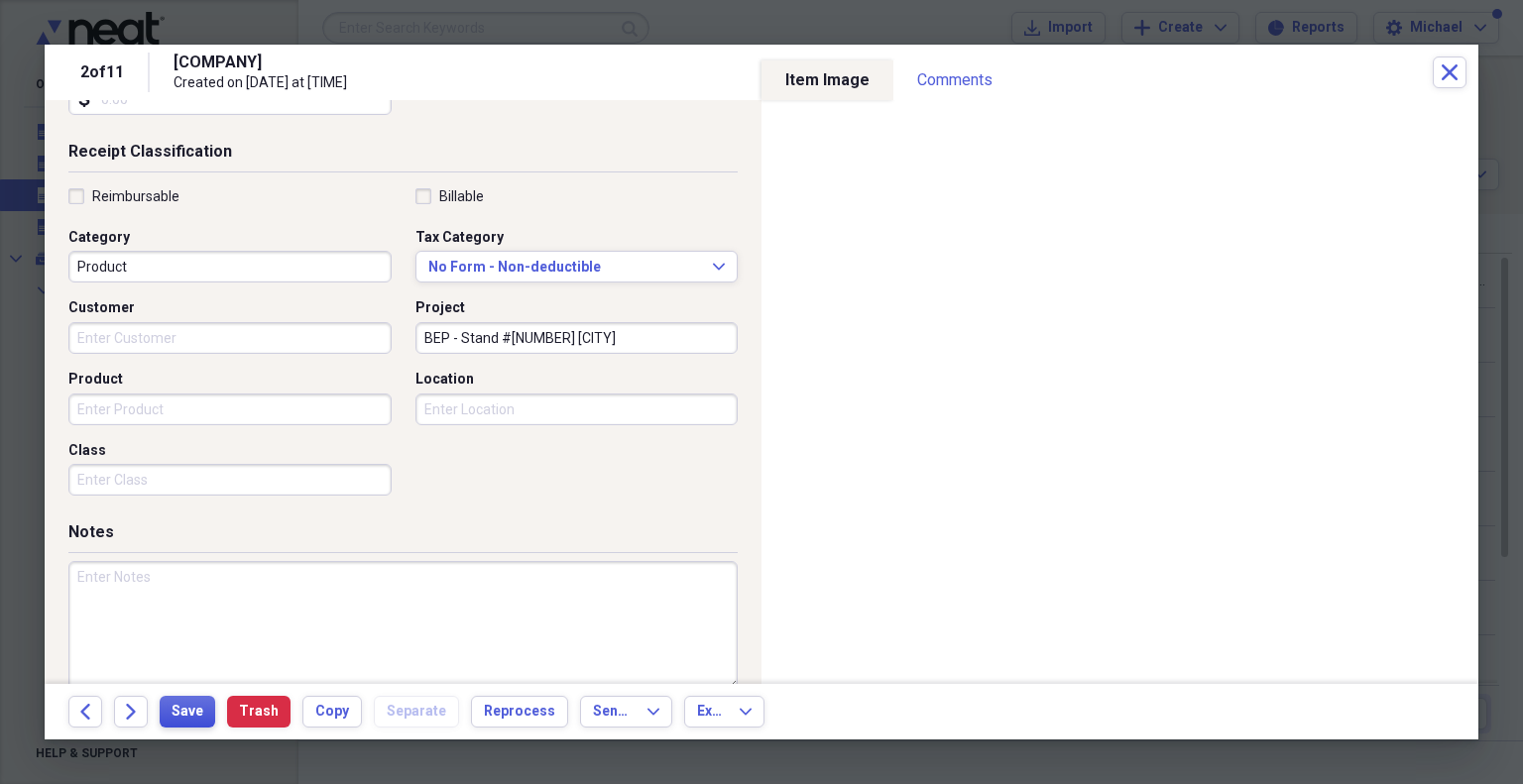 click on "Save" at bounding box center [187, 712] 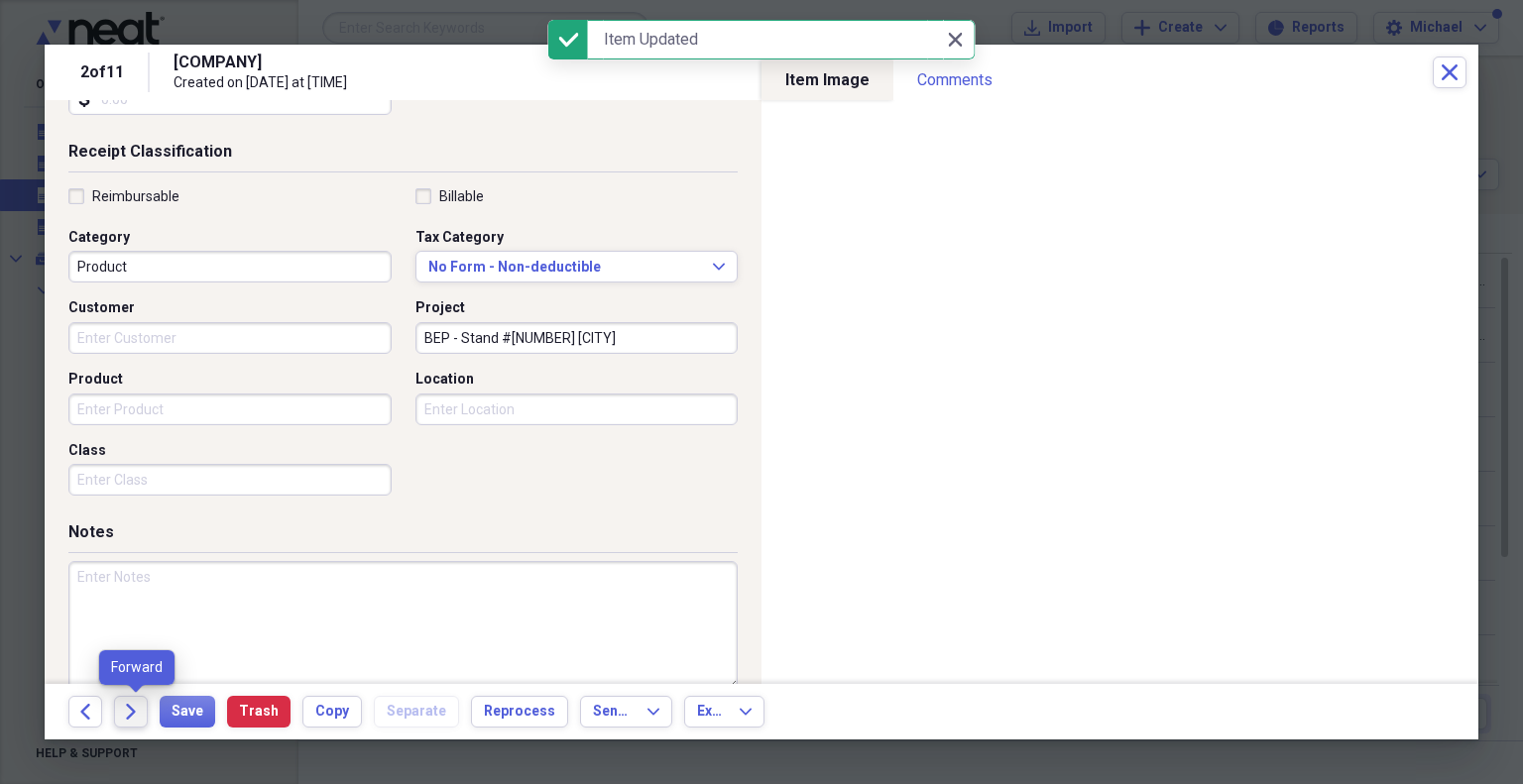 click on "Forward" at bounding box center [131, 712] 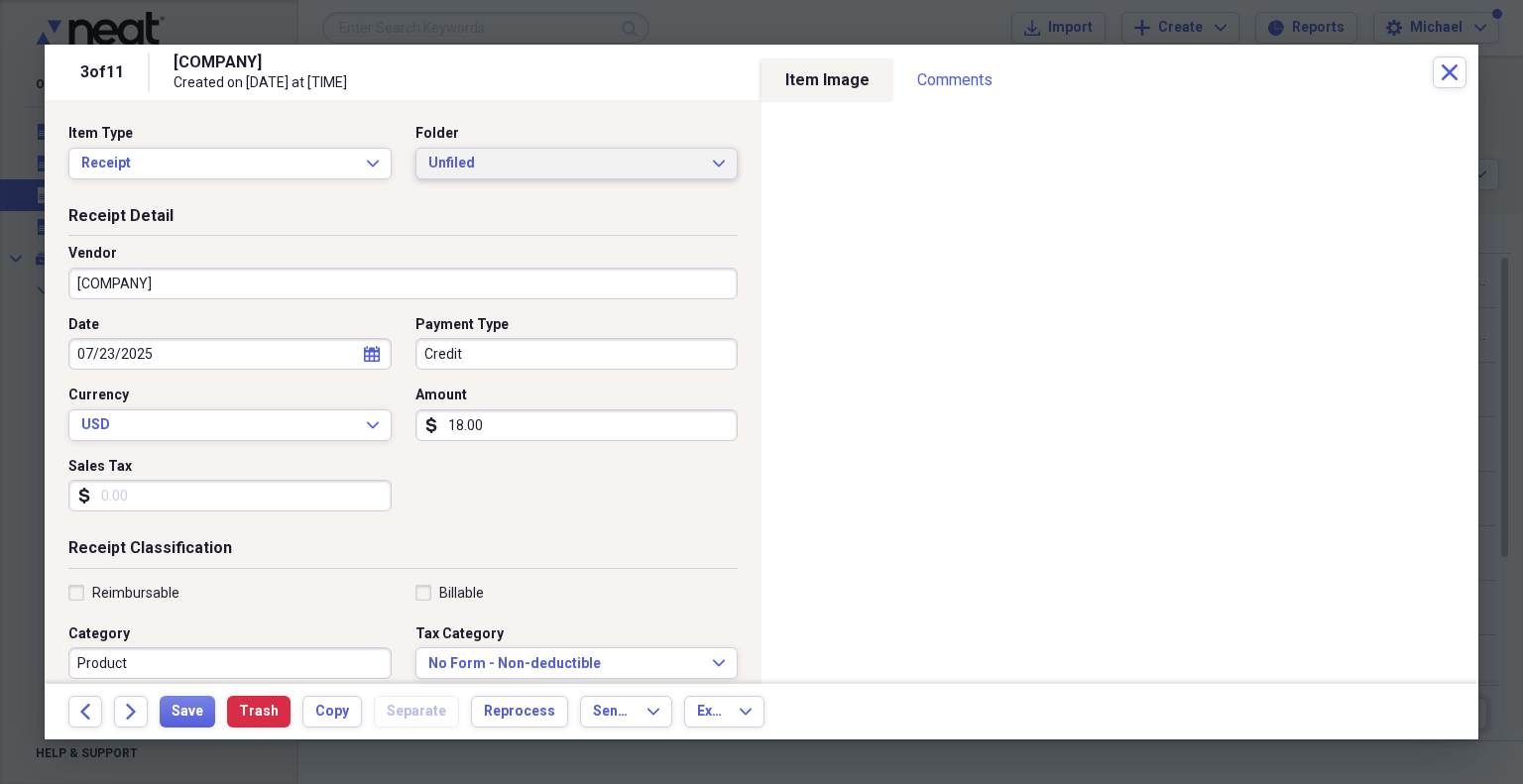 click on "Unfiled" at bounding box center (565, 164) 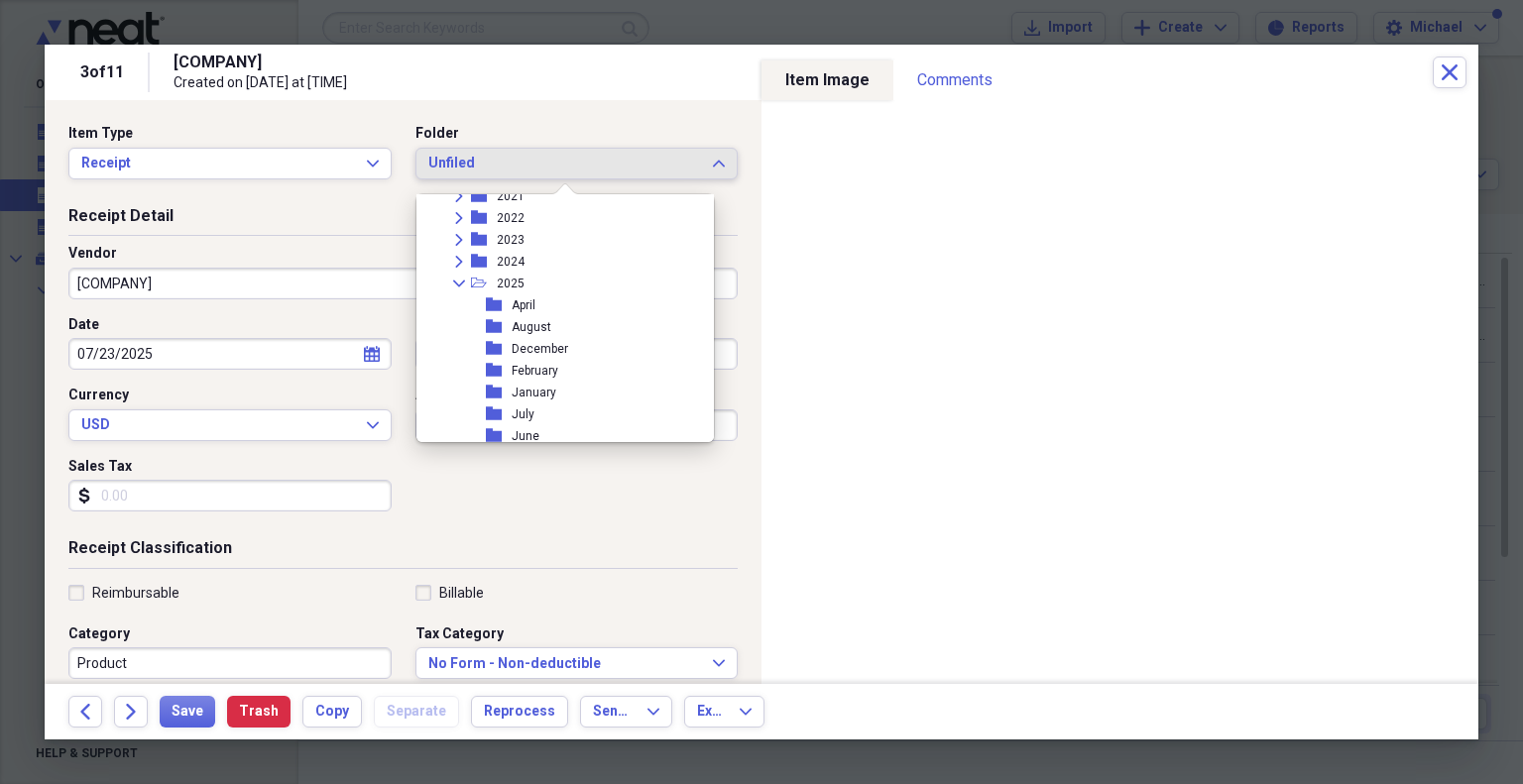 scroll, scrollTop: 293, scrollLeft: 0, axis: vertical 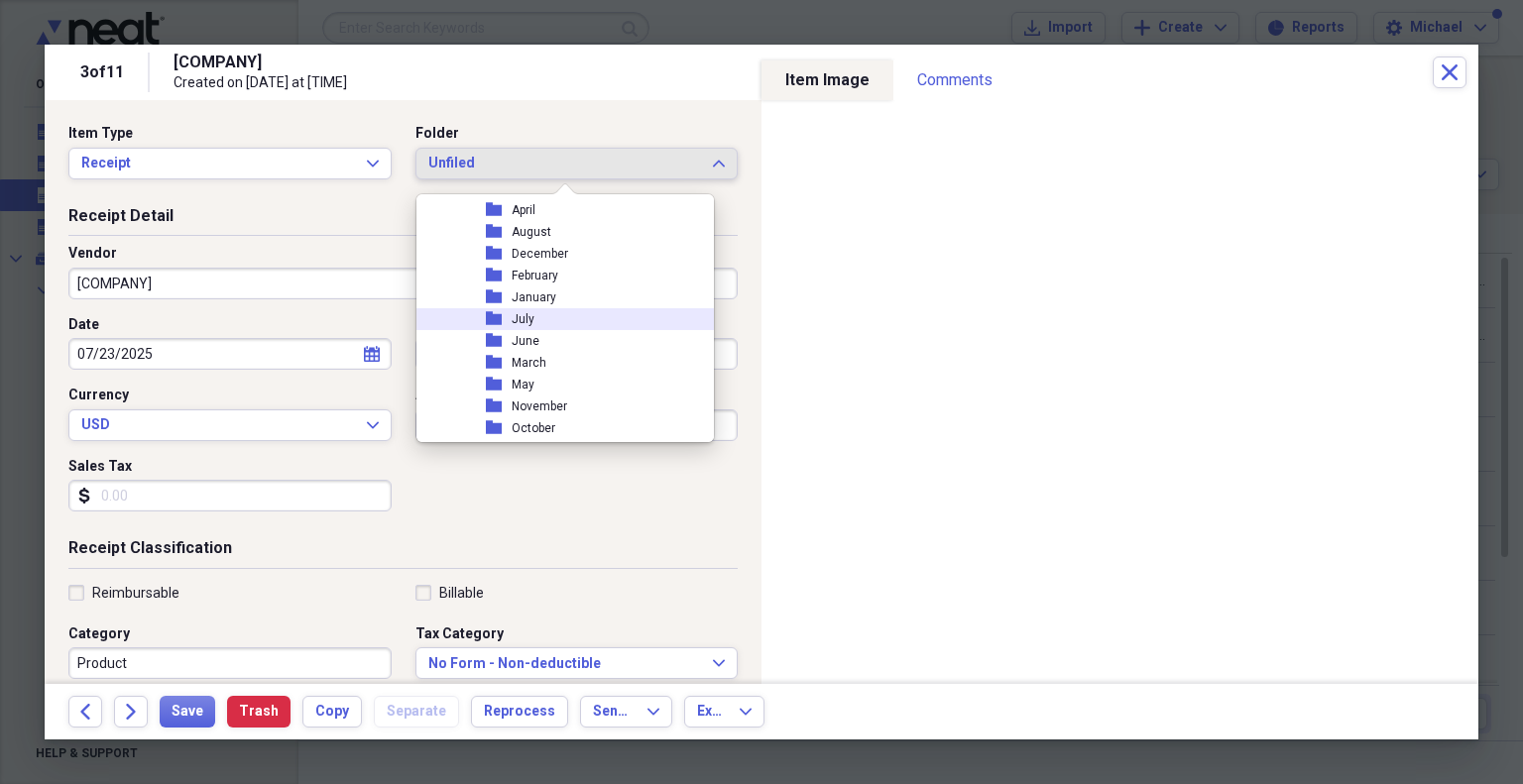 click on "folder July" at bounding box center [557, 319] 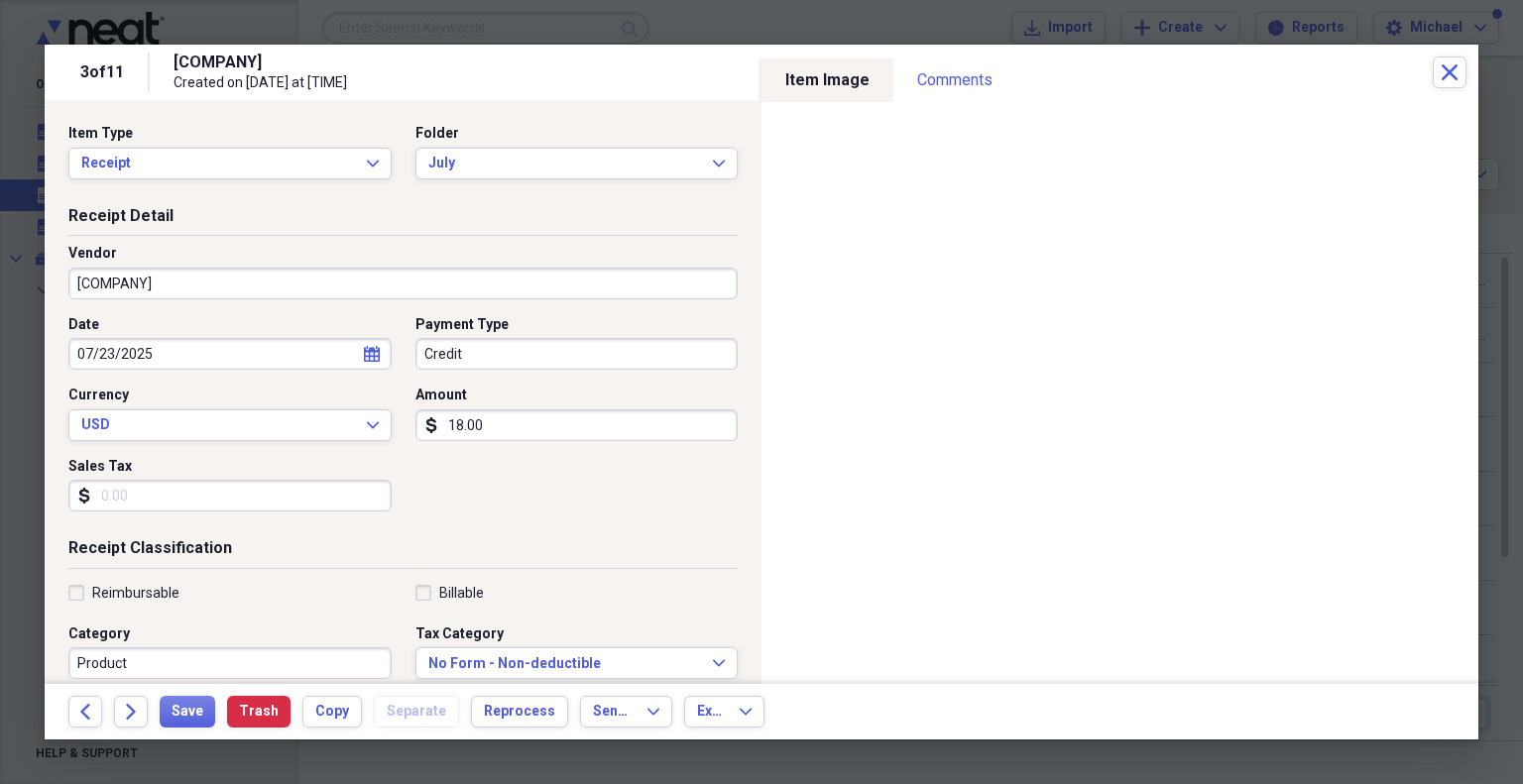click on "Credit" at bounding box center (577, 354) 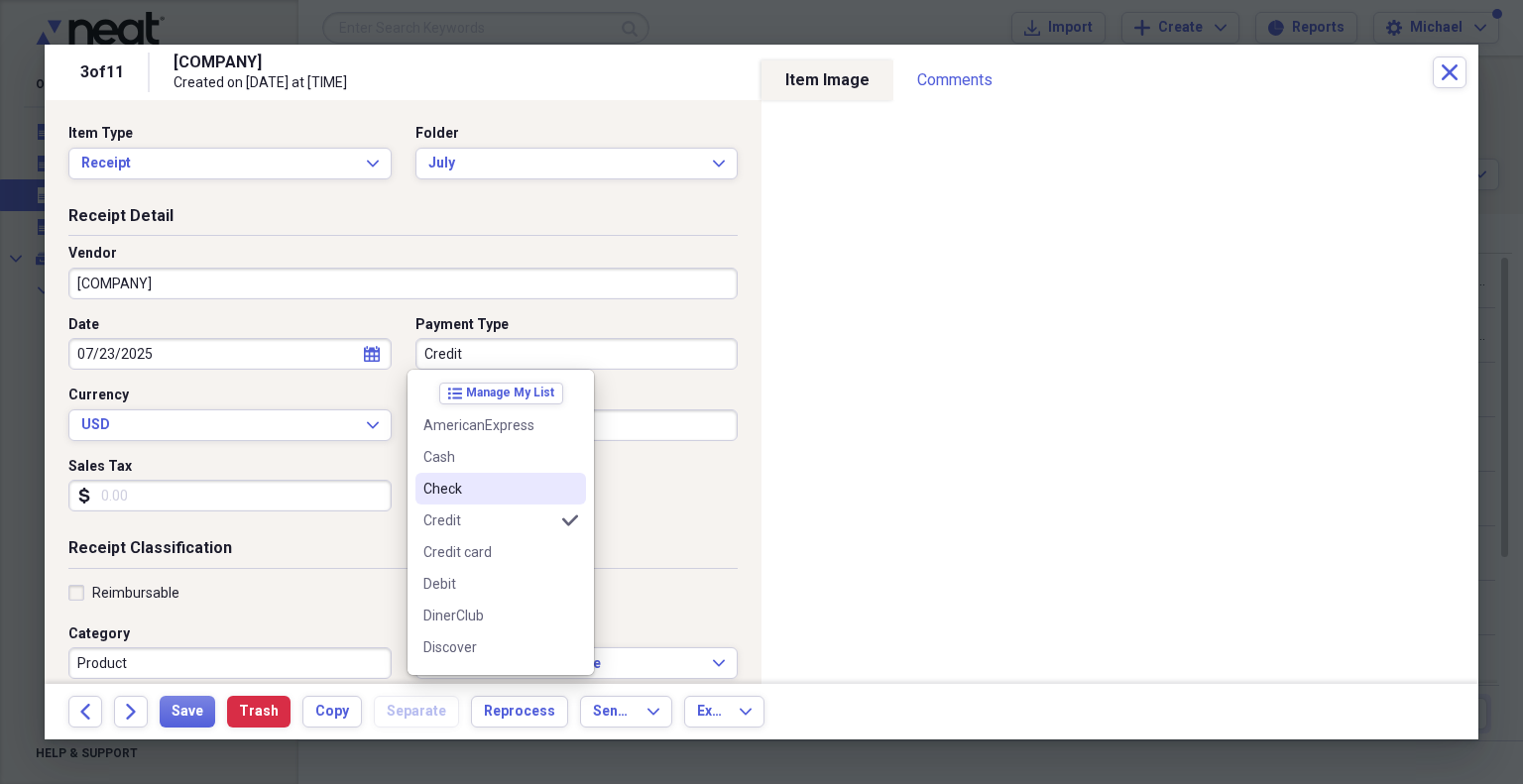 click on "Check" at bounding box center [489, 489] 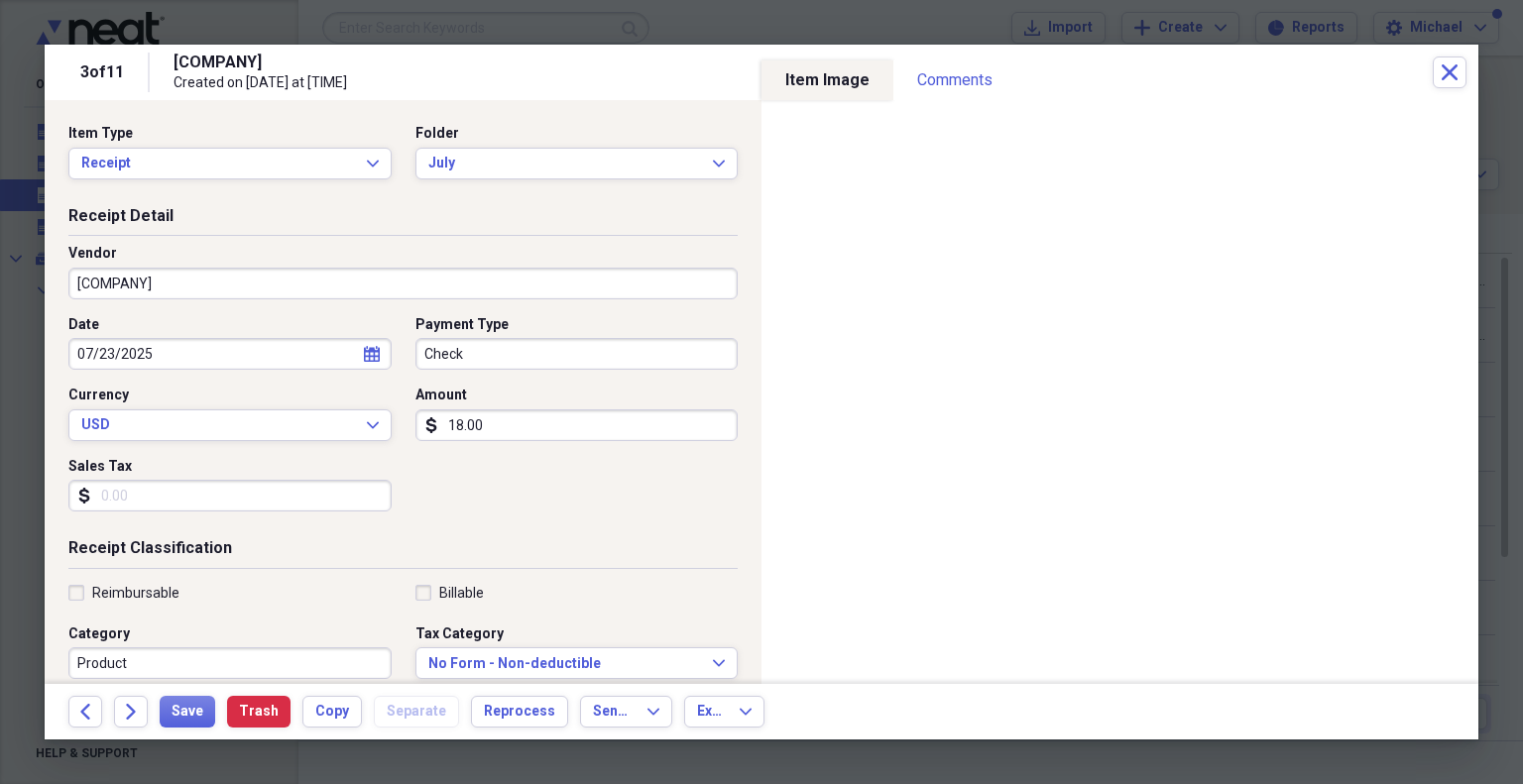 click on "18.00" at bounding box center [577, 425] 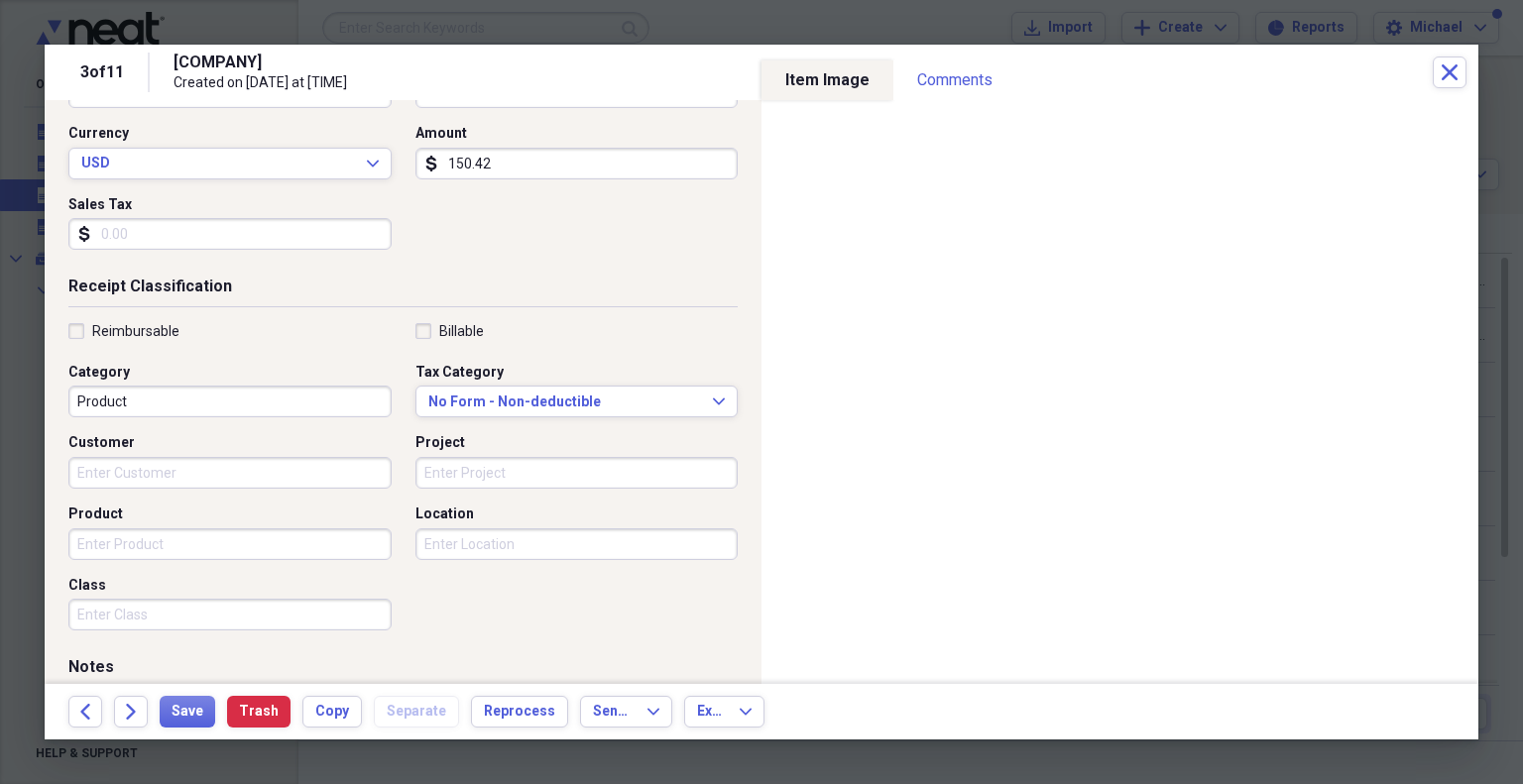 scroll, scrollTop: 297, scrollLeft: 0, axis: vertical 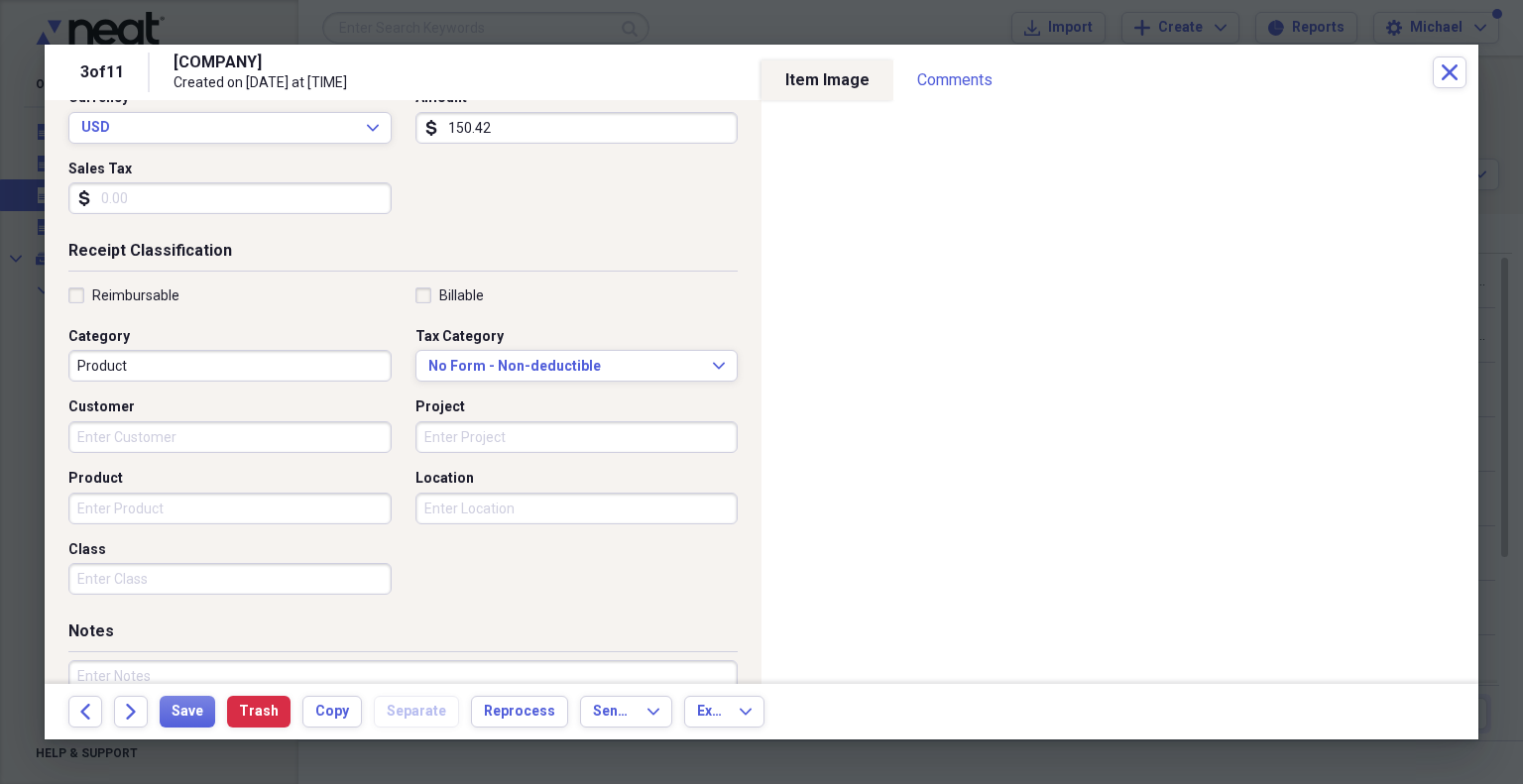type on "150.42" 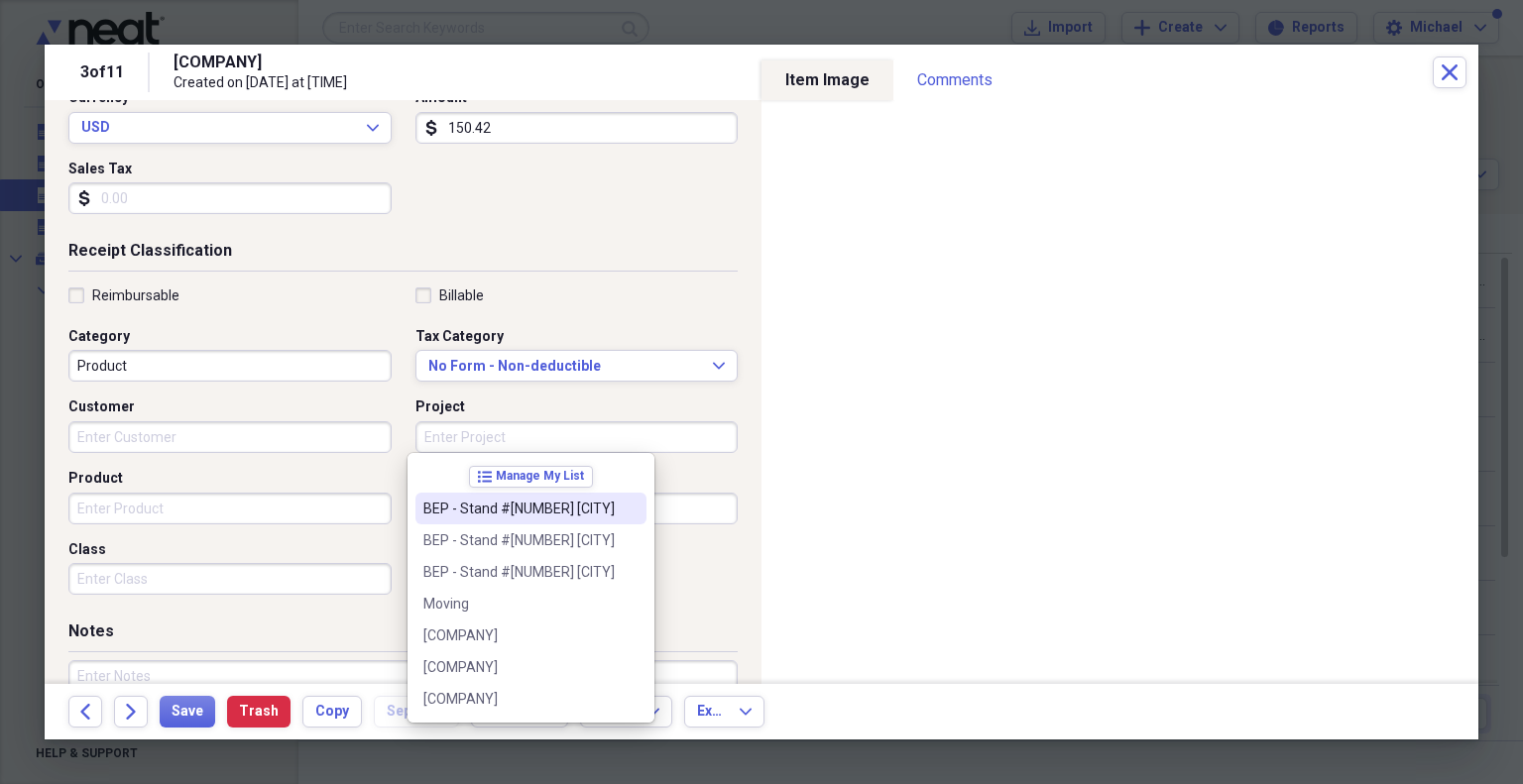 click on "BEP - Stand #[NUMBER] [CITY]" at bounding box center [519, 508] 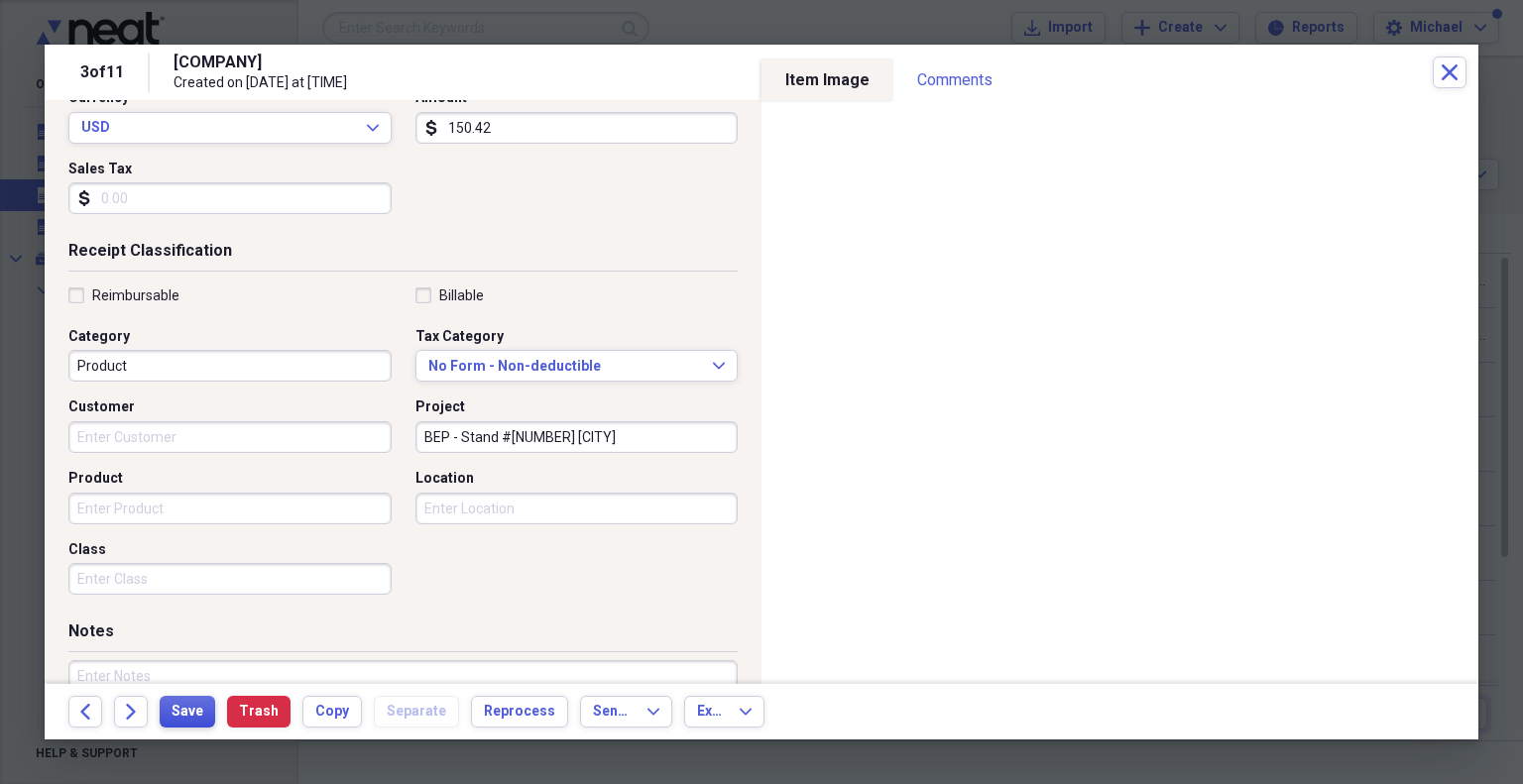 click on "Save" at bounding box center (187, 712) 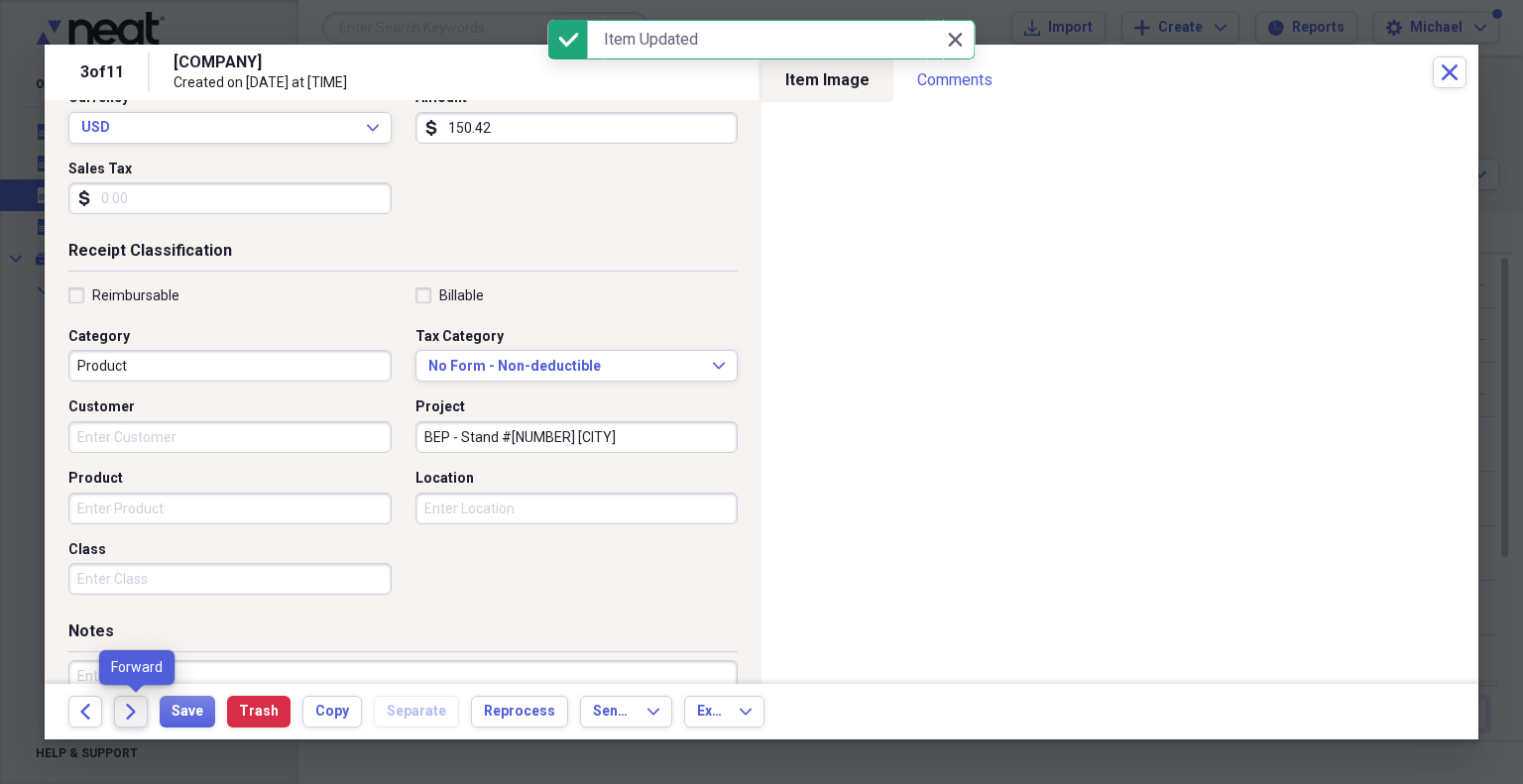 click on "Forward" 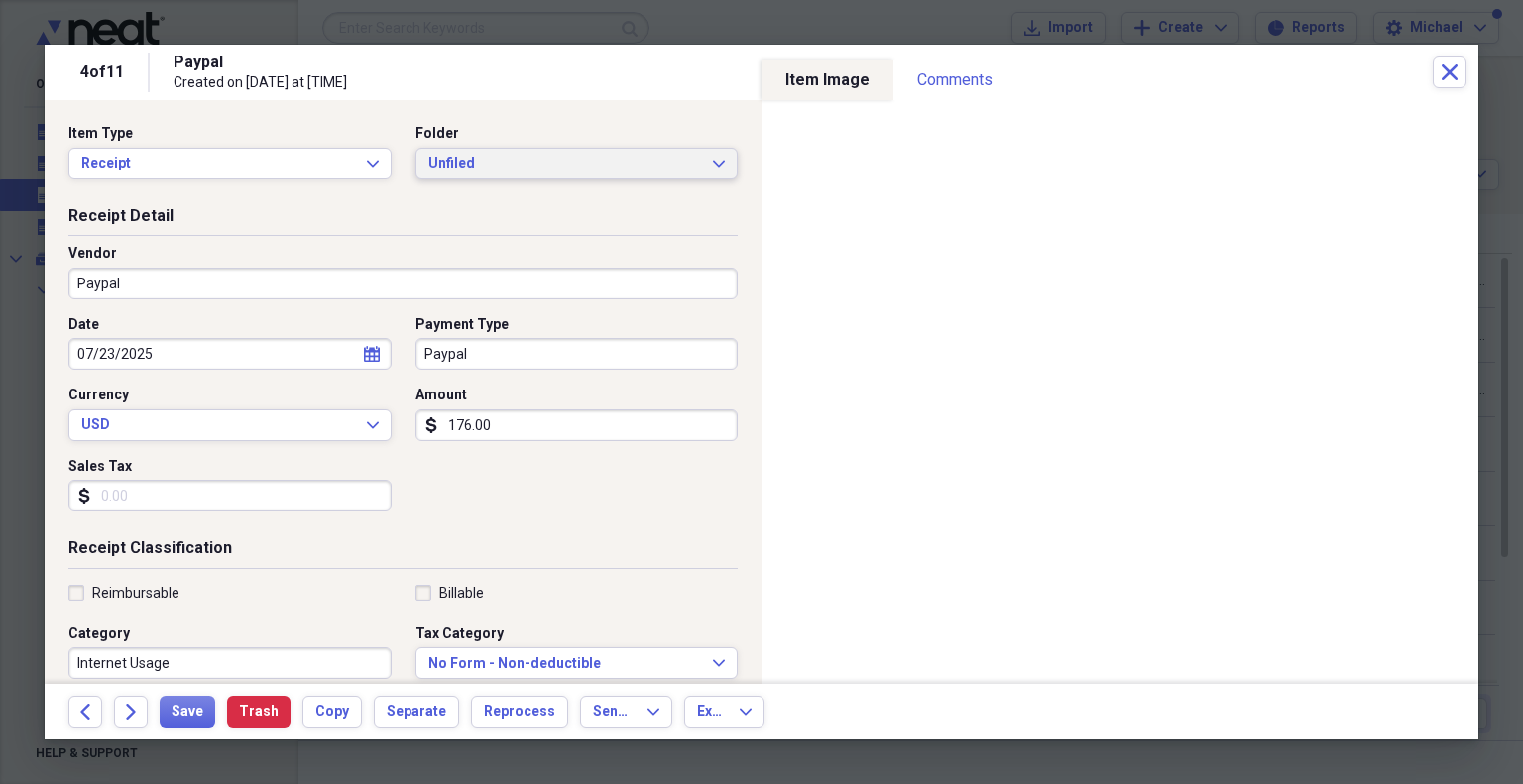 click on "Unfiled" at bounding box center [565, 164] 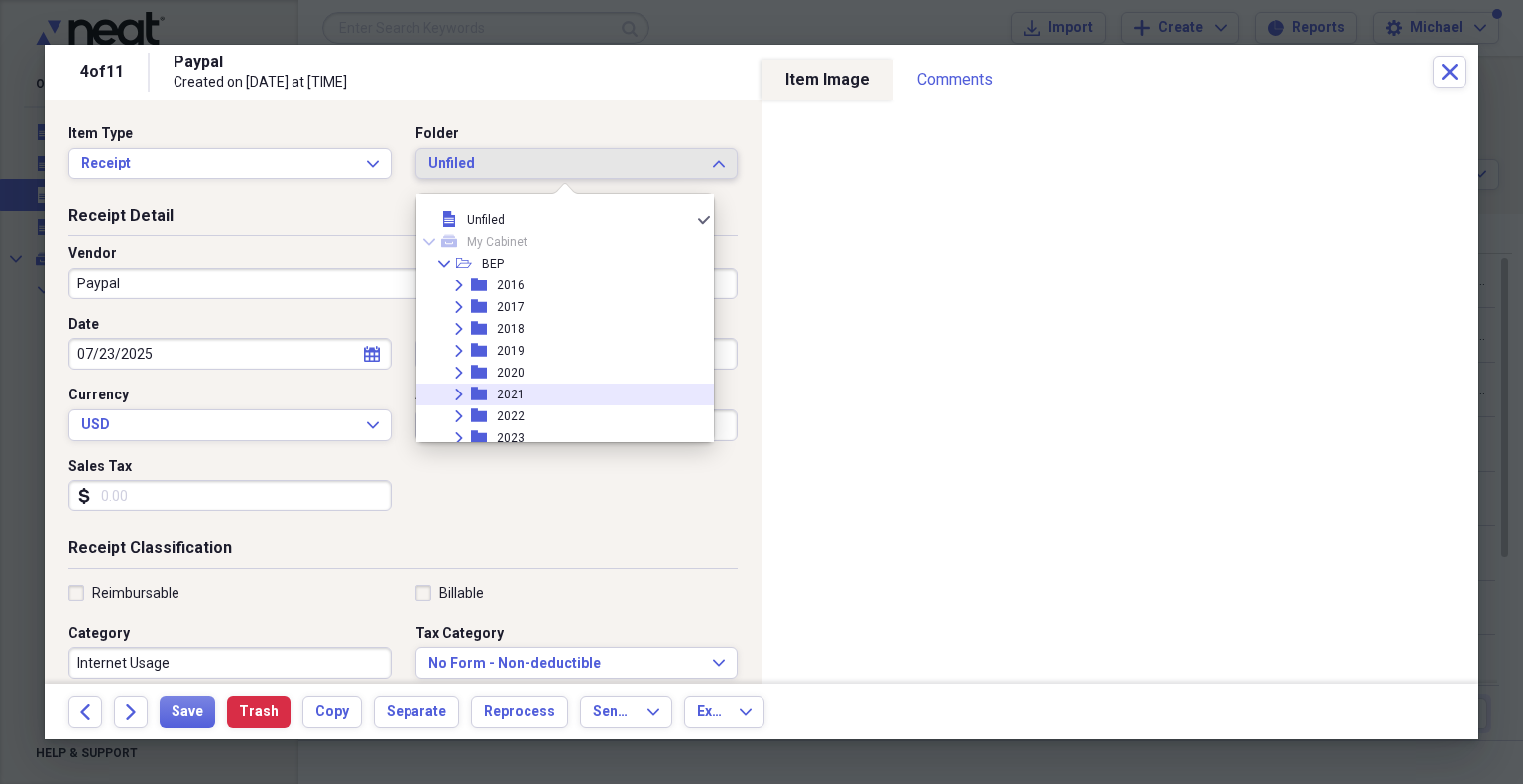 scroll, scrollTop: 747, scrollLeft: 0, axis: vertical 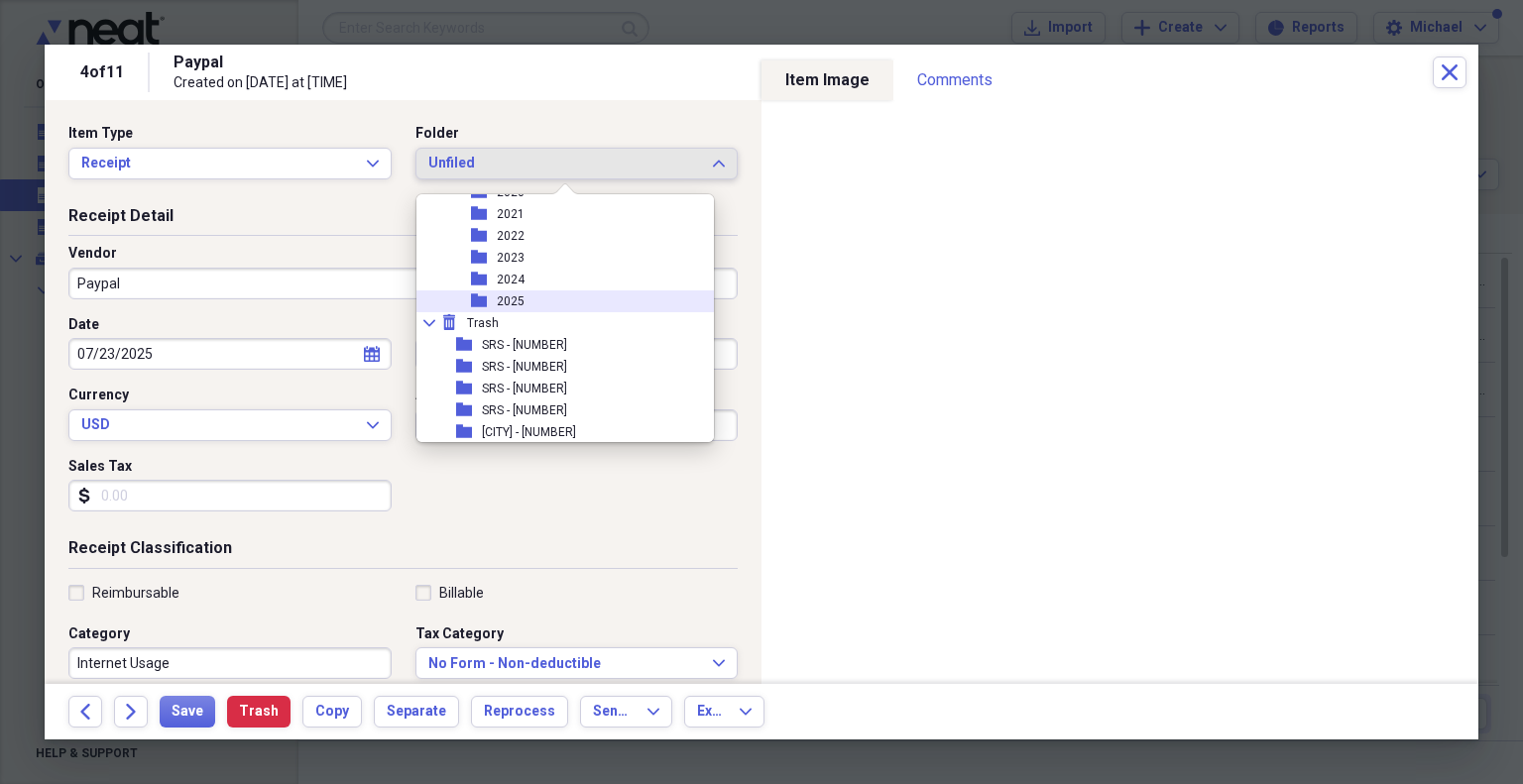 click on "2025" at bounding box center [511, 301] 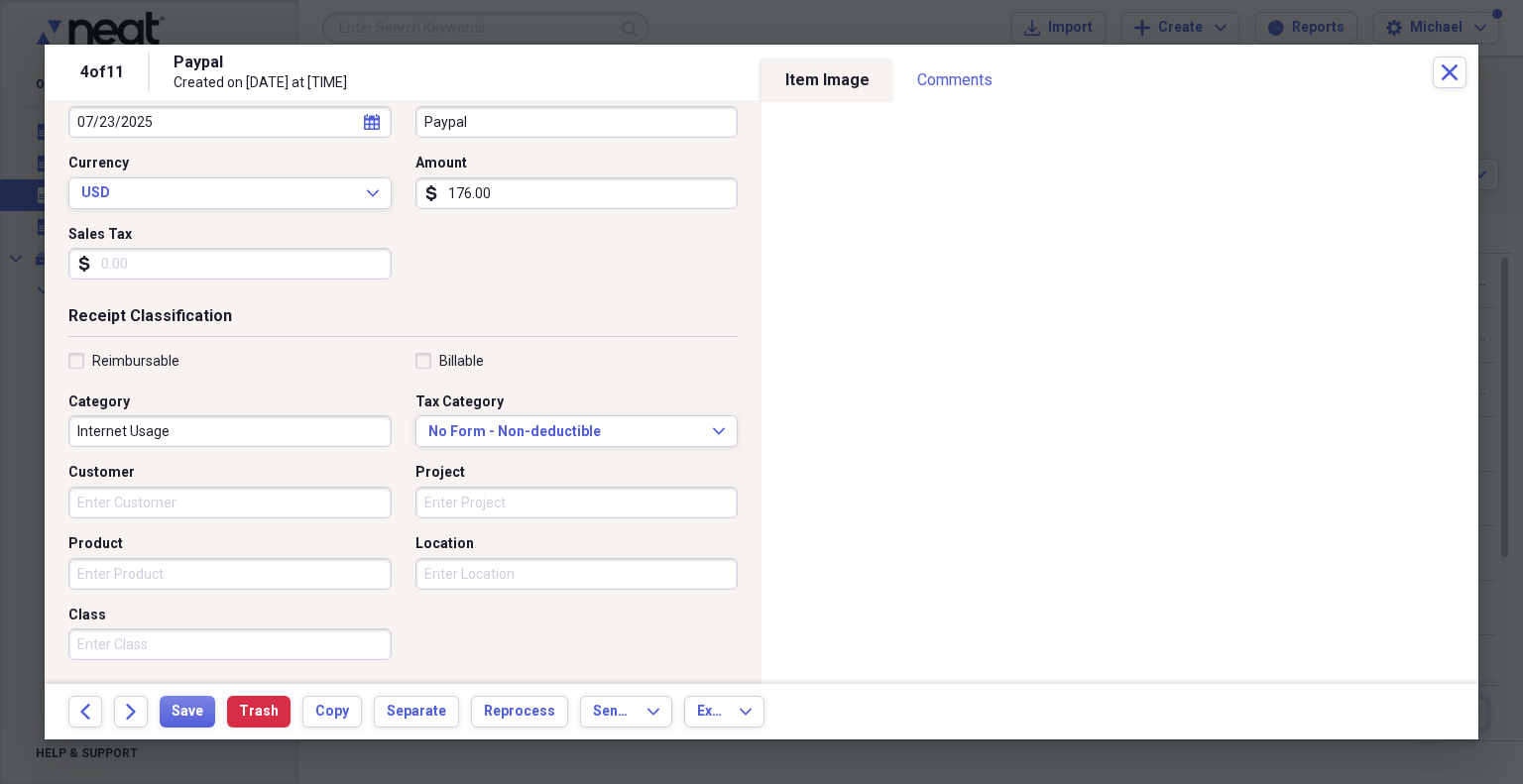 scroll, scrollTop: 297, scrollLeft: 0, axis: vertical 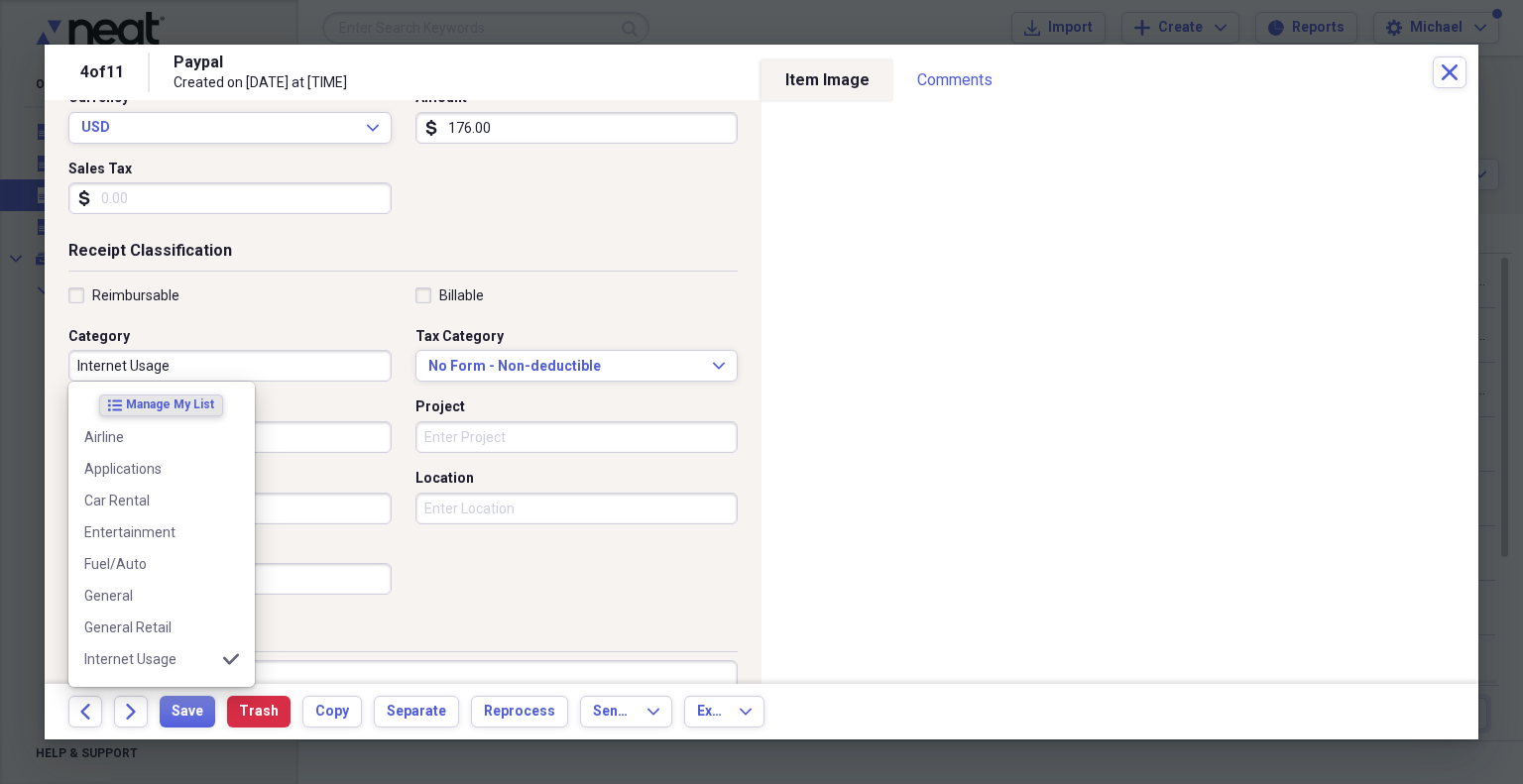 click on "Internet Usage" at bounding box center [230, 366] 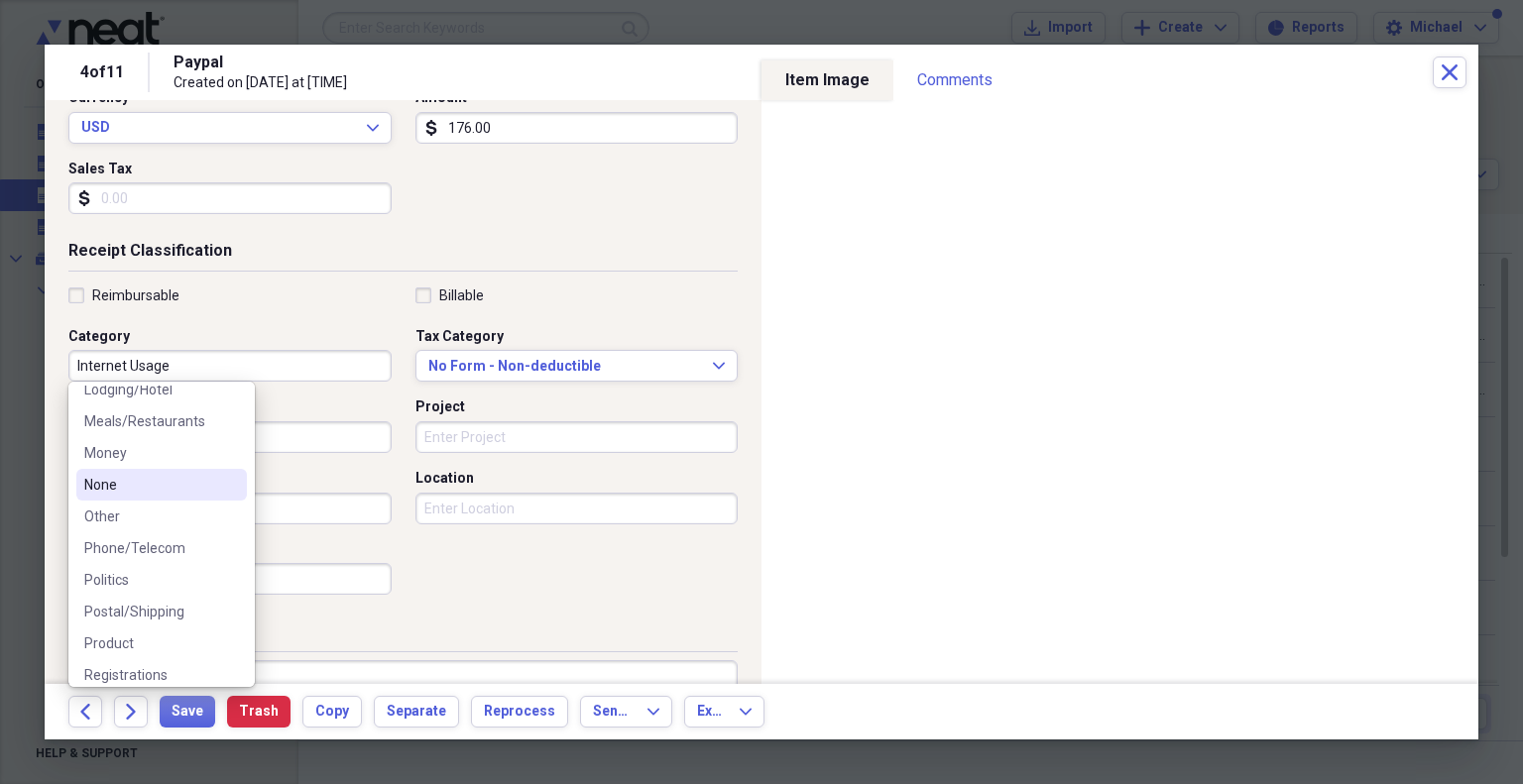 scroll, scrollTop: 496, scrollLeft: 0, axis: vertical 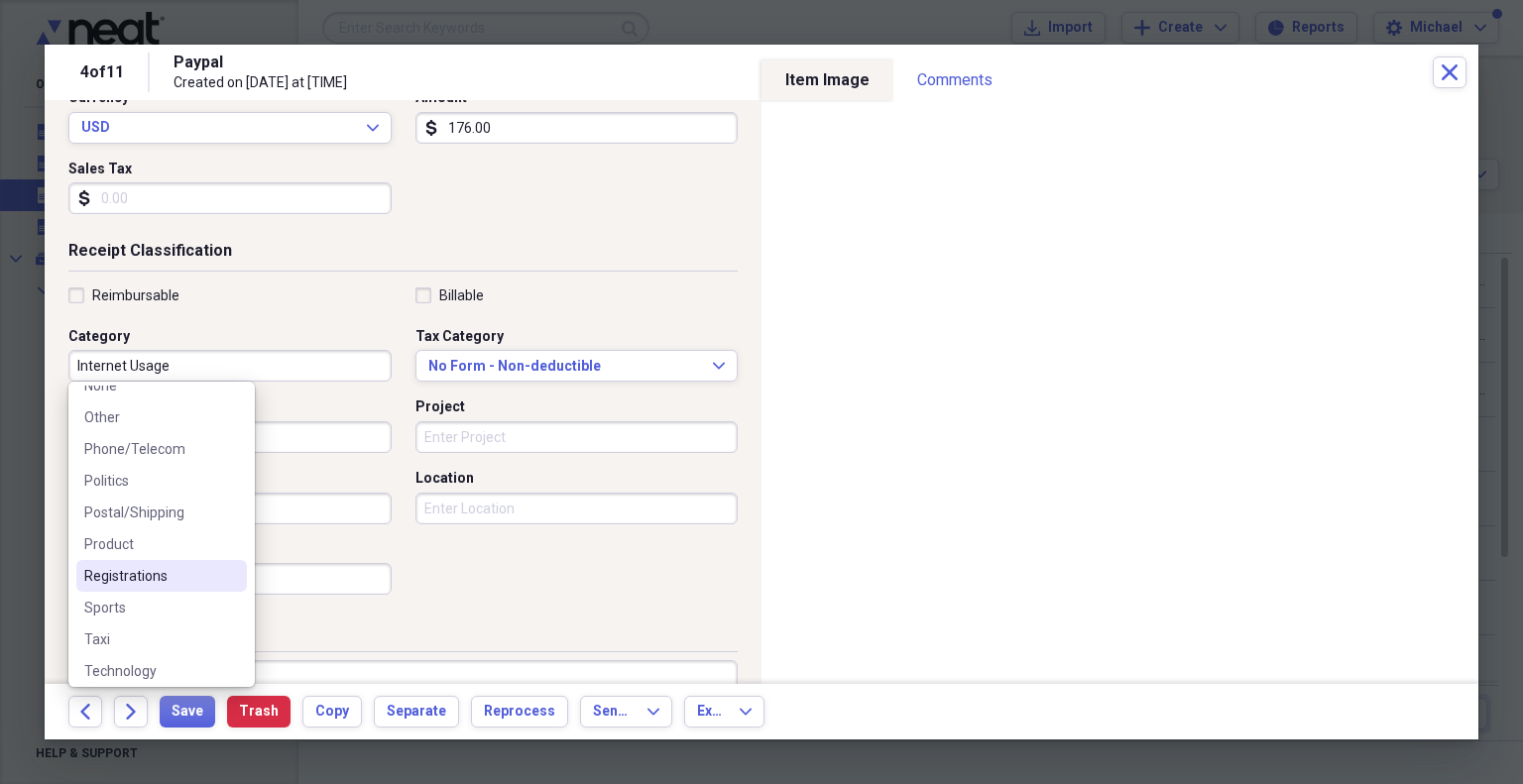 click on "Registrations" at bounding box center [150, 576] 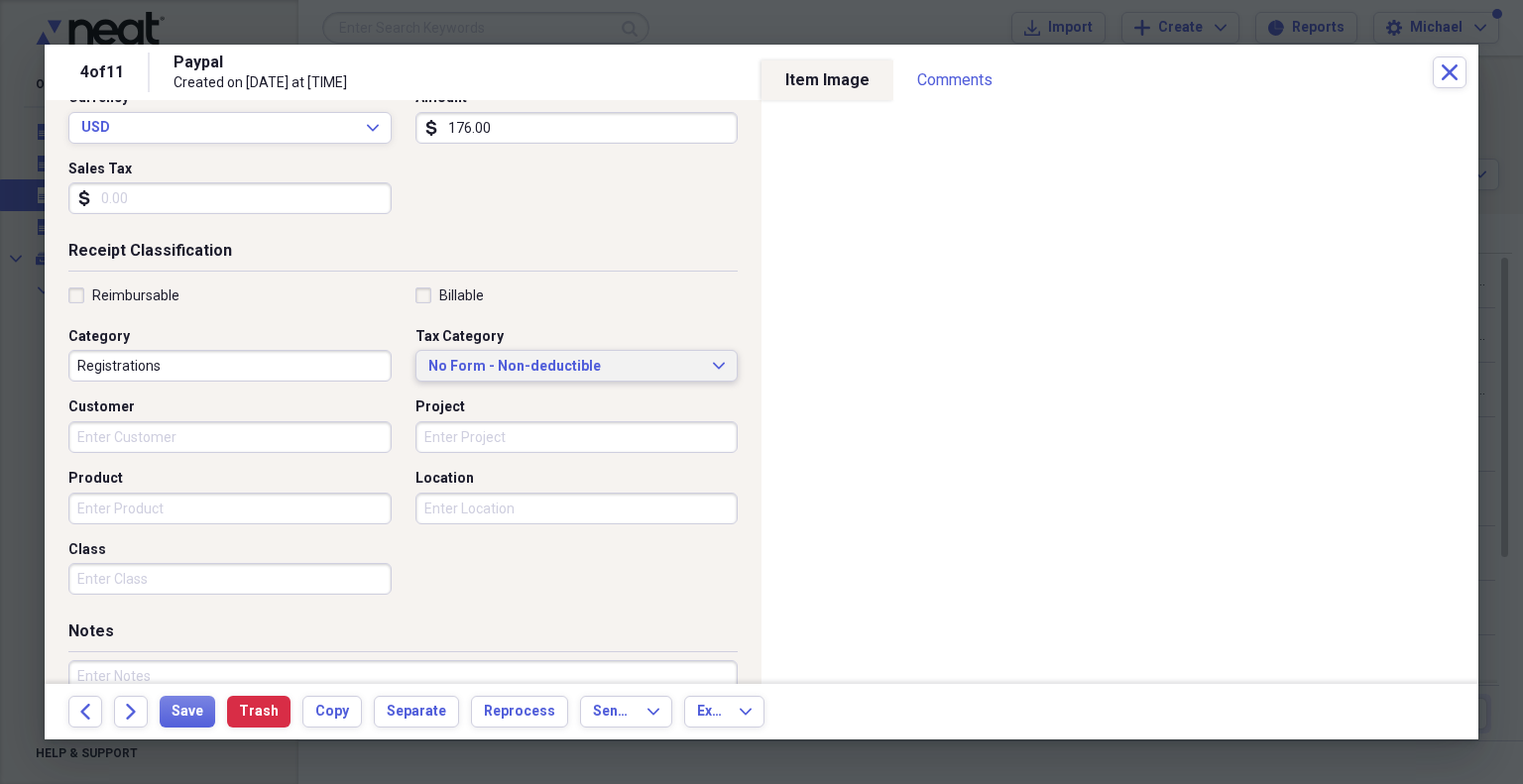 click on "No Form - Non-deductible" at bounding box center (565, 367) 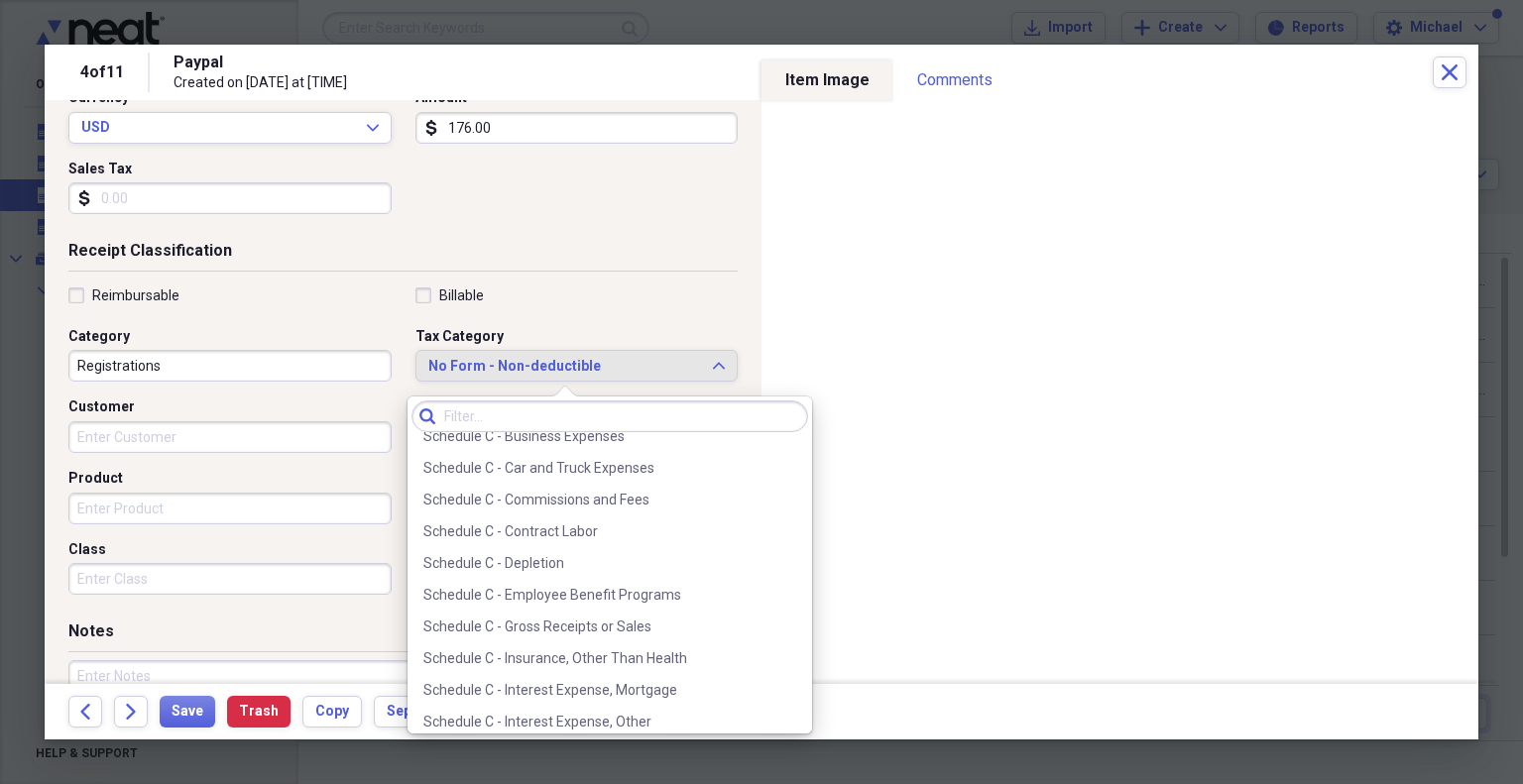 scroll, scrollTop: 3469, scrollLeft: 0, axis: vertical 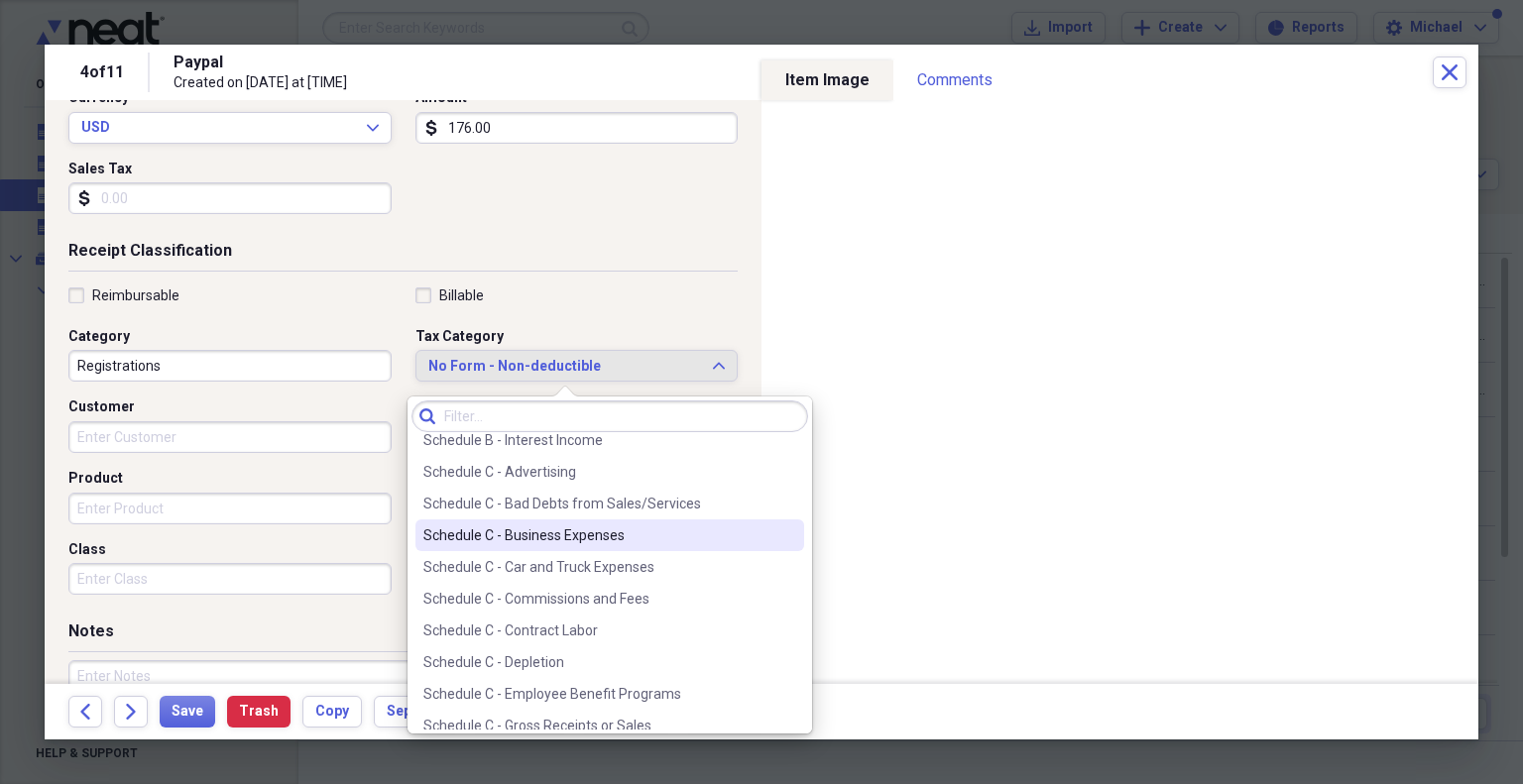 click on "Schedule C - Business Expenses" at bounding box center [598, 535] 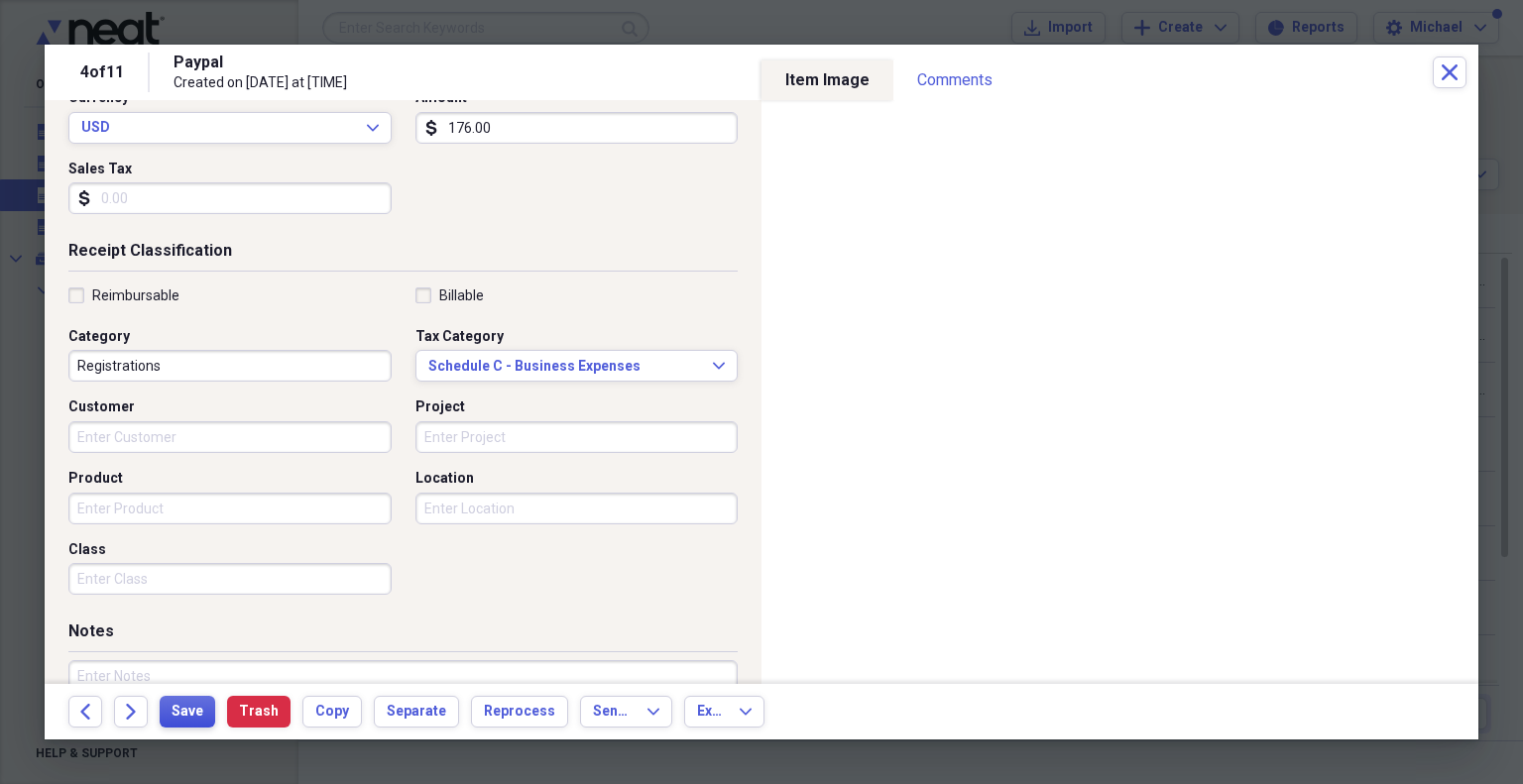 click on "Save" at bounding box center [187, 712] 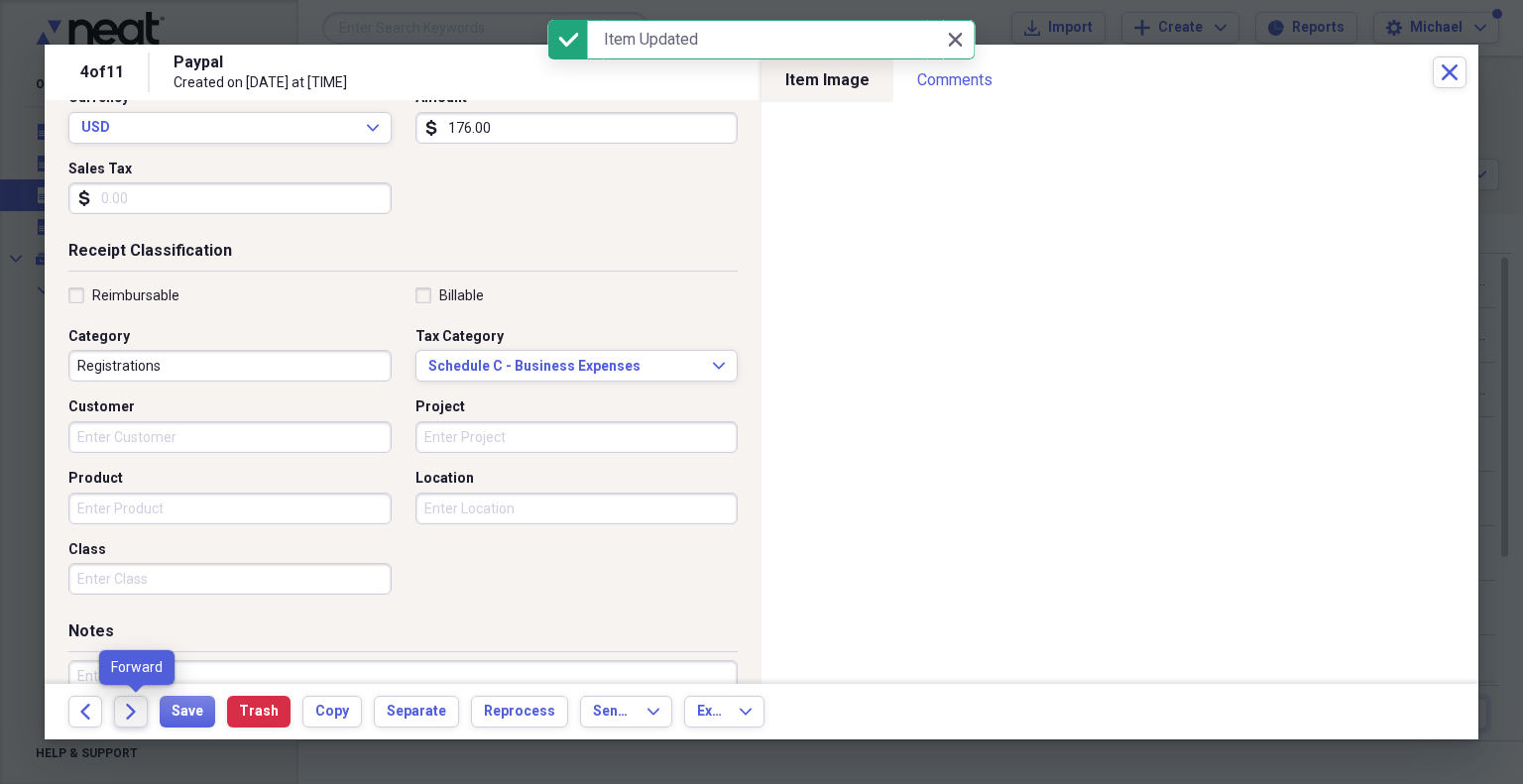 click on "Forward" 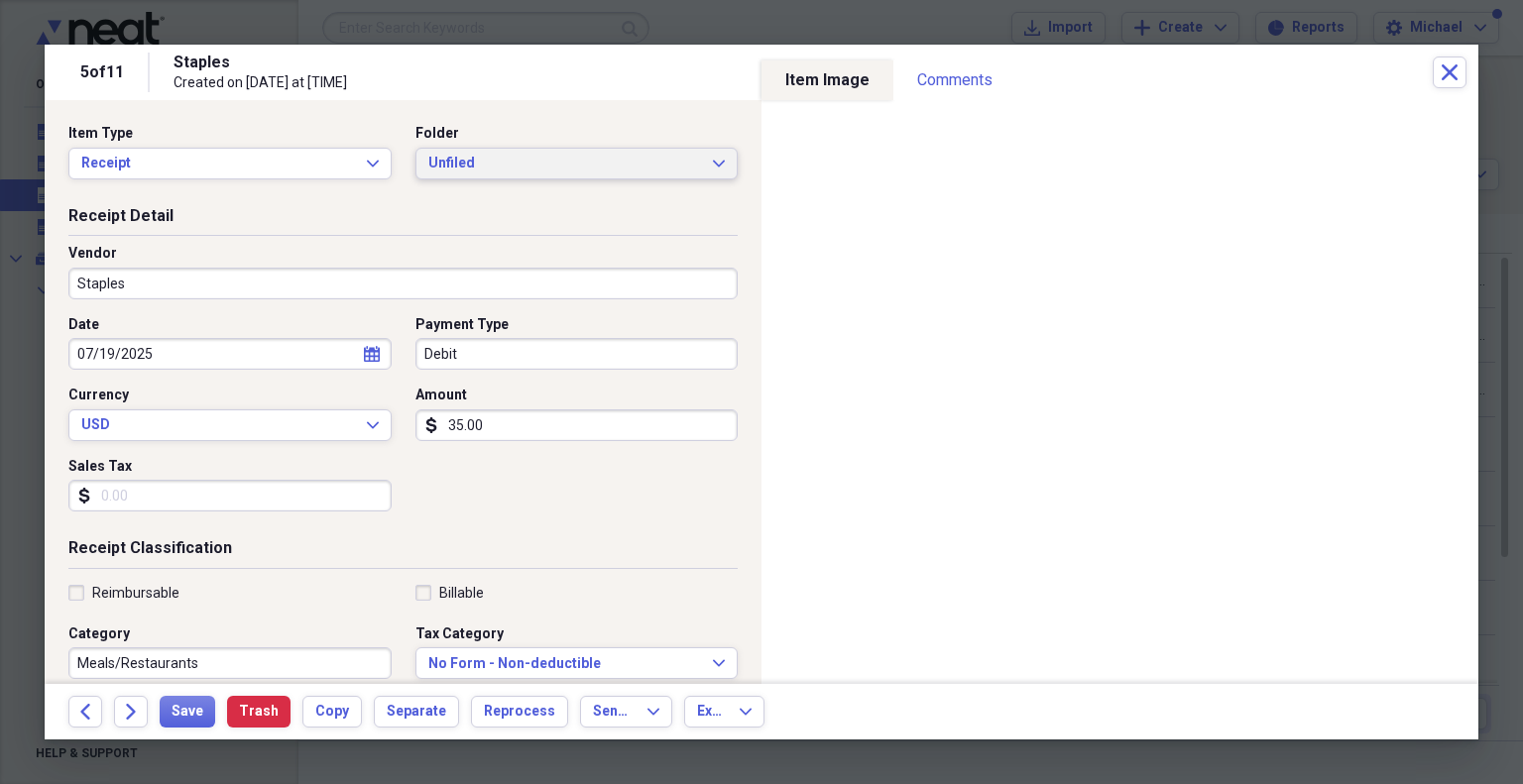 click on "Unfiled" at bounding box center [565, 164] 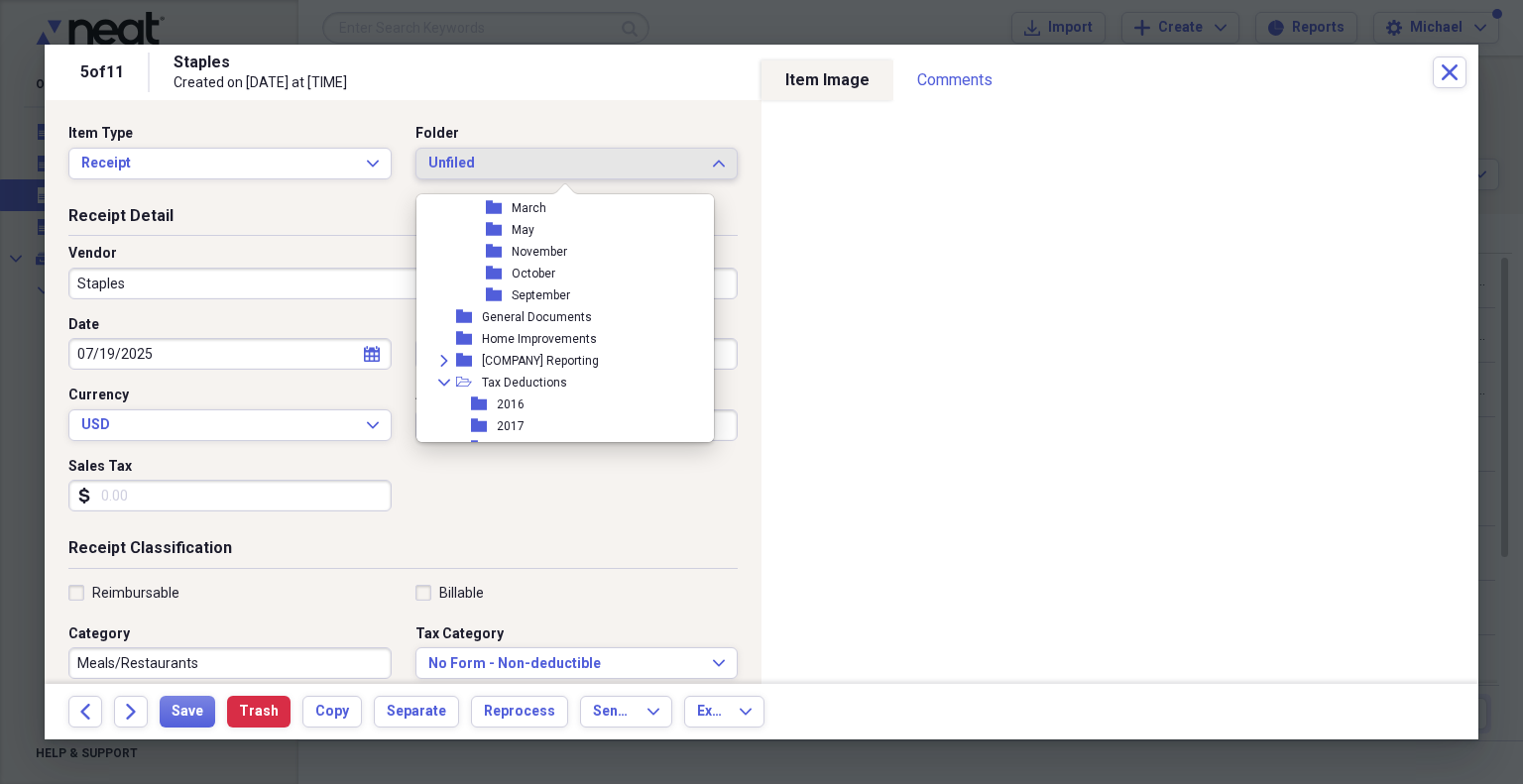scroll, scrollTop: 747, scrollLeft: 0, axis: vertical 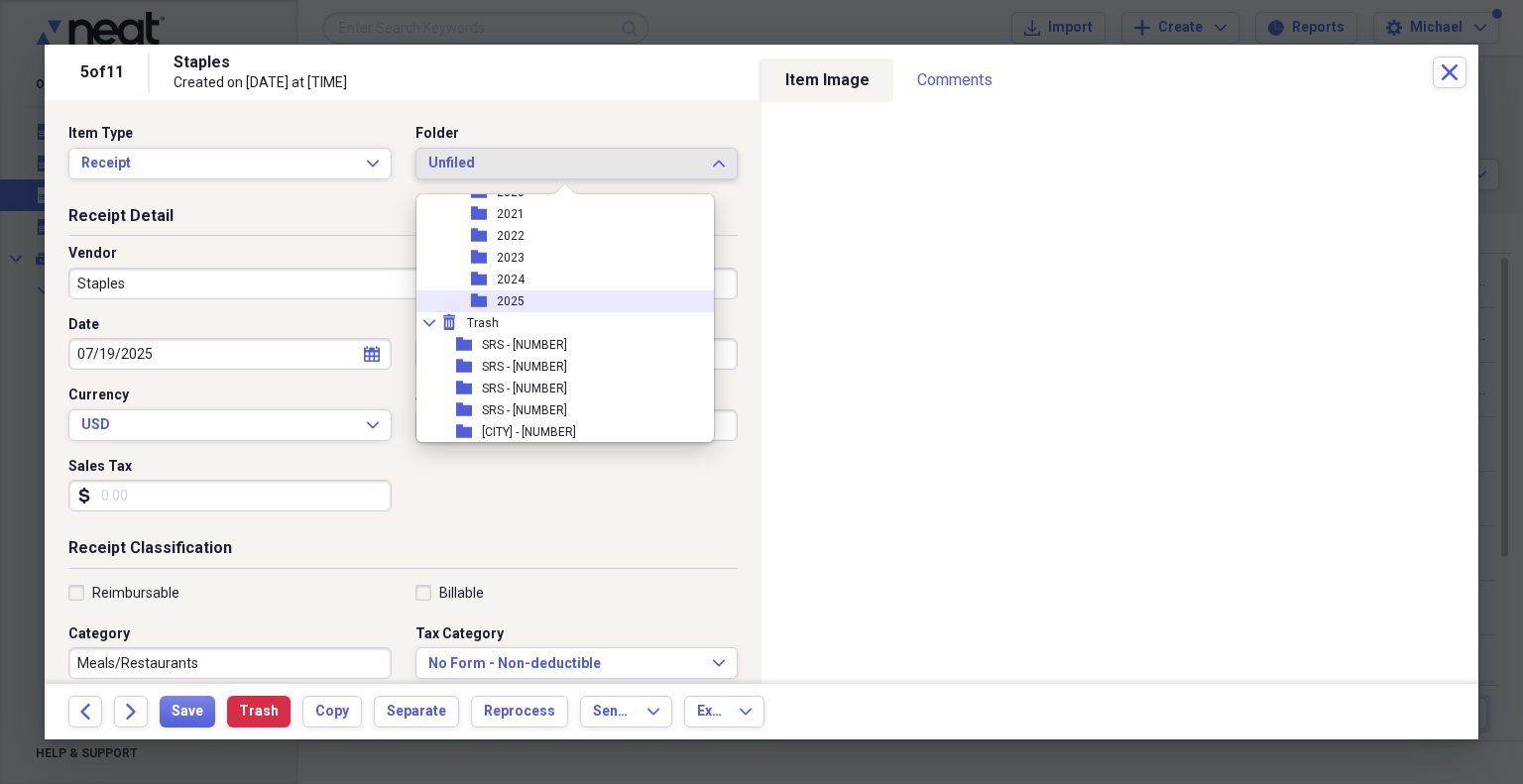 click on "2025" at bounding box center [511, 301] 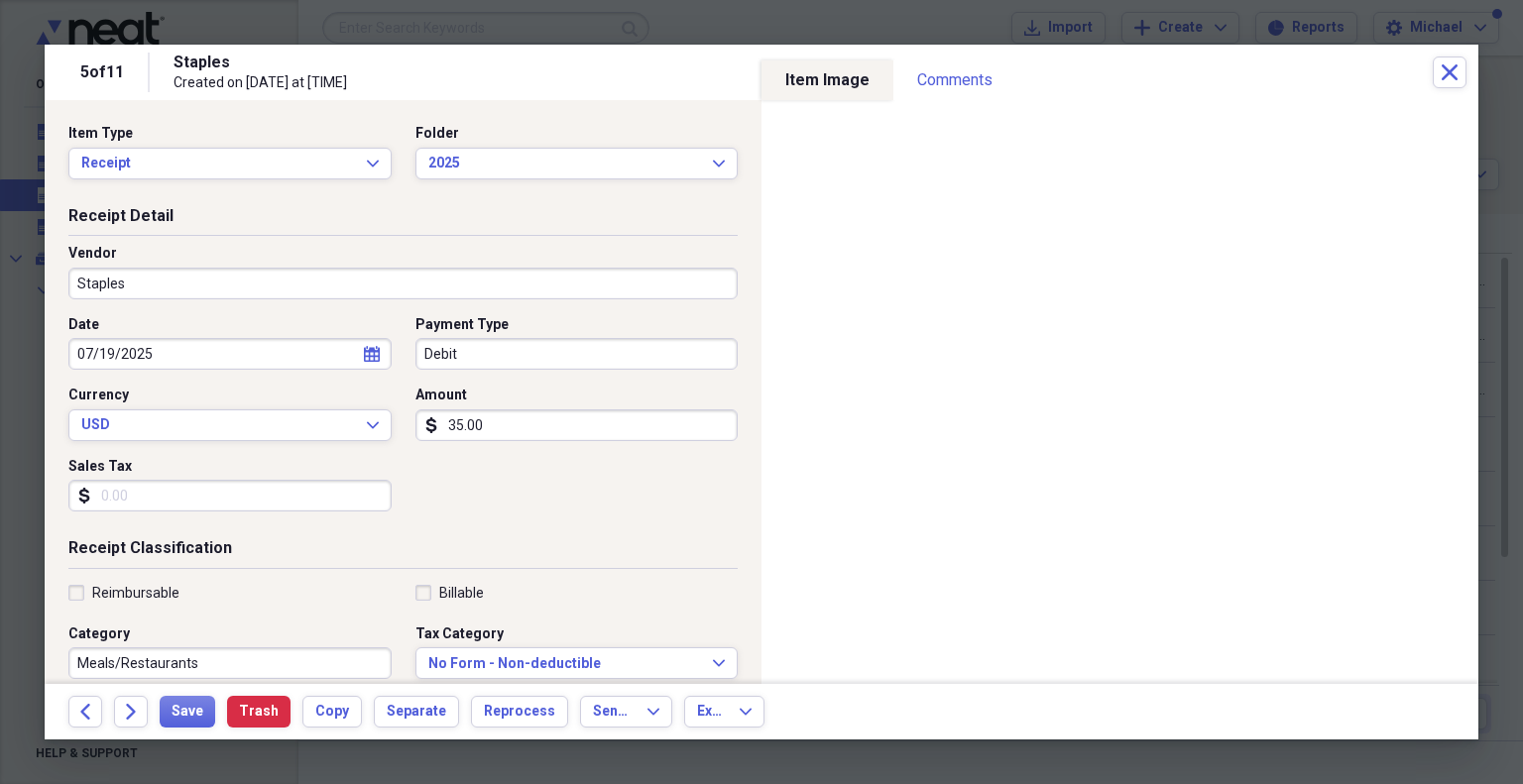 click on "Debit" at bounding box center [577, 354] 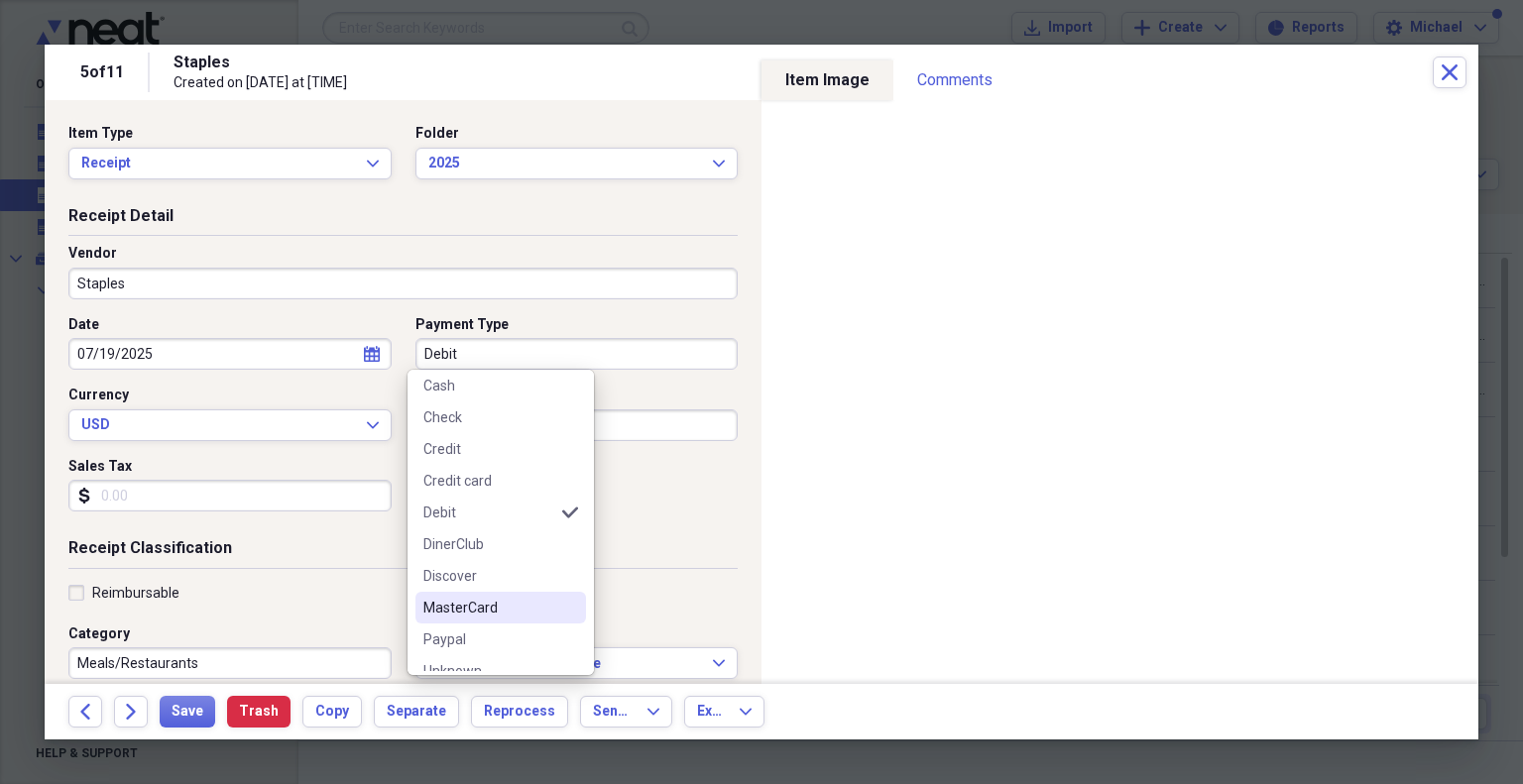 scroll, scrollTop: 123, scrollLeft: 0, axis: vertical 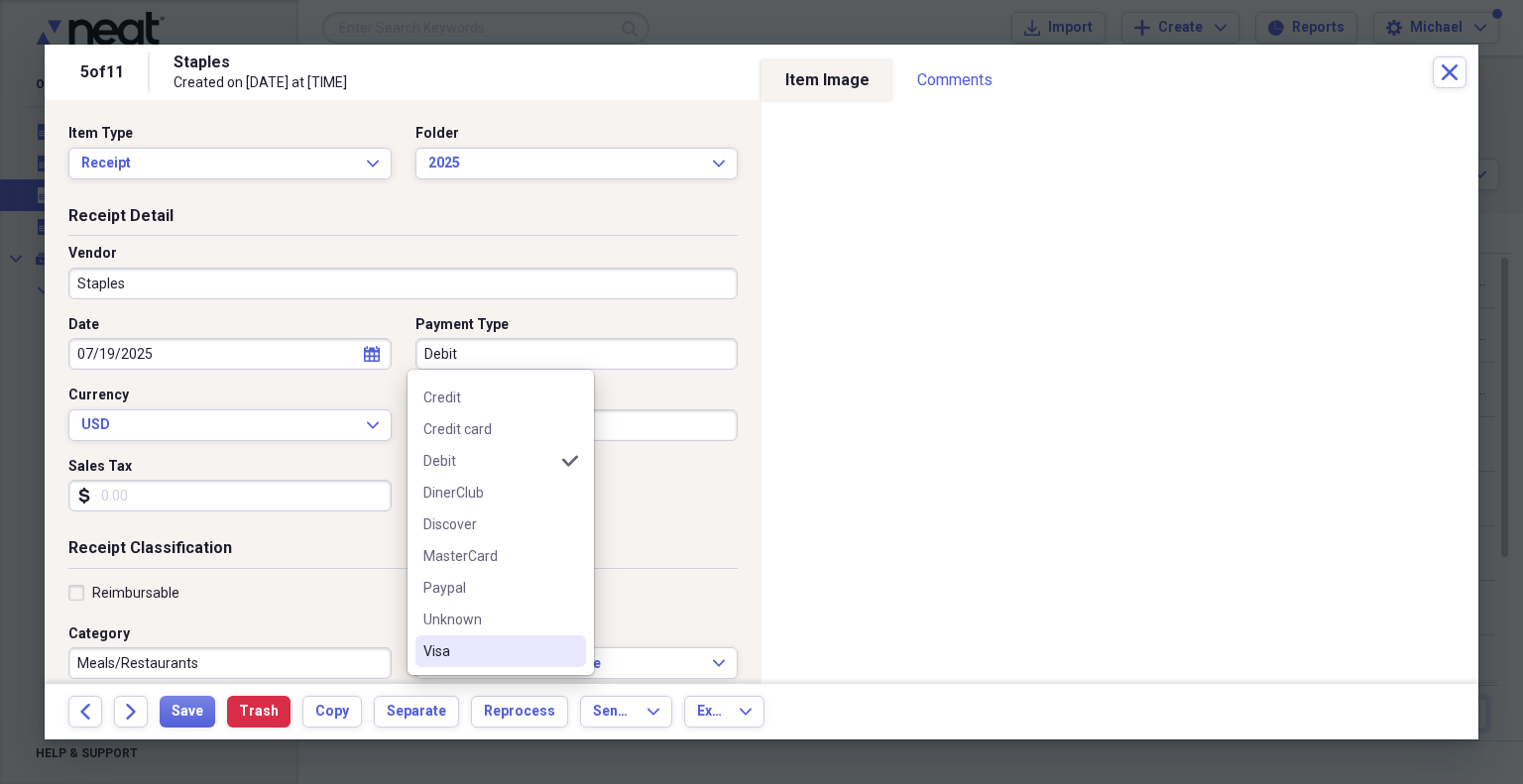 click on "Visa" at bounding box center [489, 651] 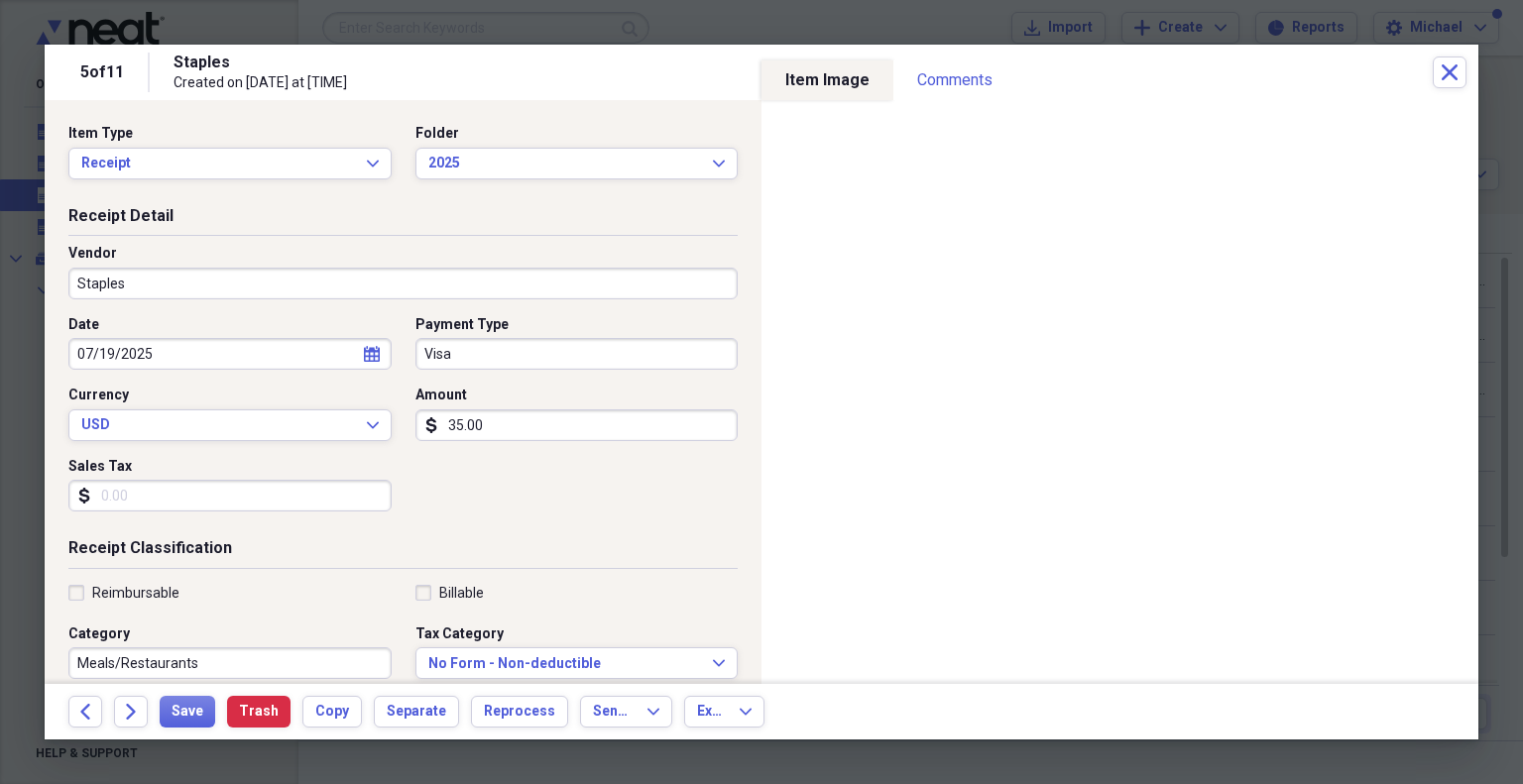 click on "35.00" at bounding box center [577, 425] 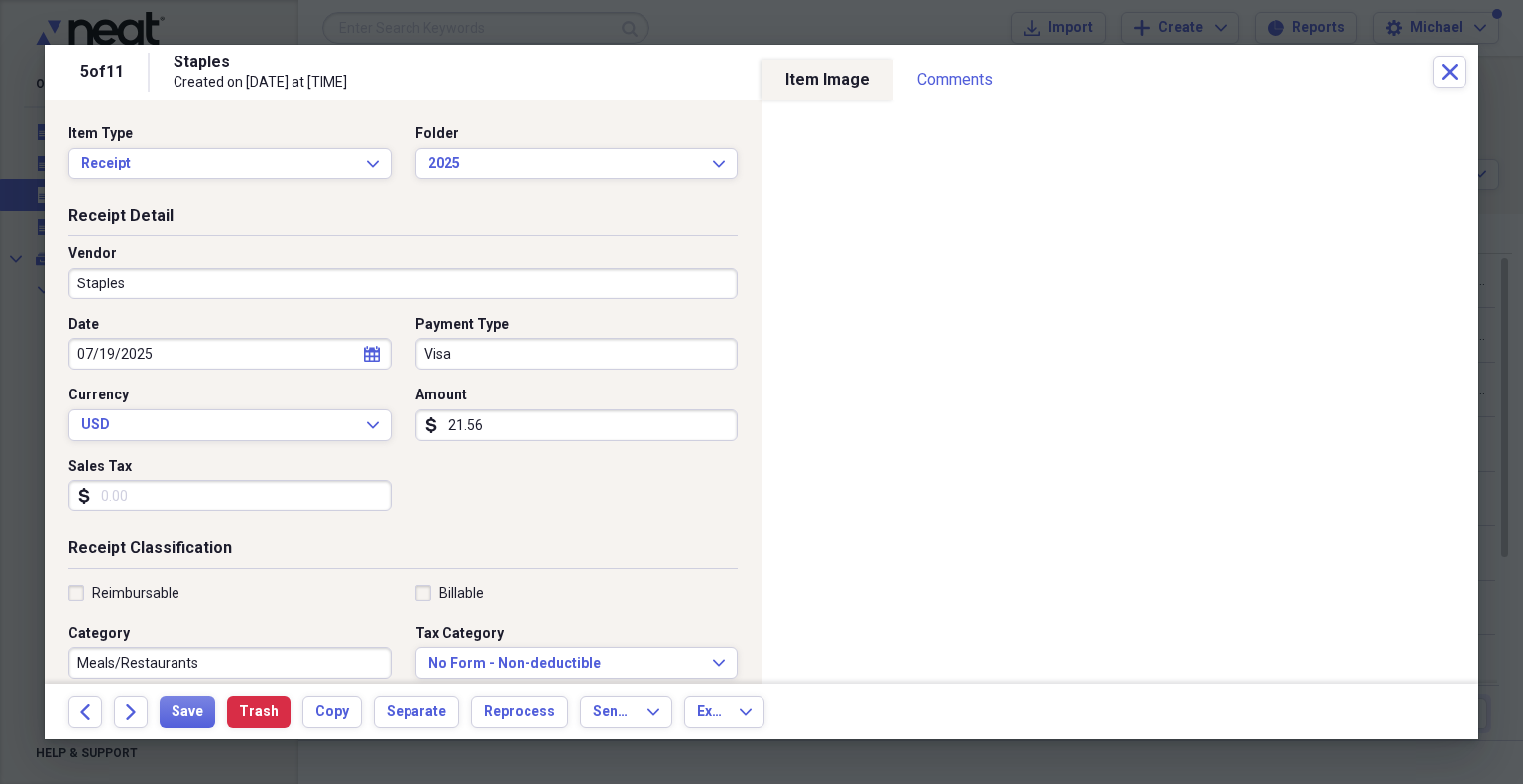 type on "21.56" 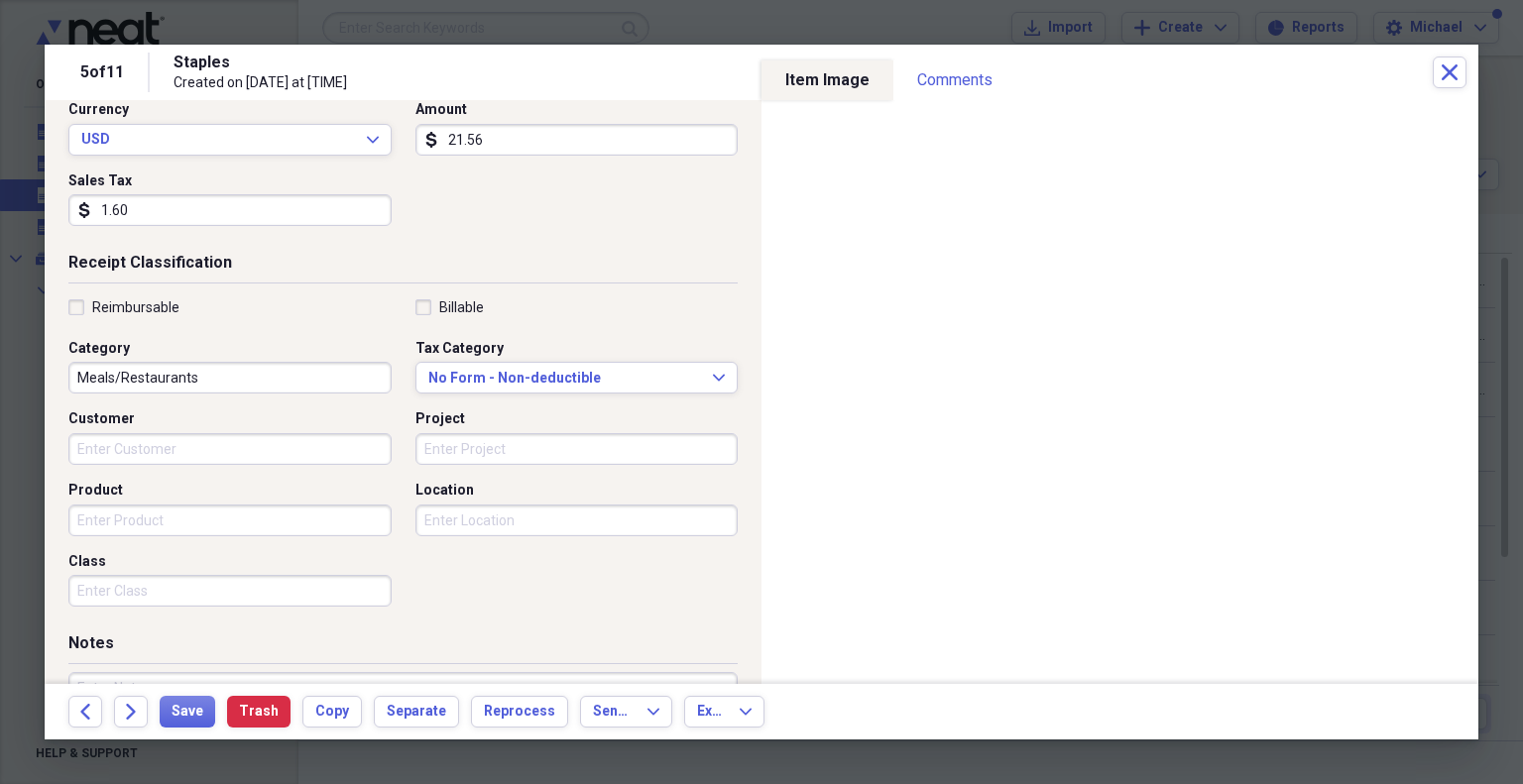 scroll, scrollTop: 297, scrollLeft: 0, axis: vertical 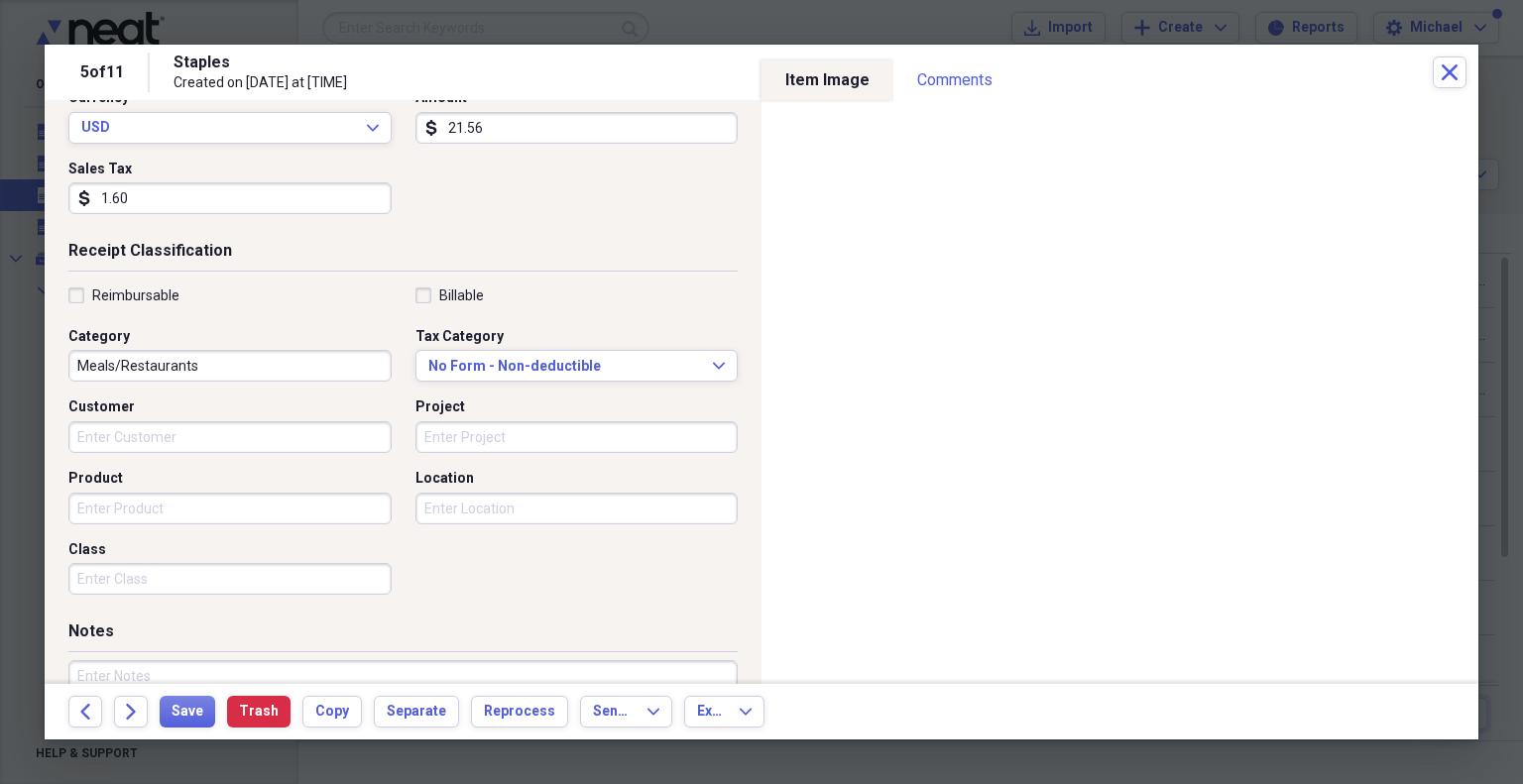 type on "1.60" 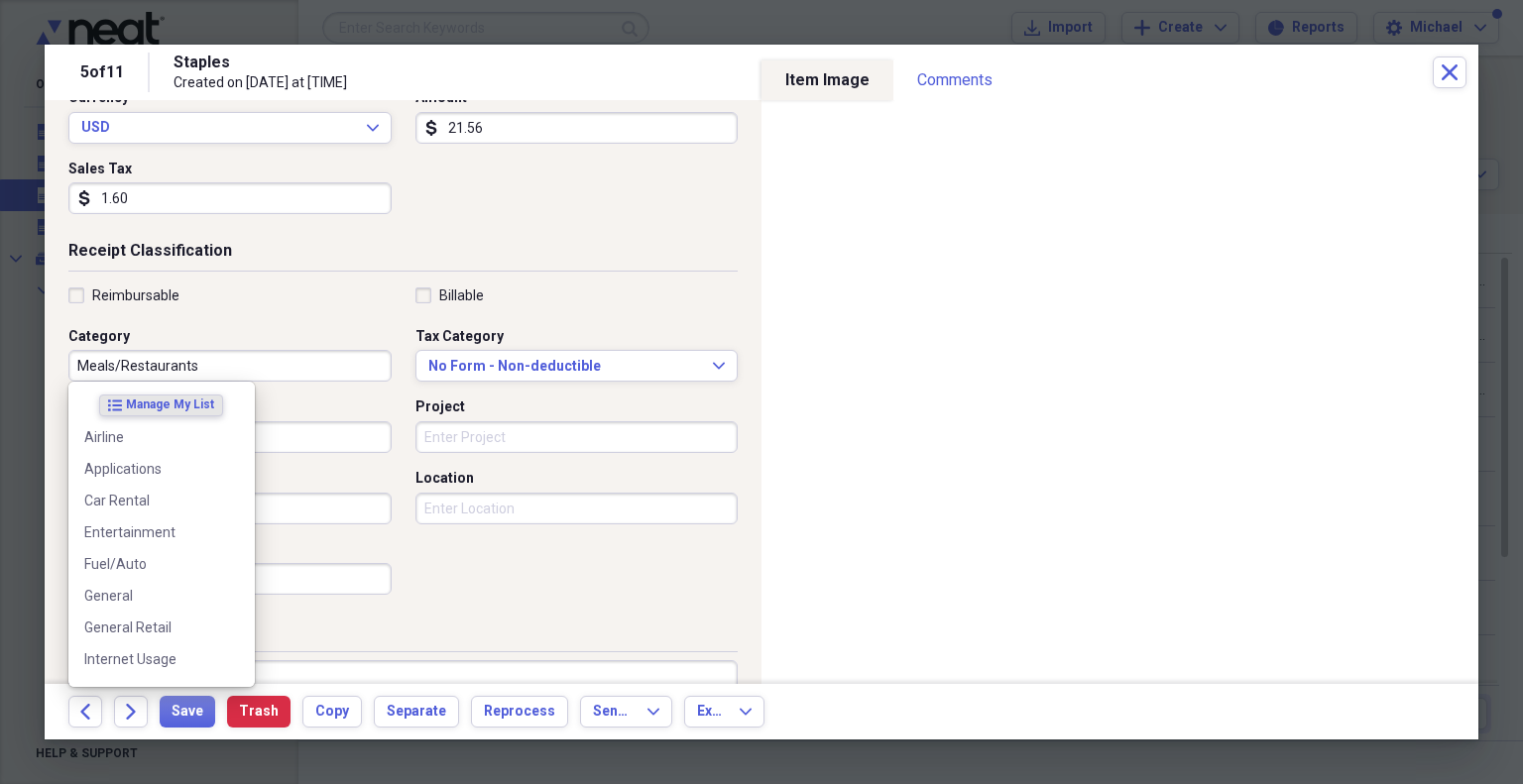 click on "Meals/Restaurants" at bounding box center [230, 366] 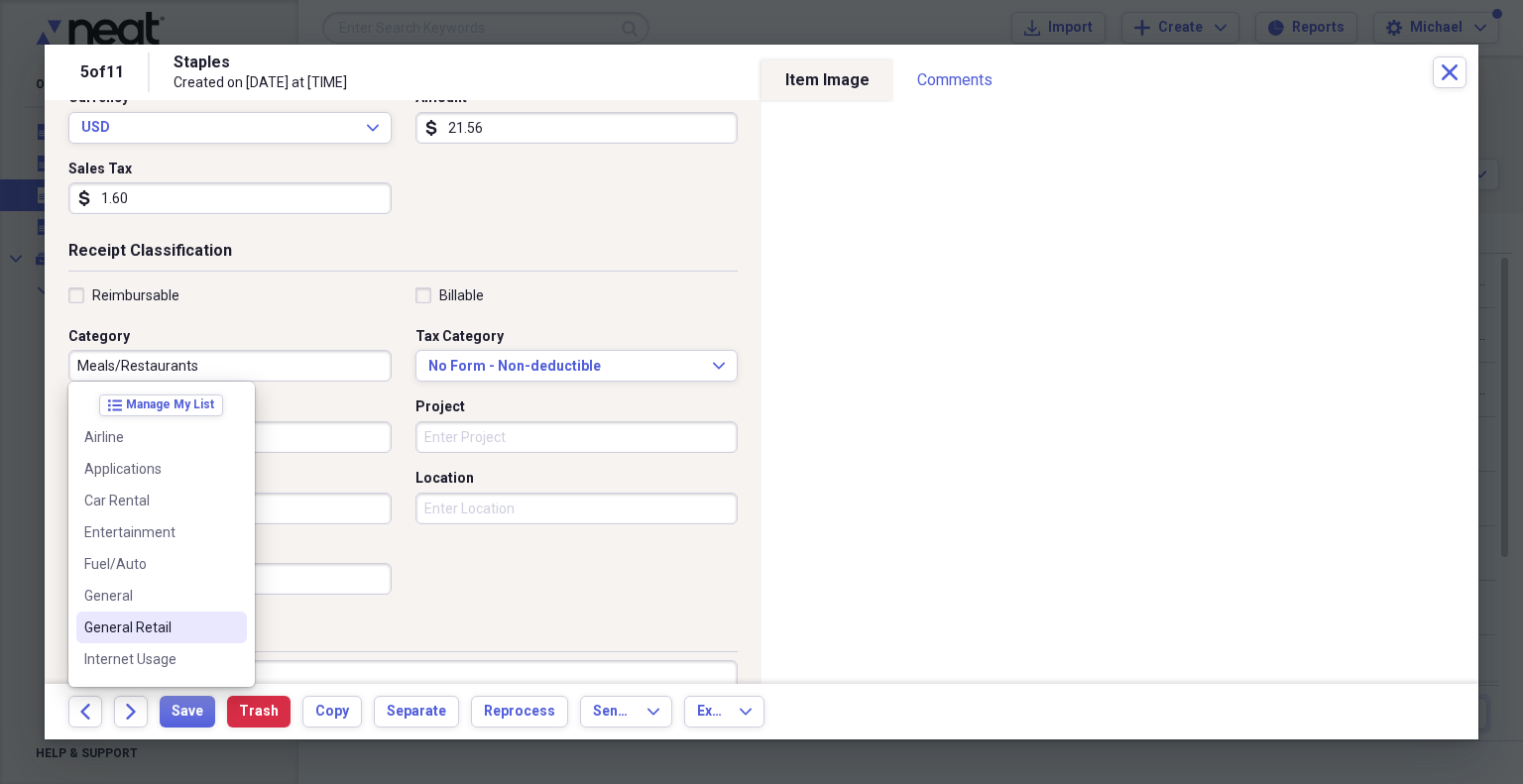 click on "General Retail" at bounding box center (150, 627) 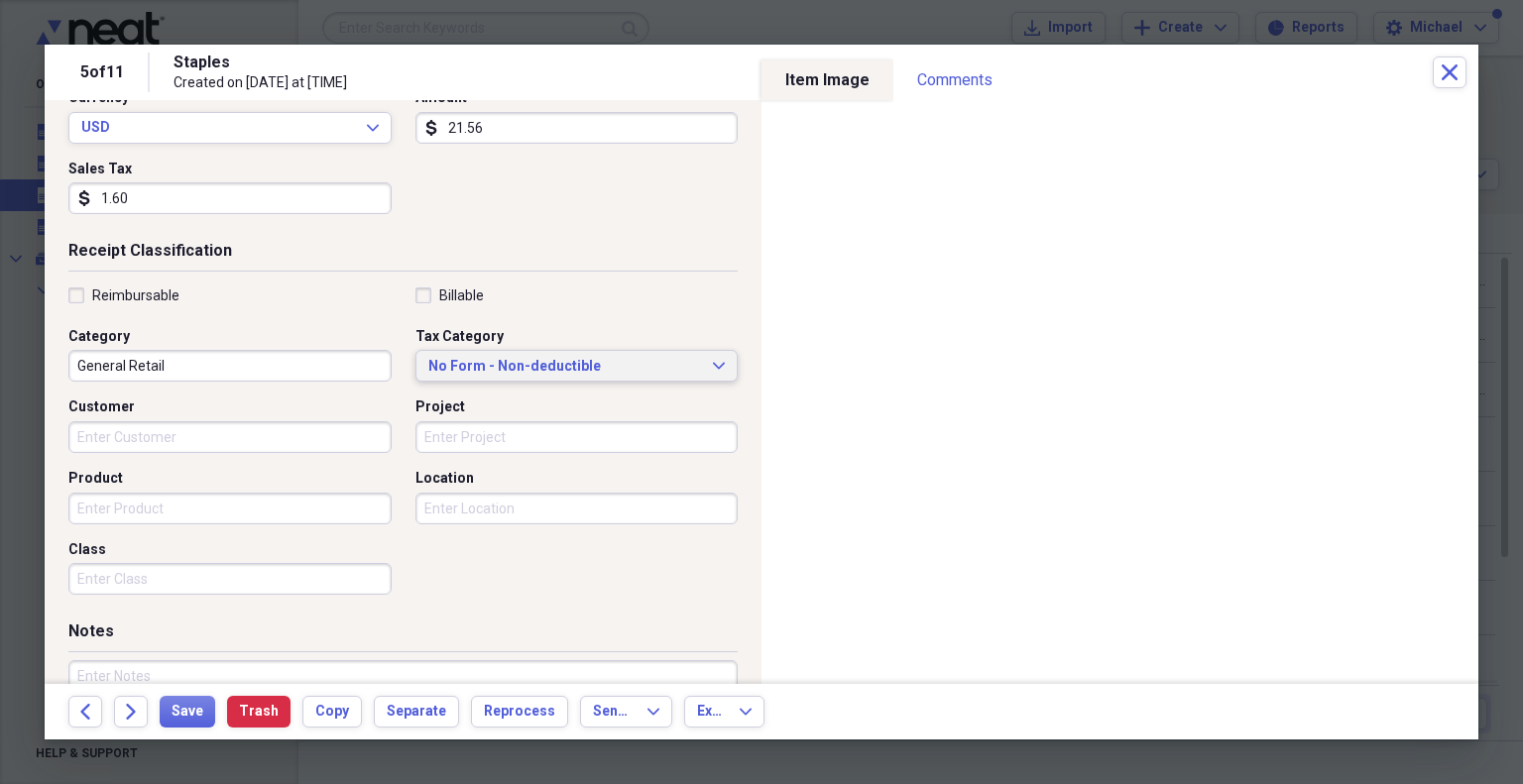 click on "No Form - Non-deductible" at bounding box center [565, 367] 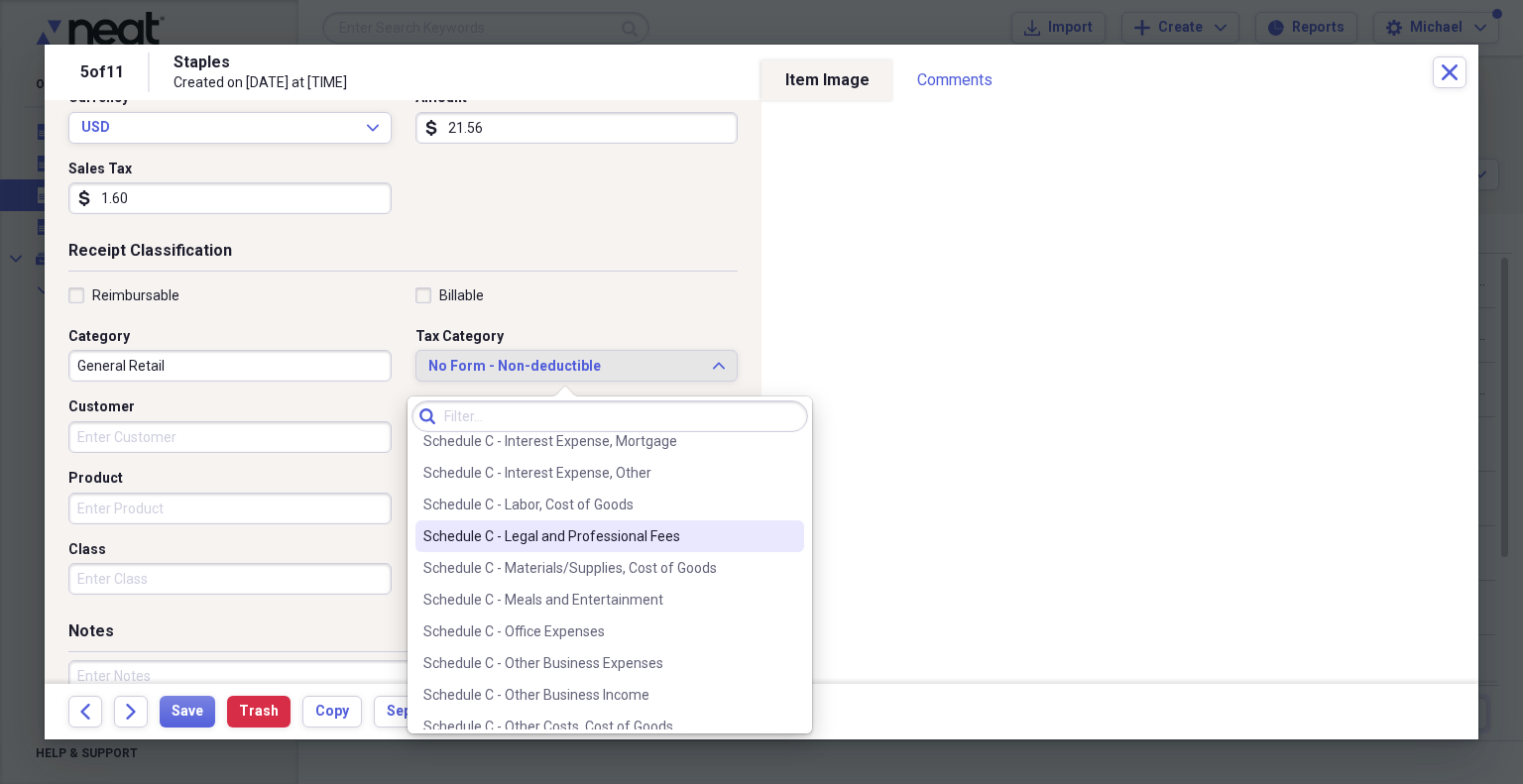 scroll, scrollTop: 3865, scrollLeft: 0, axis: vertical 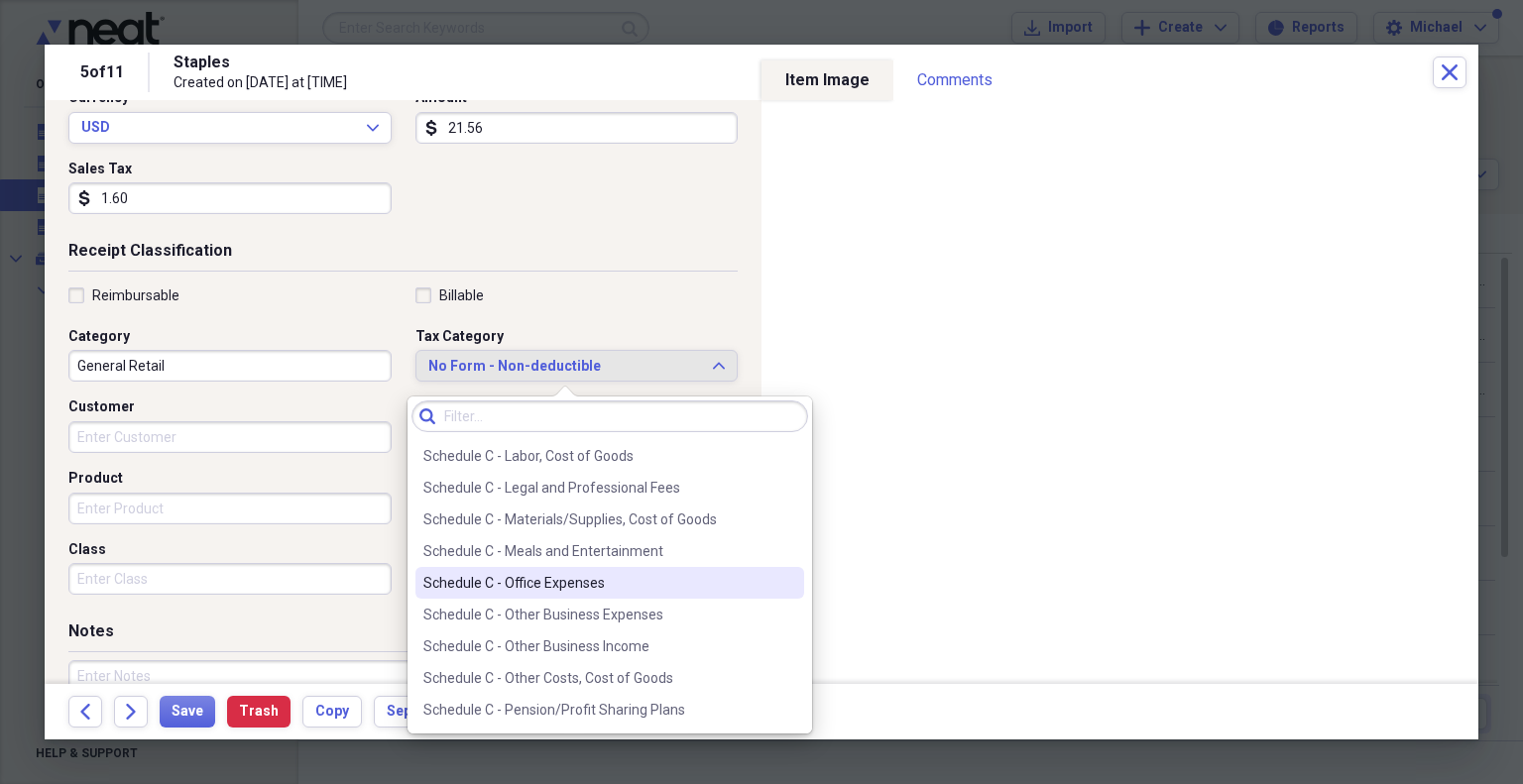 click on "Schedule C - Office Expenses" at bounding box center (598, 583) 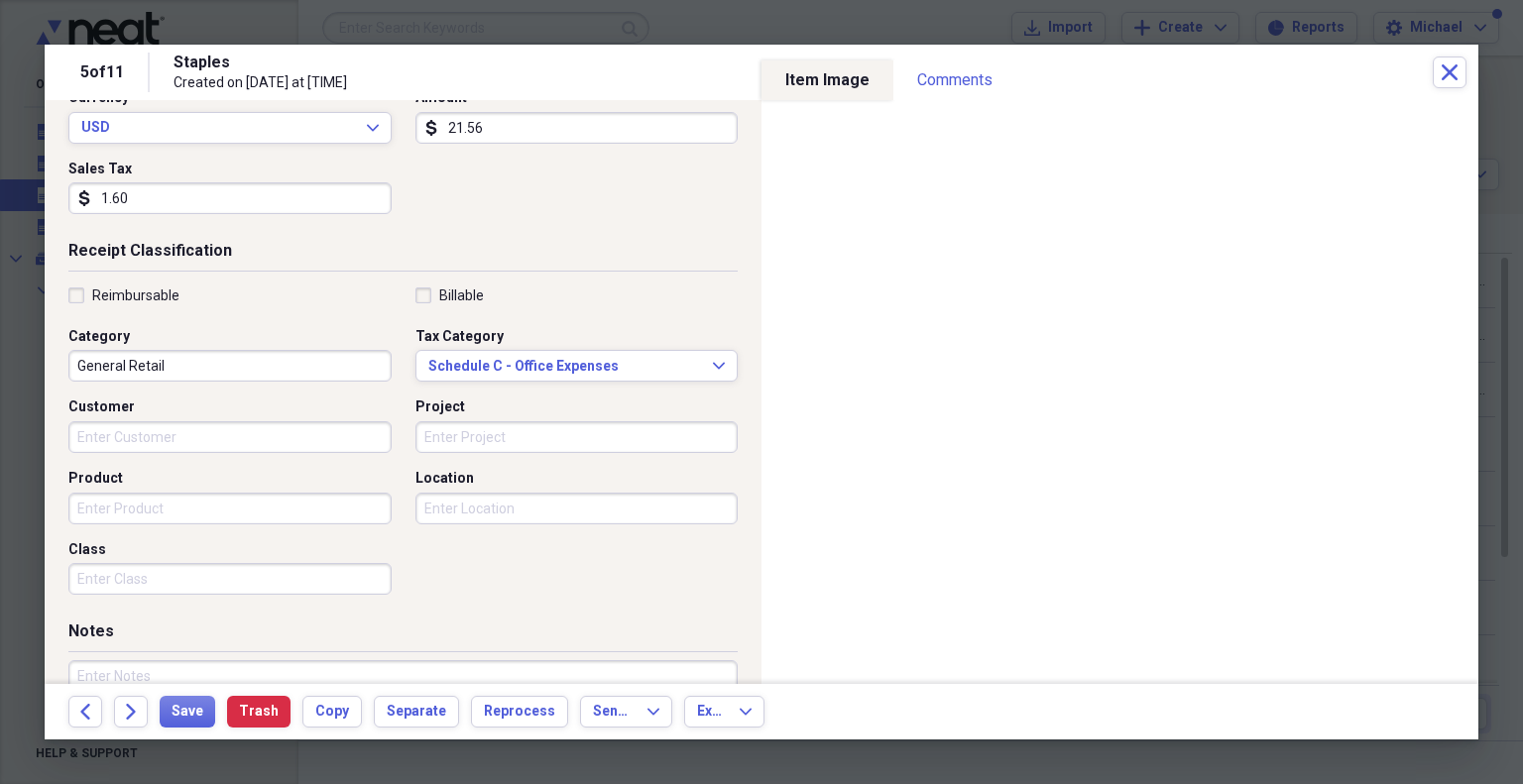 click on "Project" at bounding box center [577, 437] 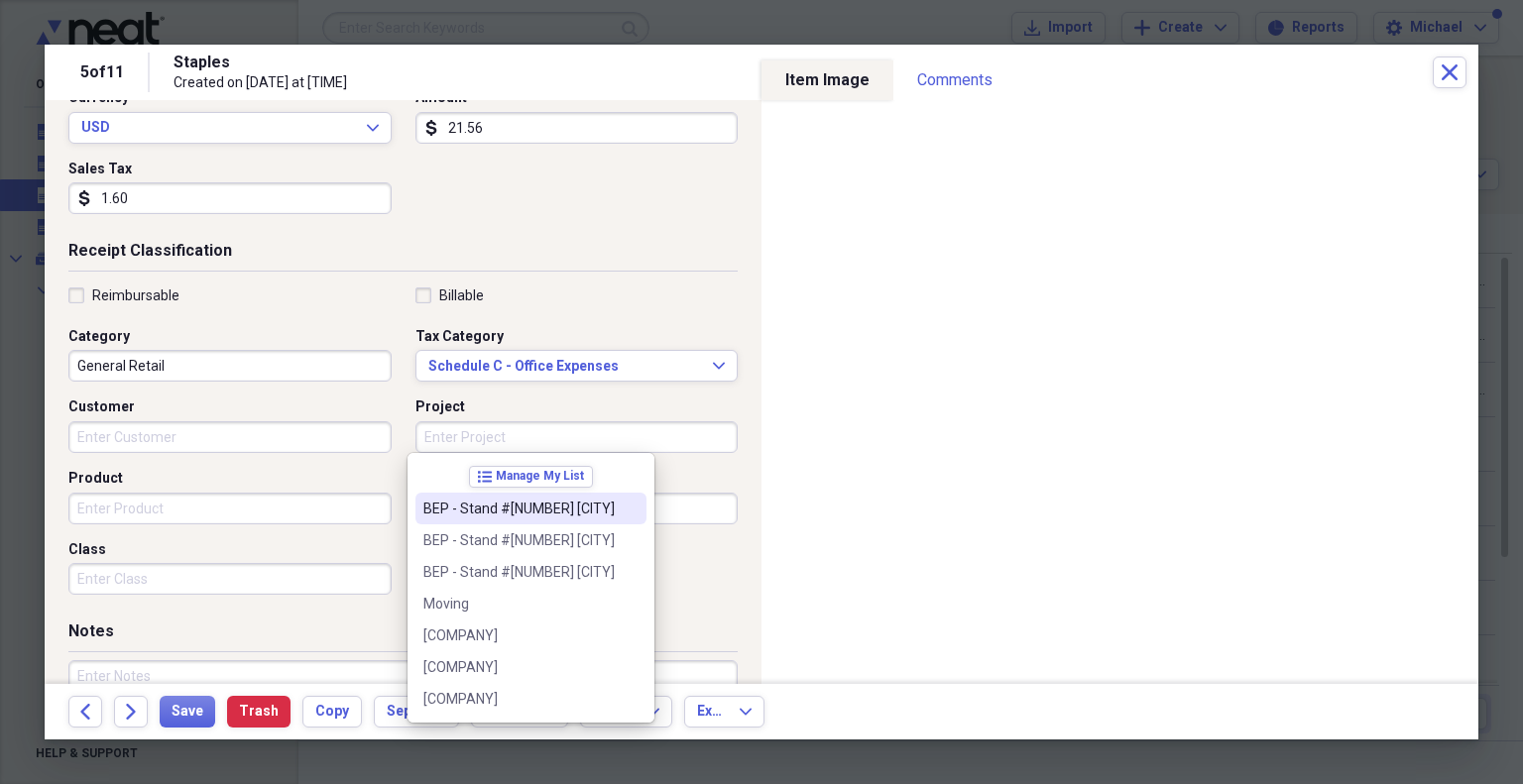 click on "BEP - Stand #[NUMBER] [CITY]" at bounding box center (519, 508) 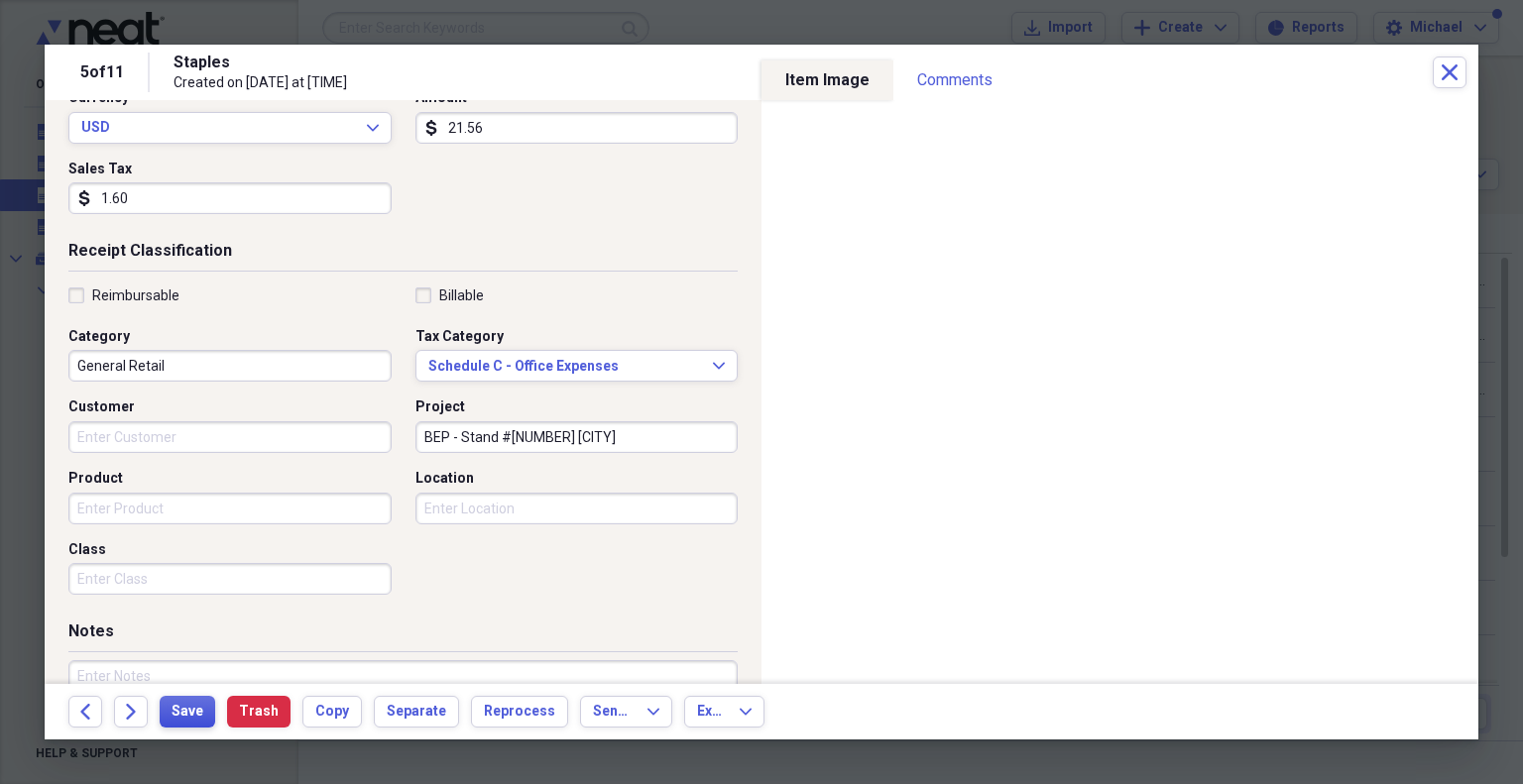 click on "Save" at bounding box center (187, 712) 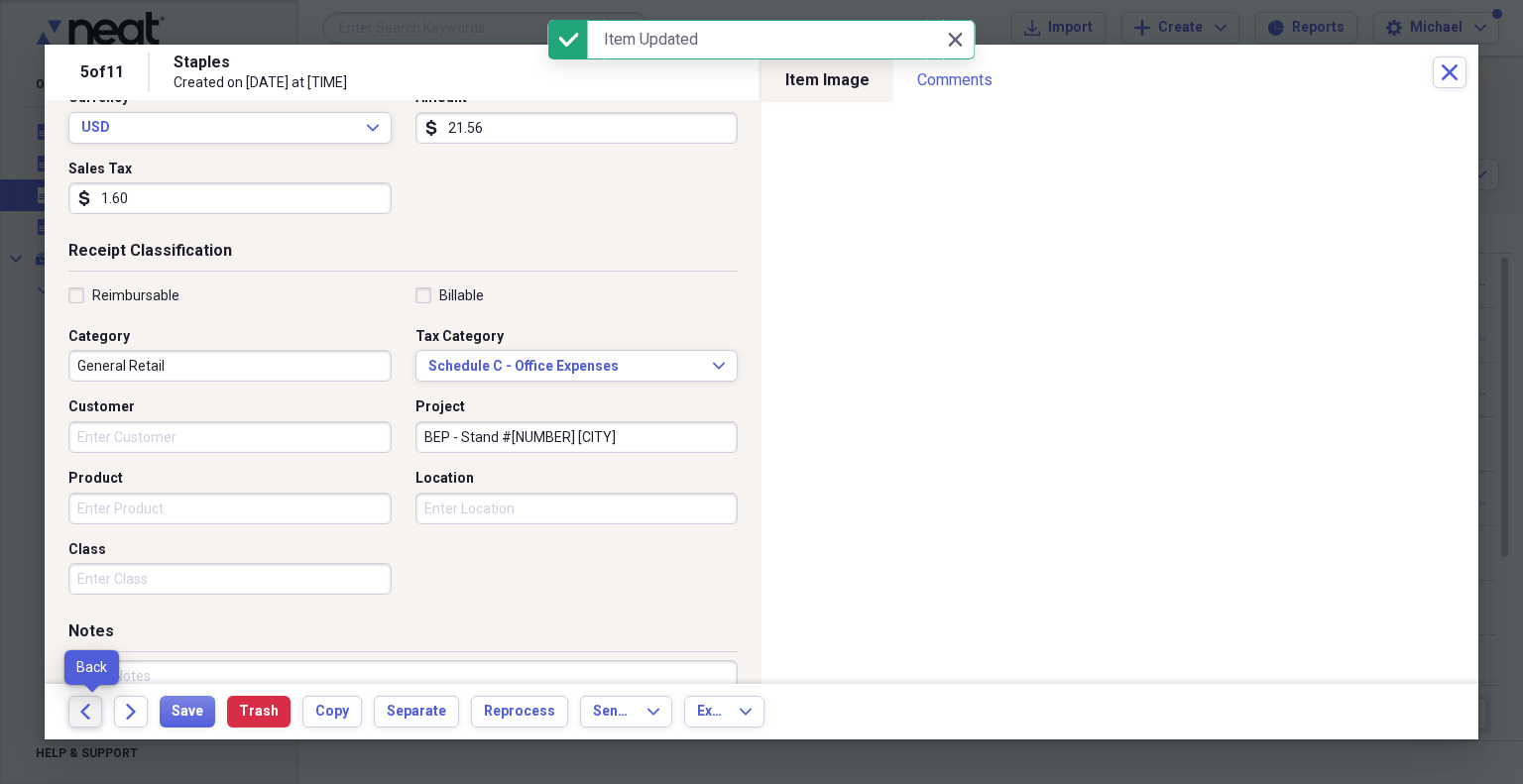 click on "Back" 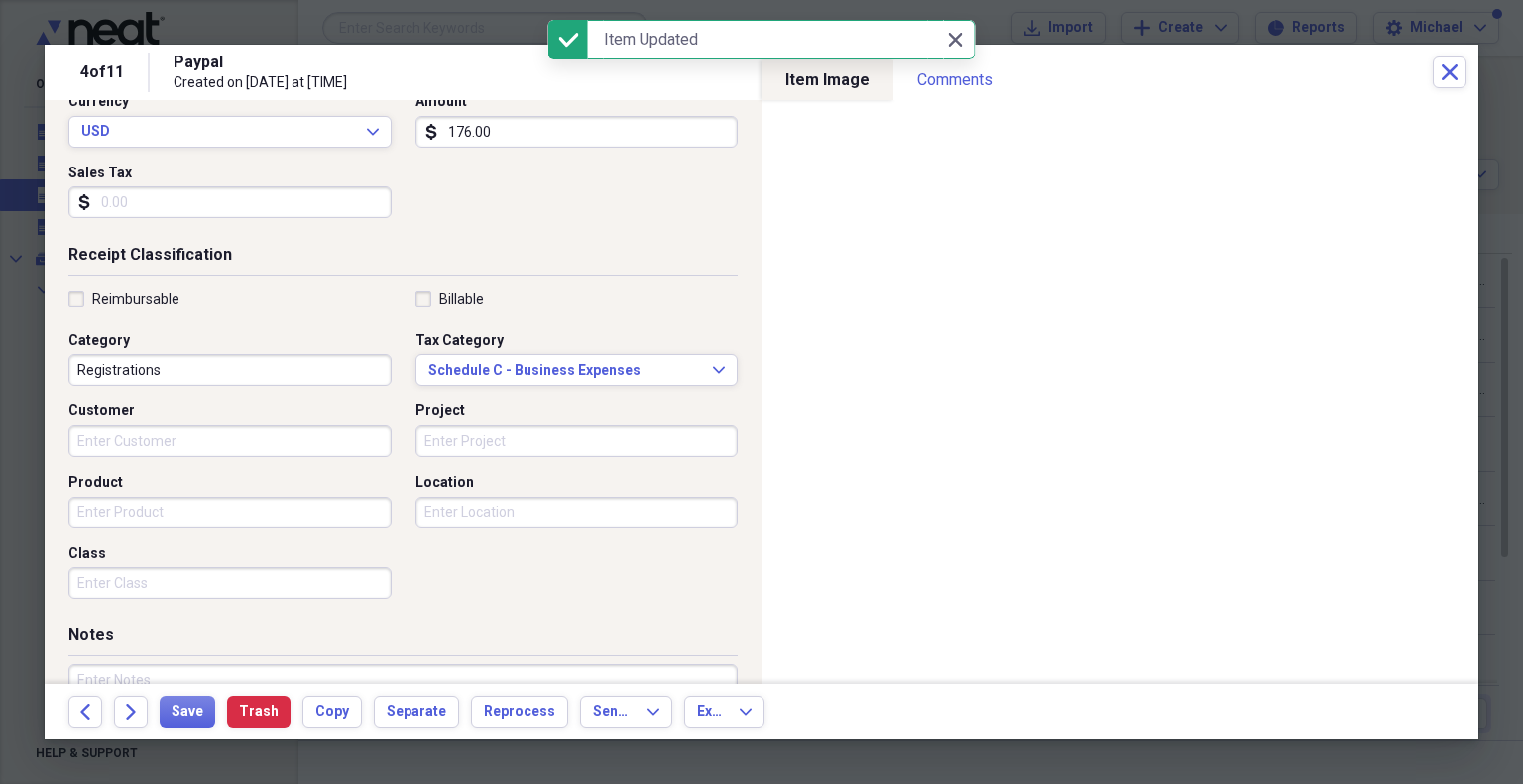 scroll, scrollTop: 297, scrollLeft: 0, axis: vertical 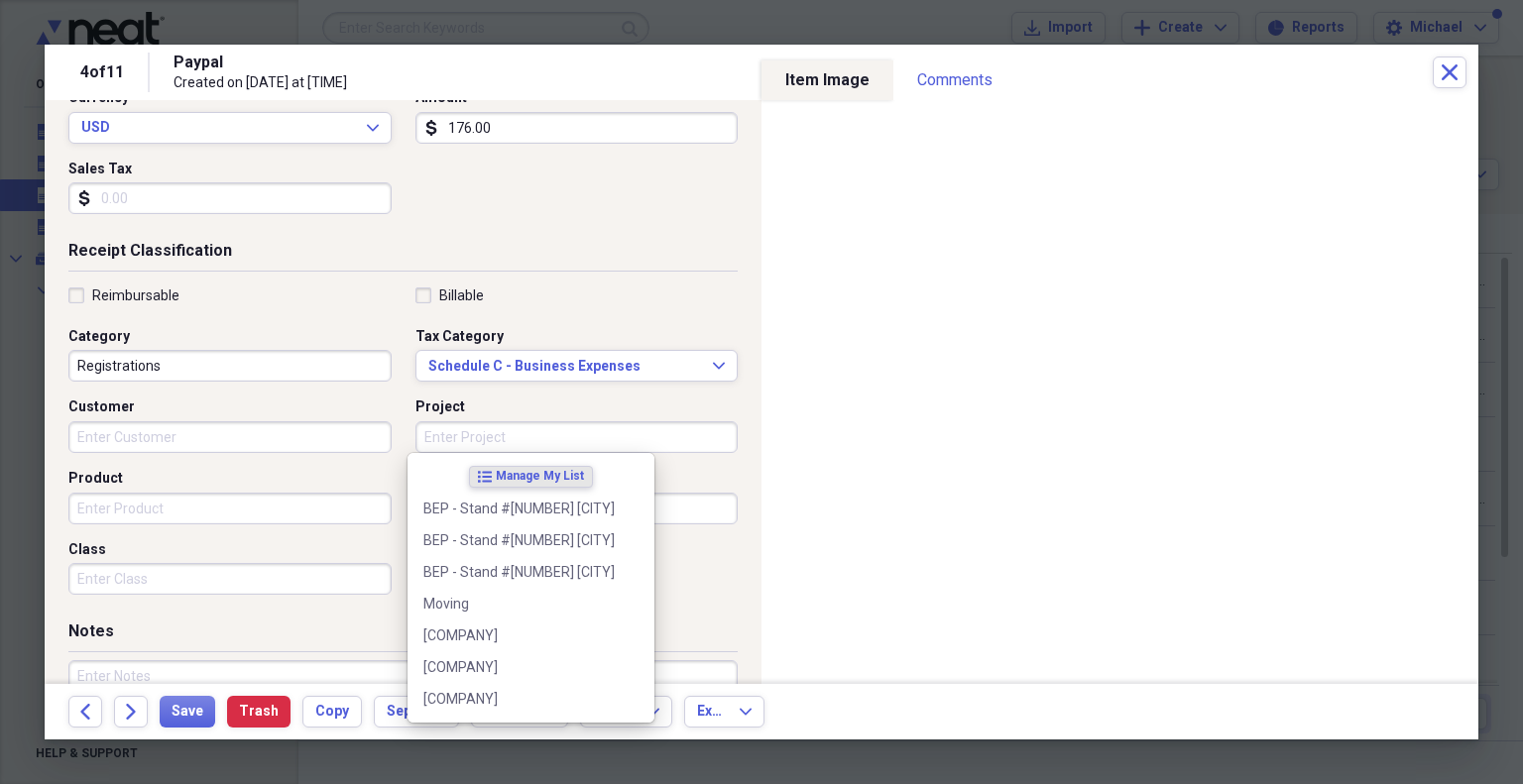 click on "Project" at bounding box center (577, 437) 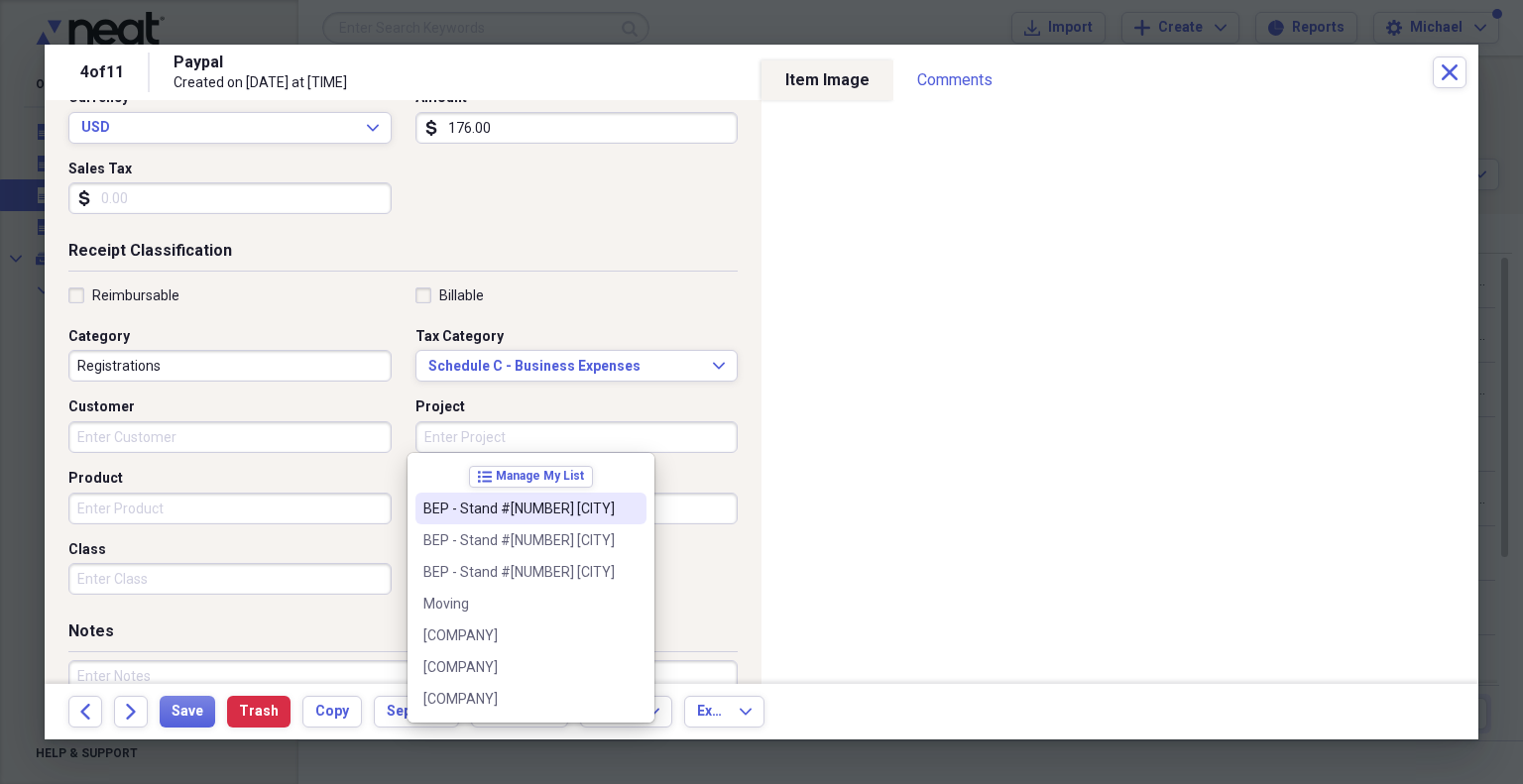click on "BEP - Stand #[NUMBER] [CITY]" at bounding box center [519, 508] 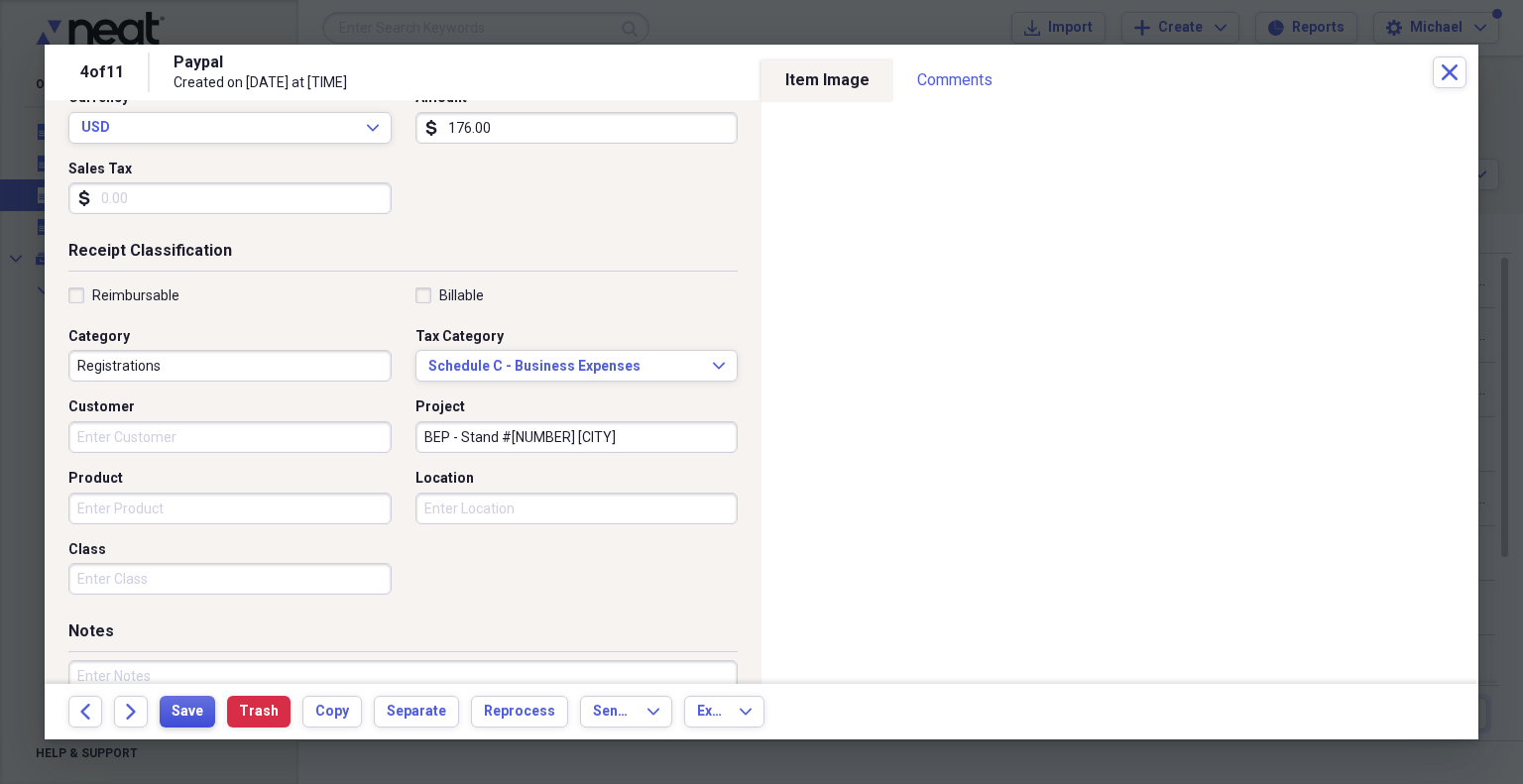 click on "Save" at bounding box center (187, 712) 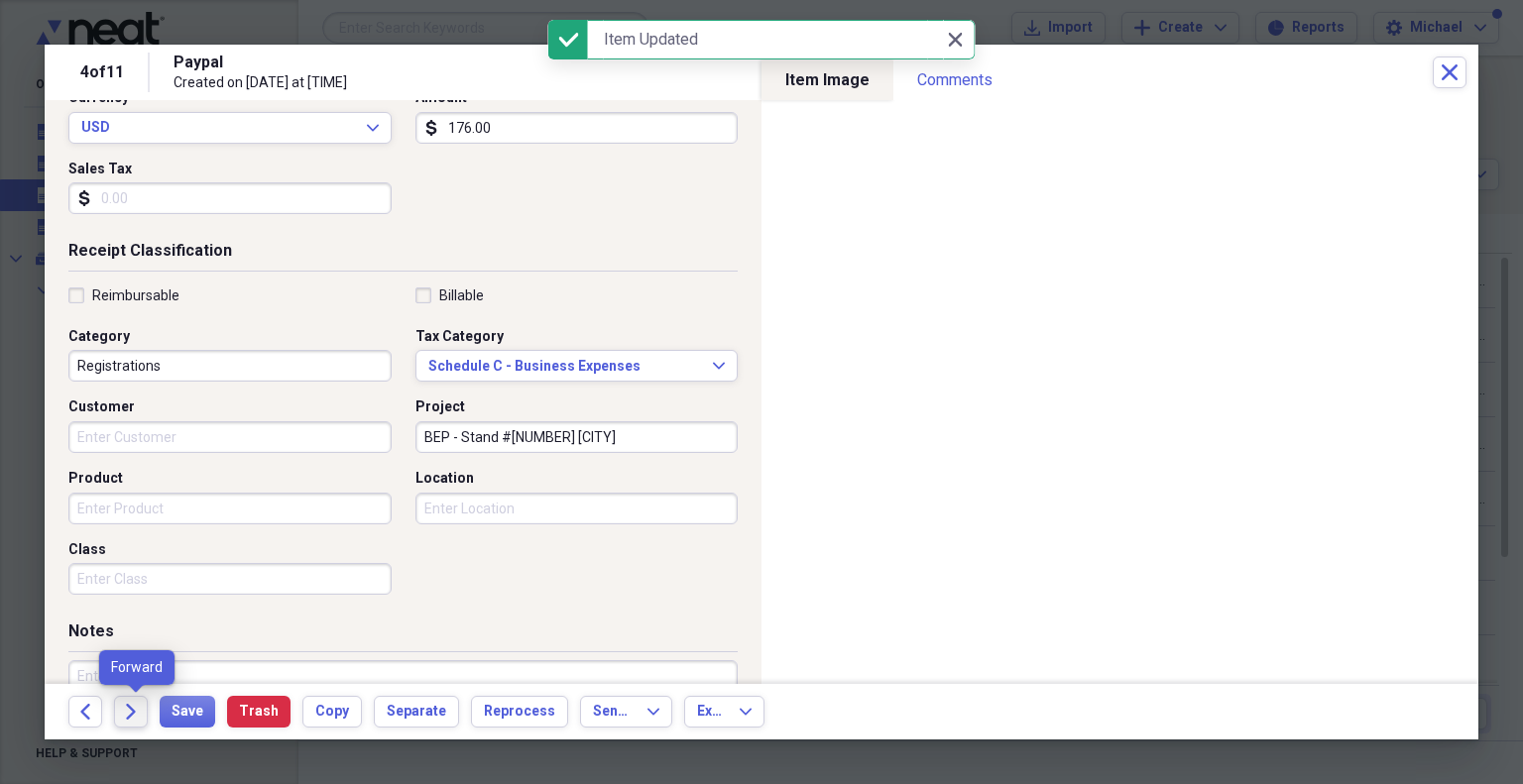 click on "Forward" 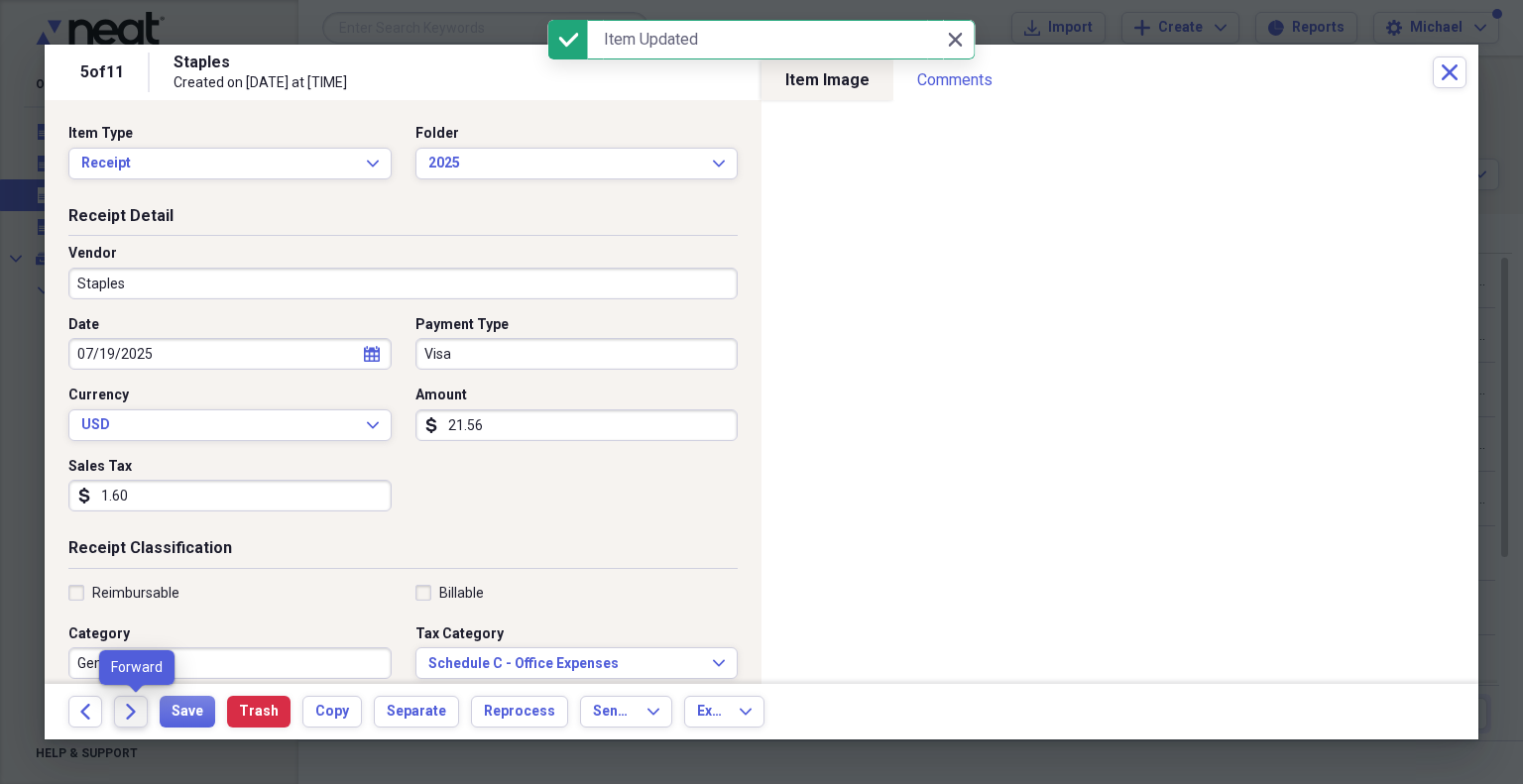 click on "Forward" 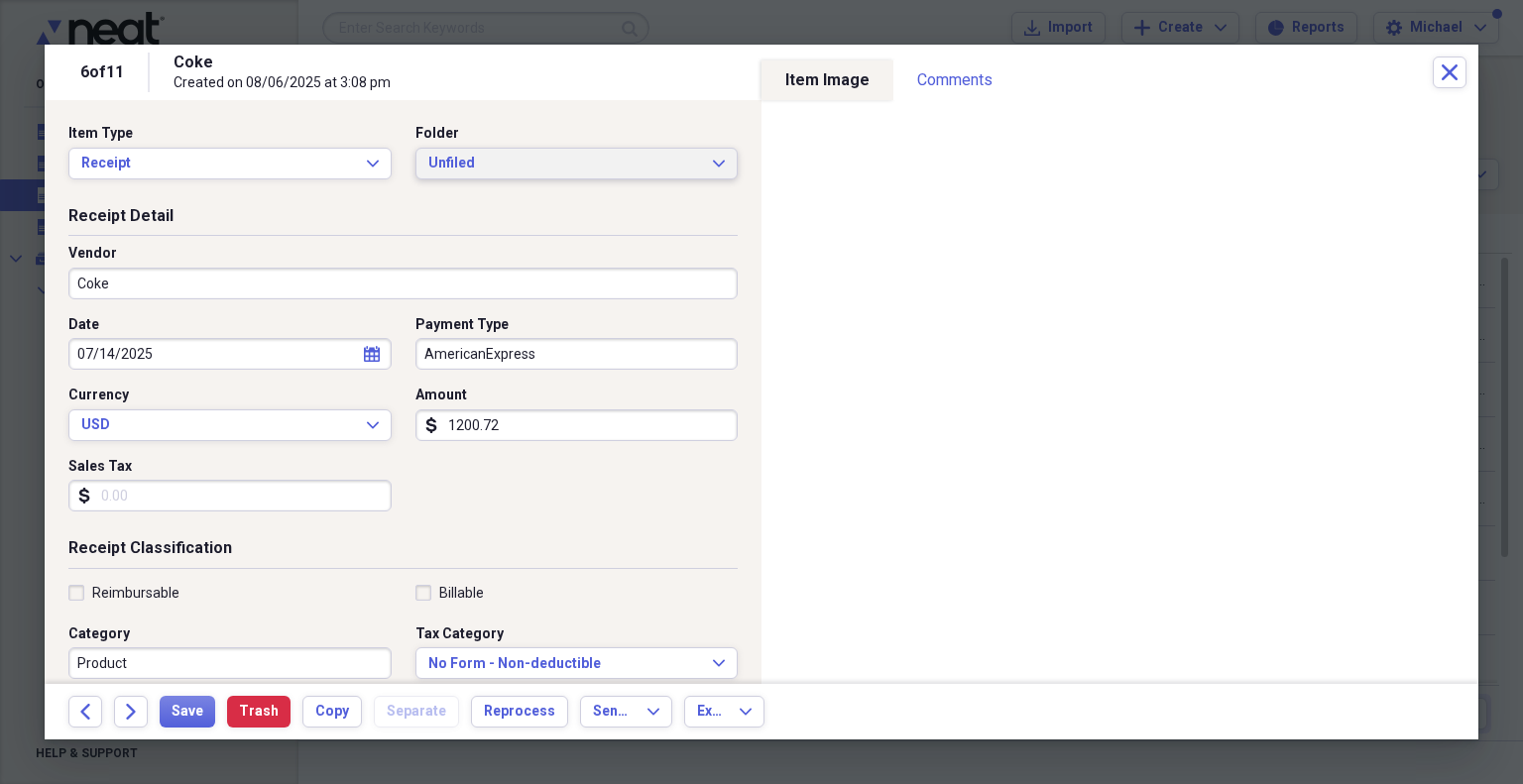 click on "Unfiled" at bounding box center (565, 164) 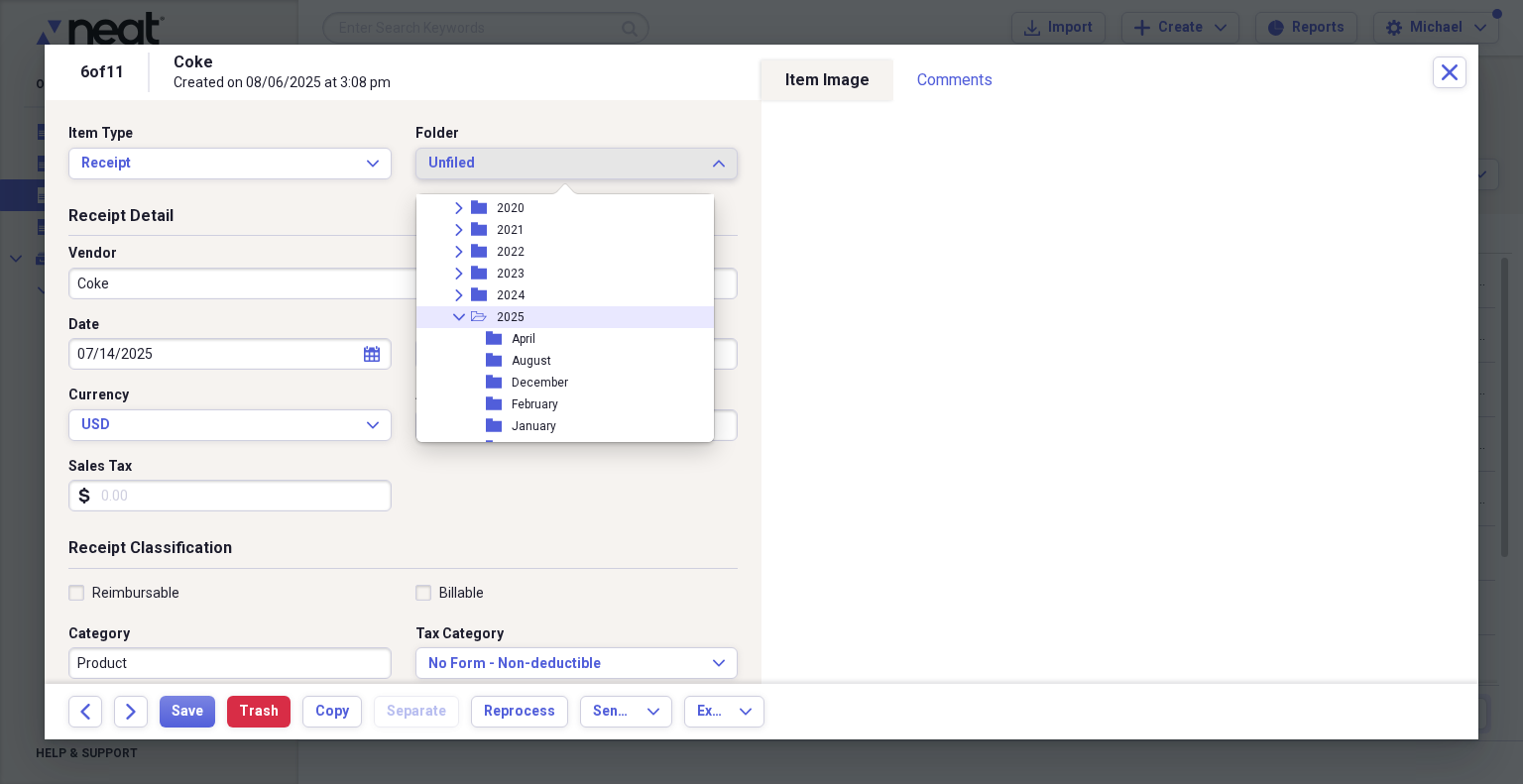 scroll, scrollTop: 198, scrollLeft: 0, axis: vertical 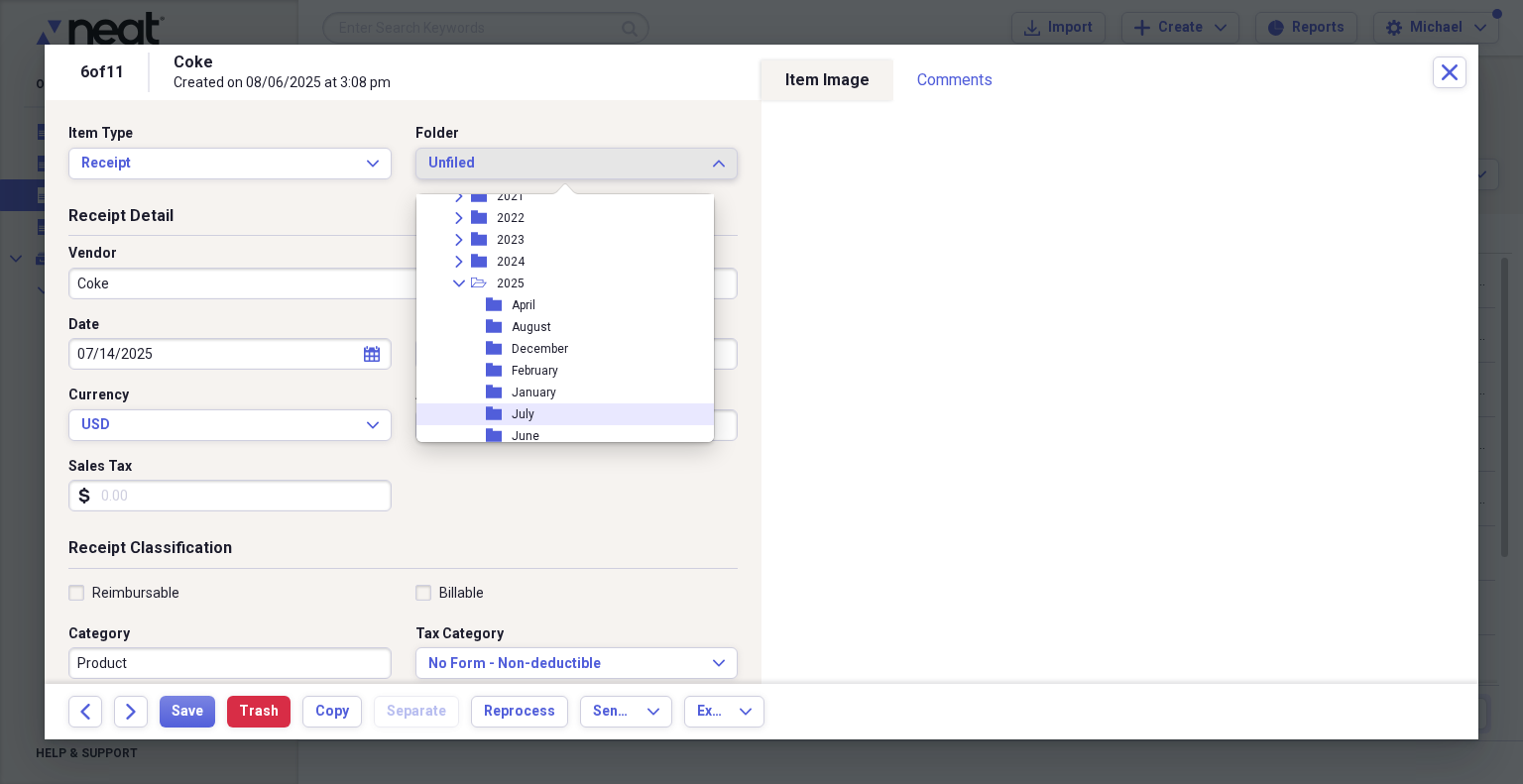 click on "folder July" at bounding box center (557, 414) 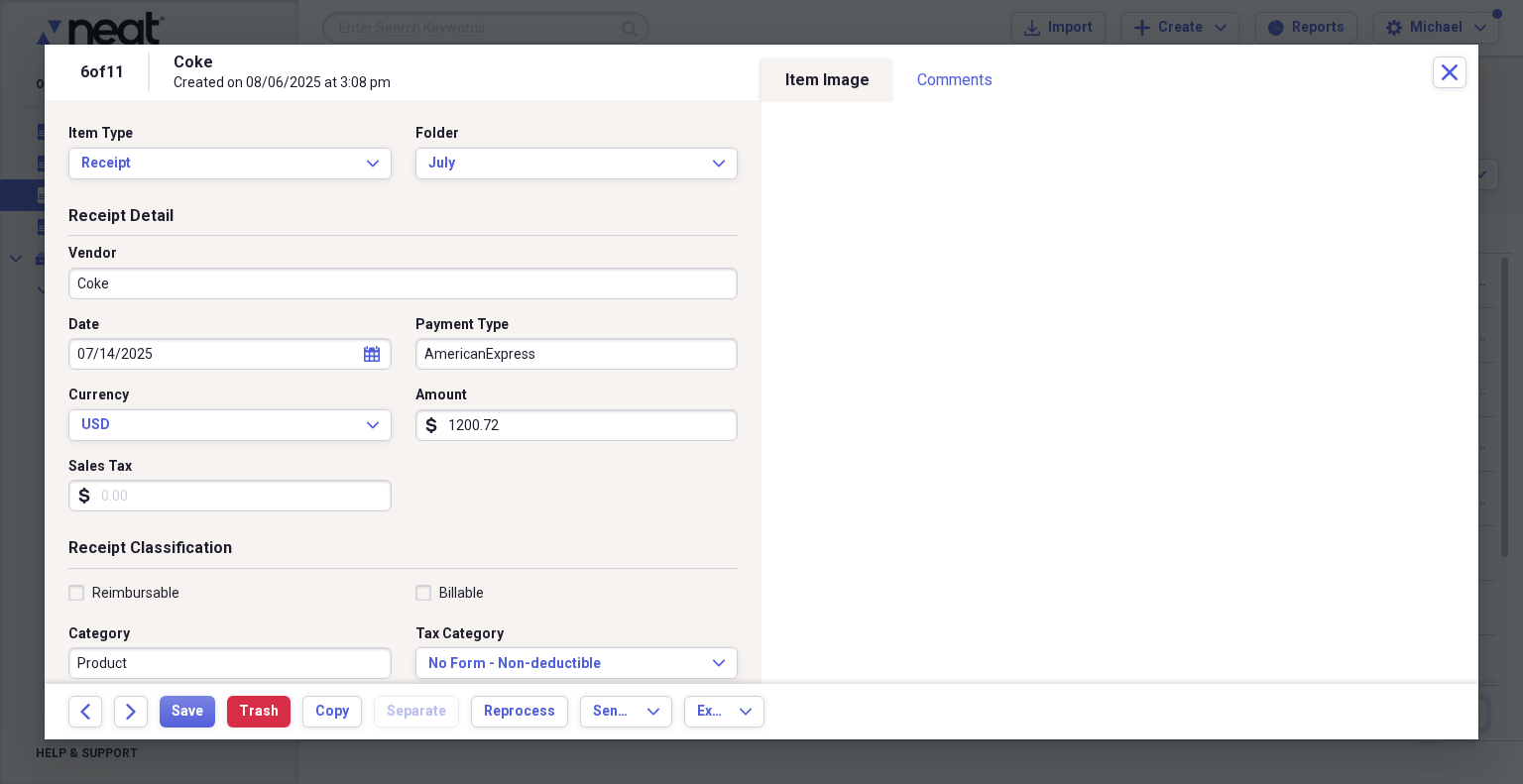 click on "AmericanExpress" at bounding box center (577, 354) 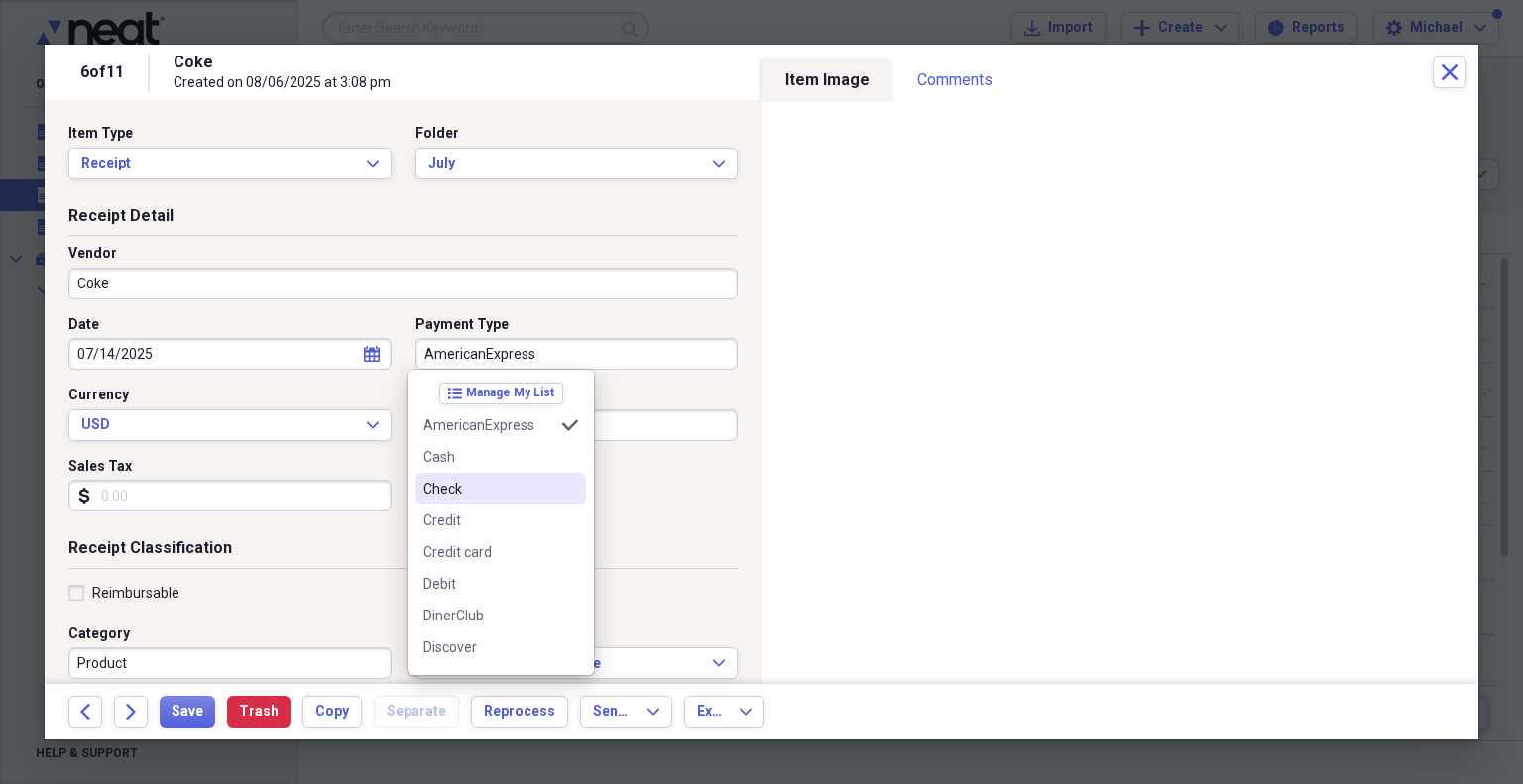 click on "Check" at bounding box center [489, 489] 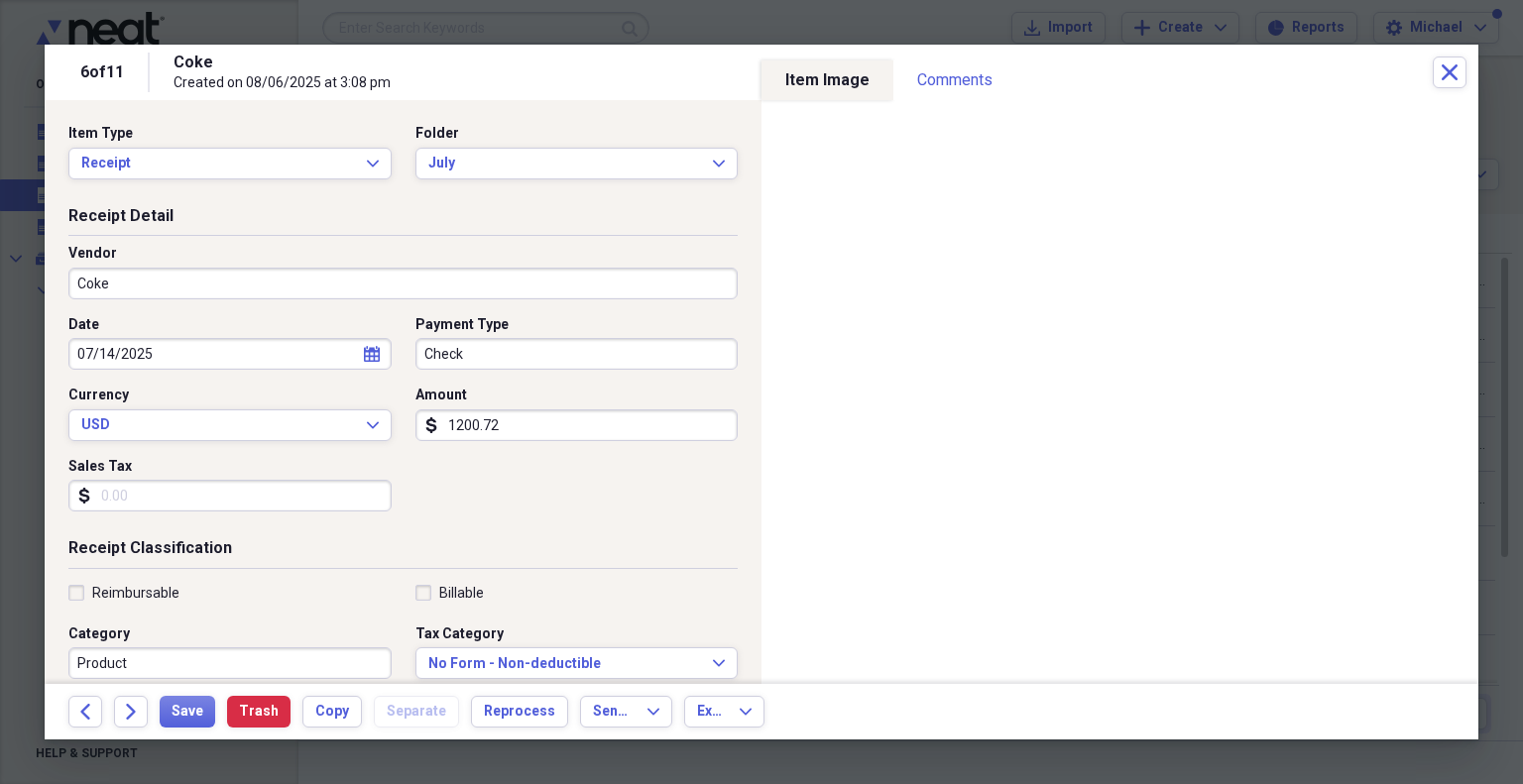 click on "1200.72" at bounding box center [577, 425] 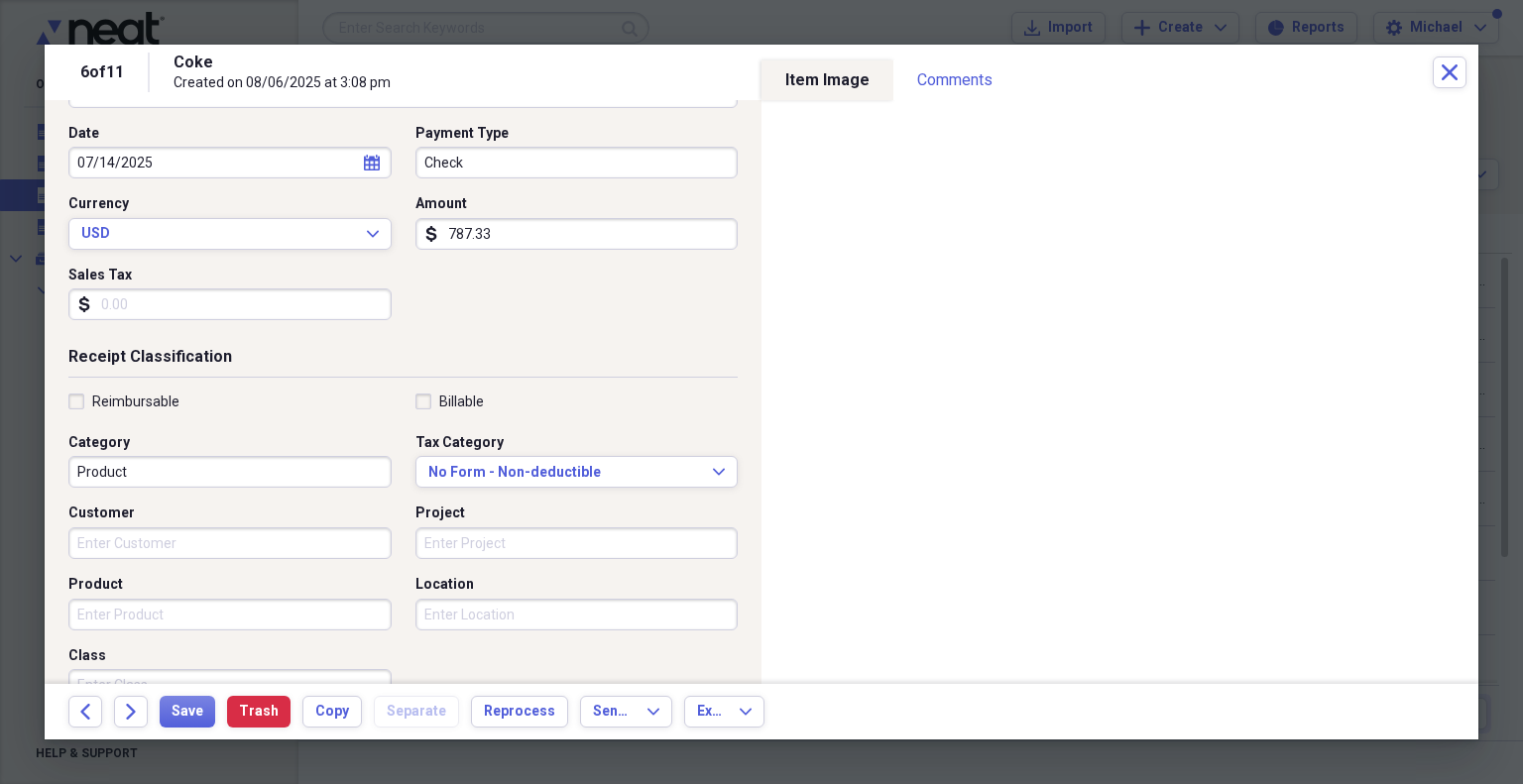 scroll, scrollTop: 396, scrollLeft: 0, axis: vertical 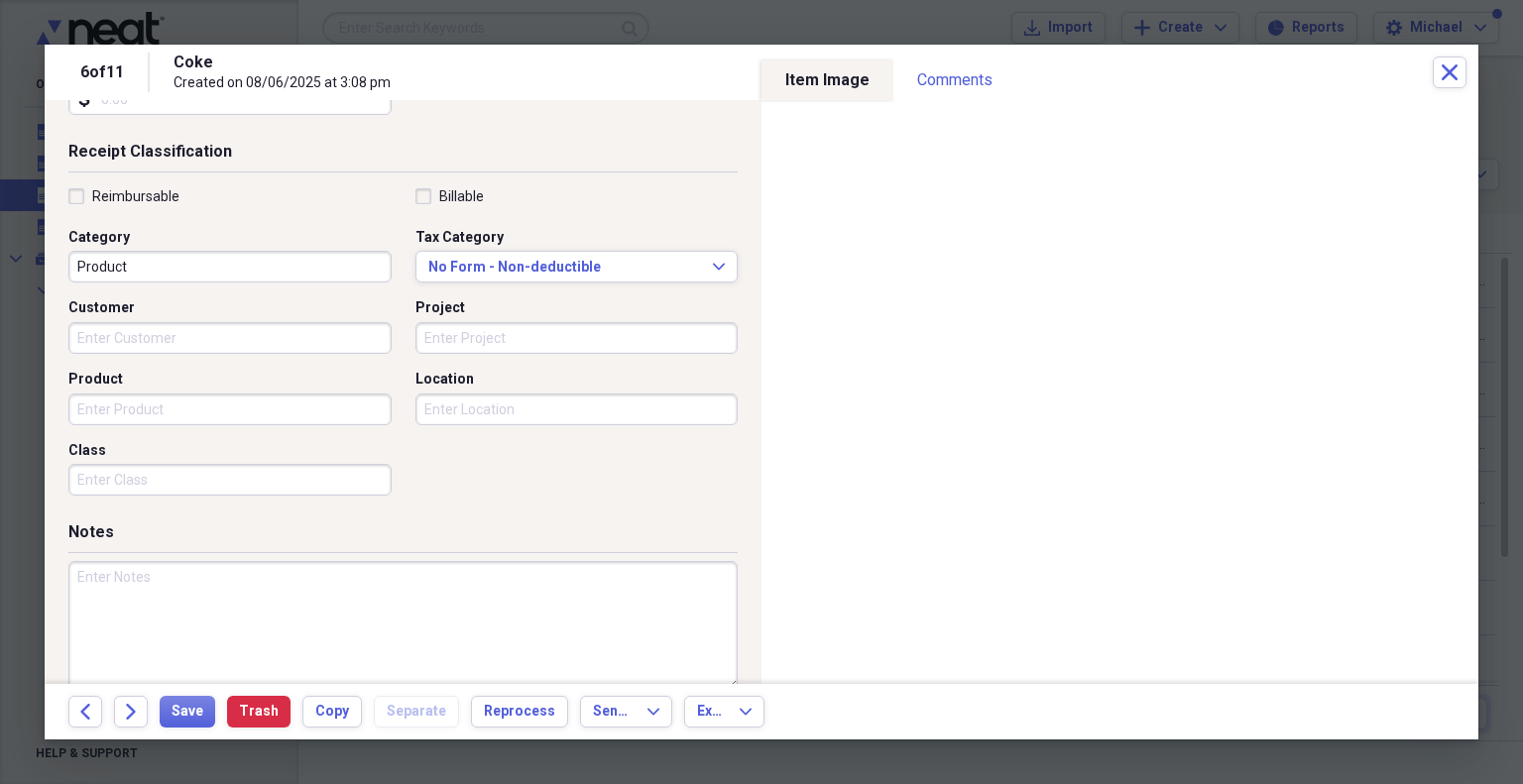 type on "787.33" 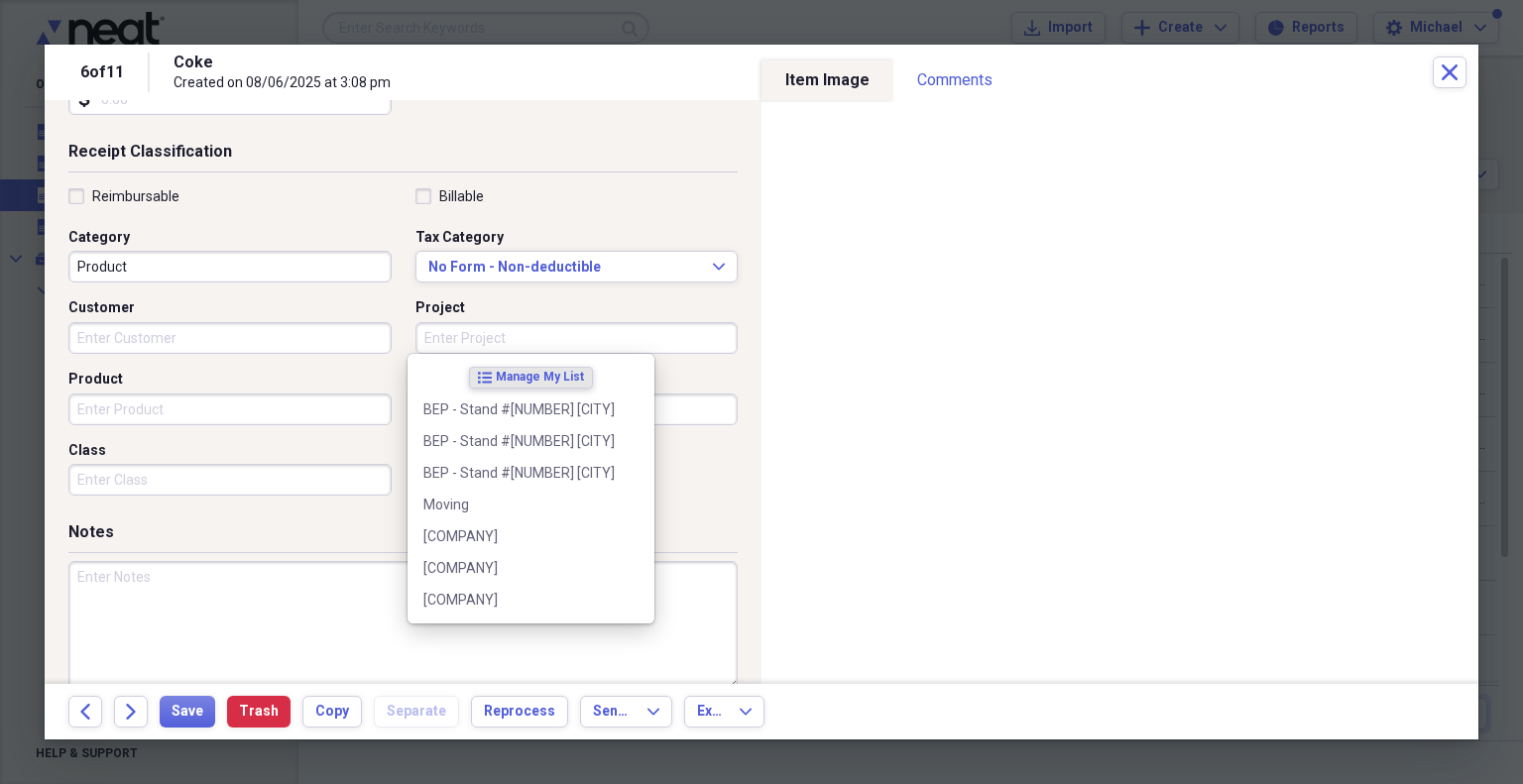 click on "Project" at bounding box center [577, 338] 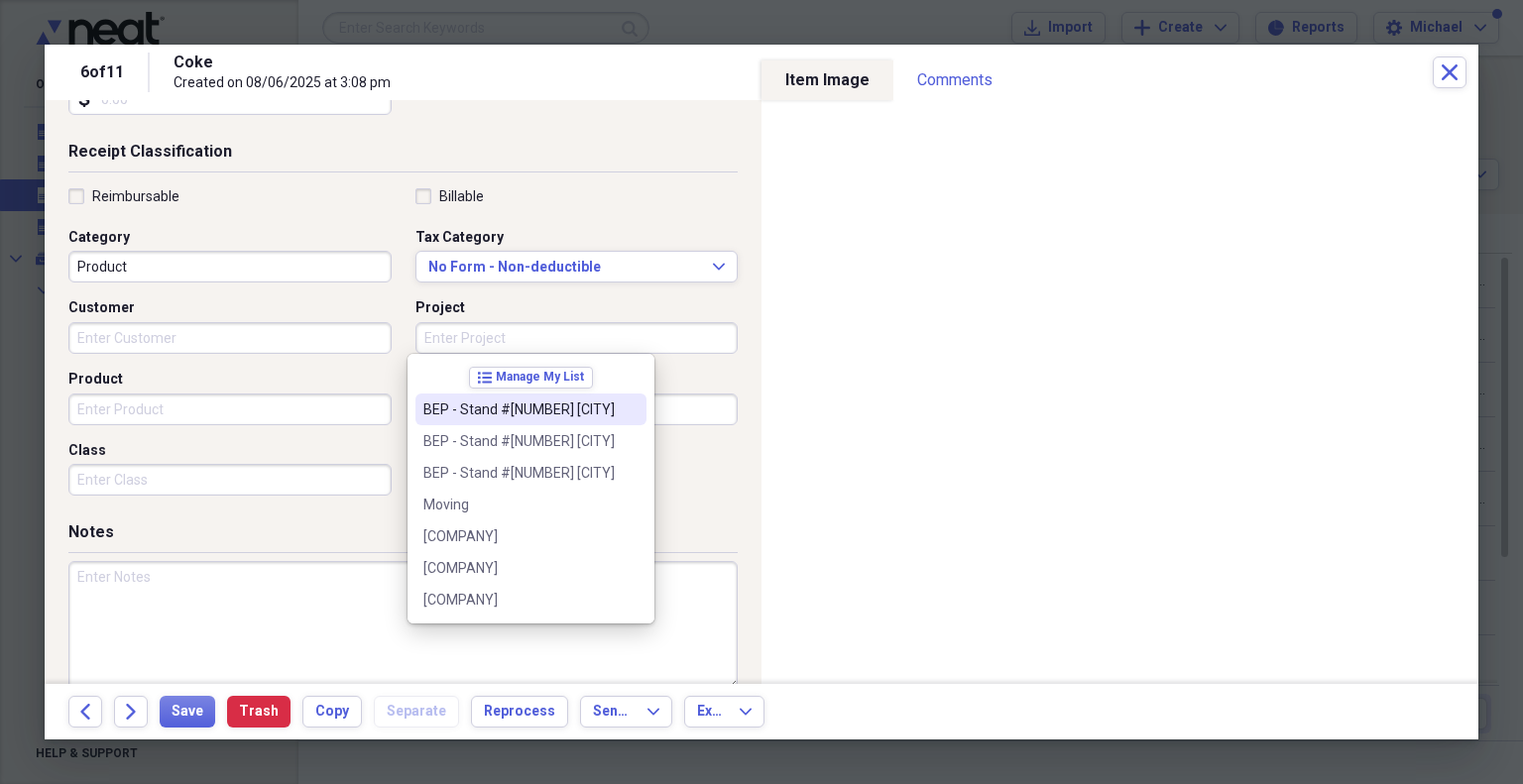 click on "BEP - Stand #[NUMBER] [CITY]" at bounding box center [519, 409] 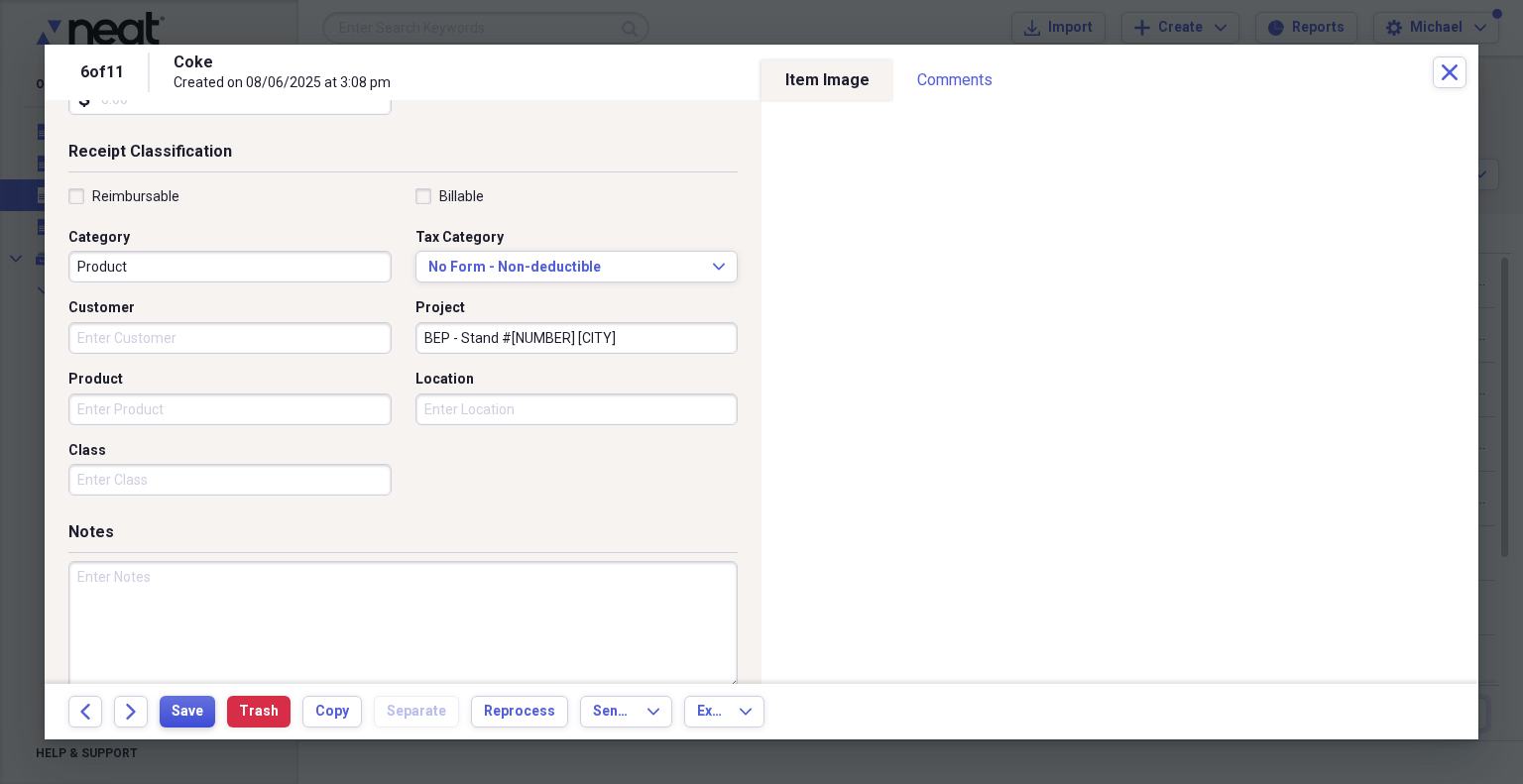 click on "Save" at bounding box center [187, 712] 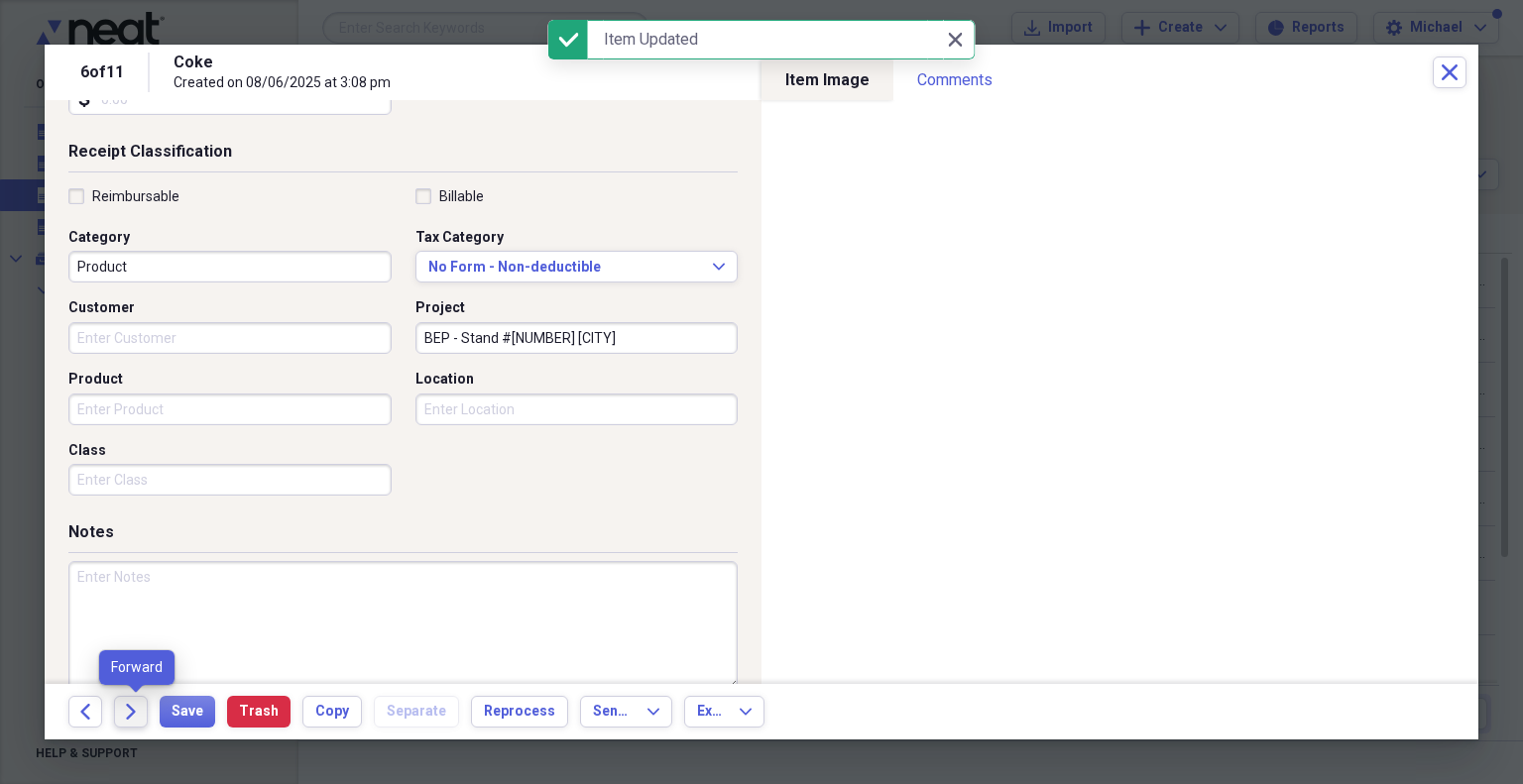 click on "Forward" 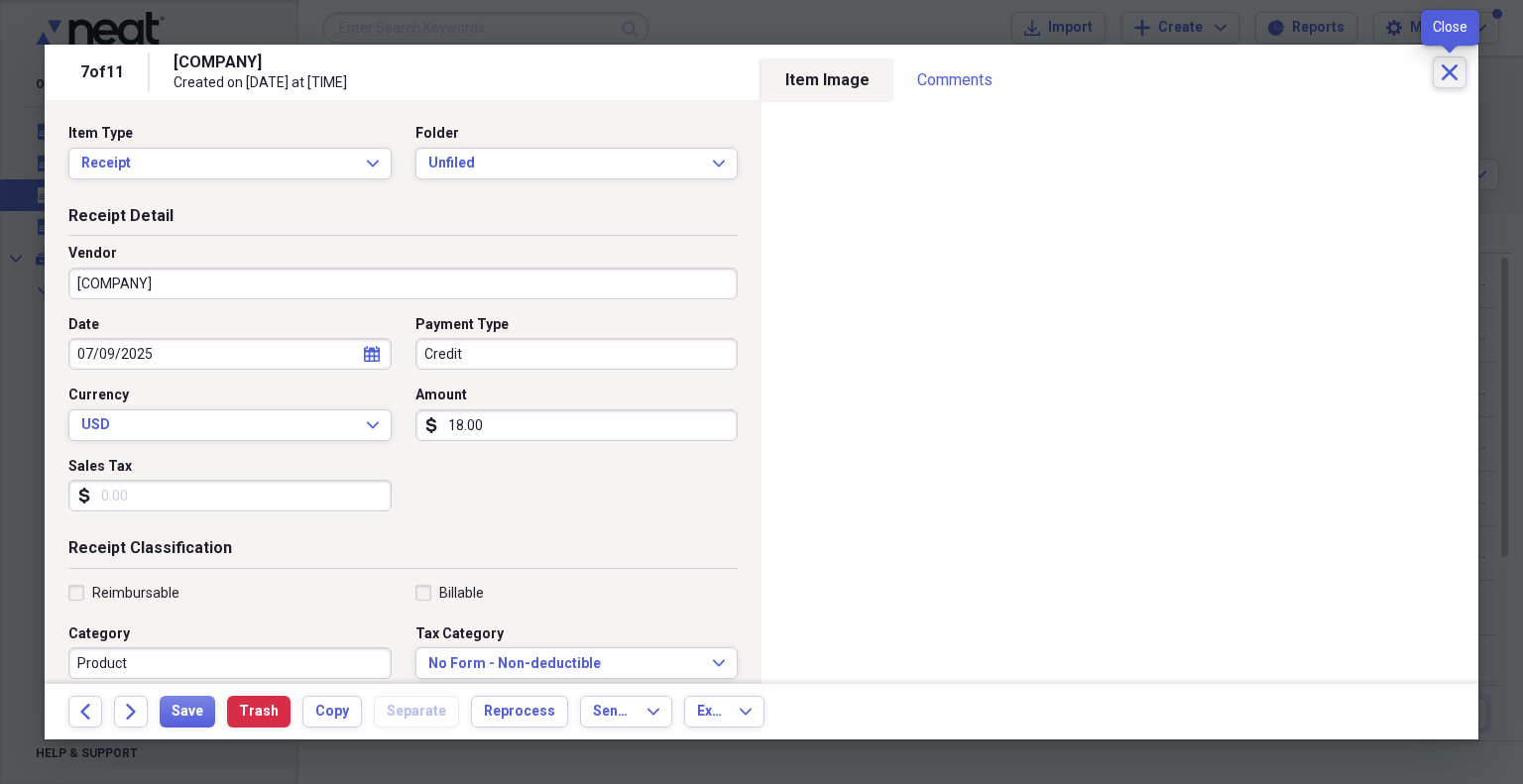 click 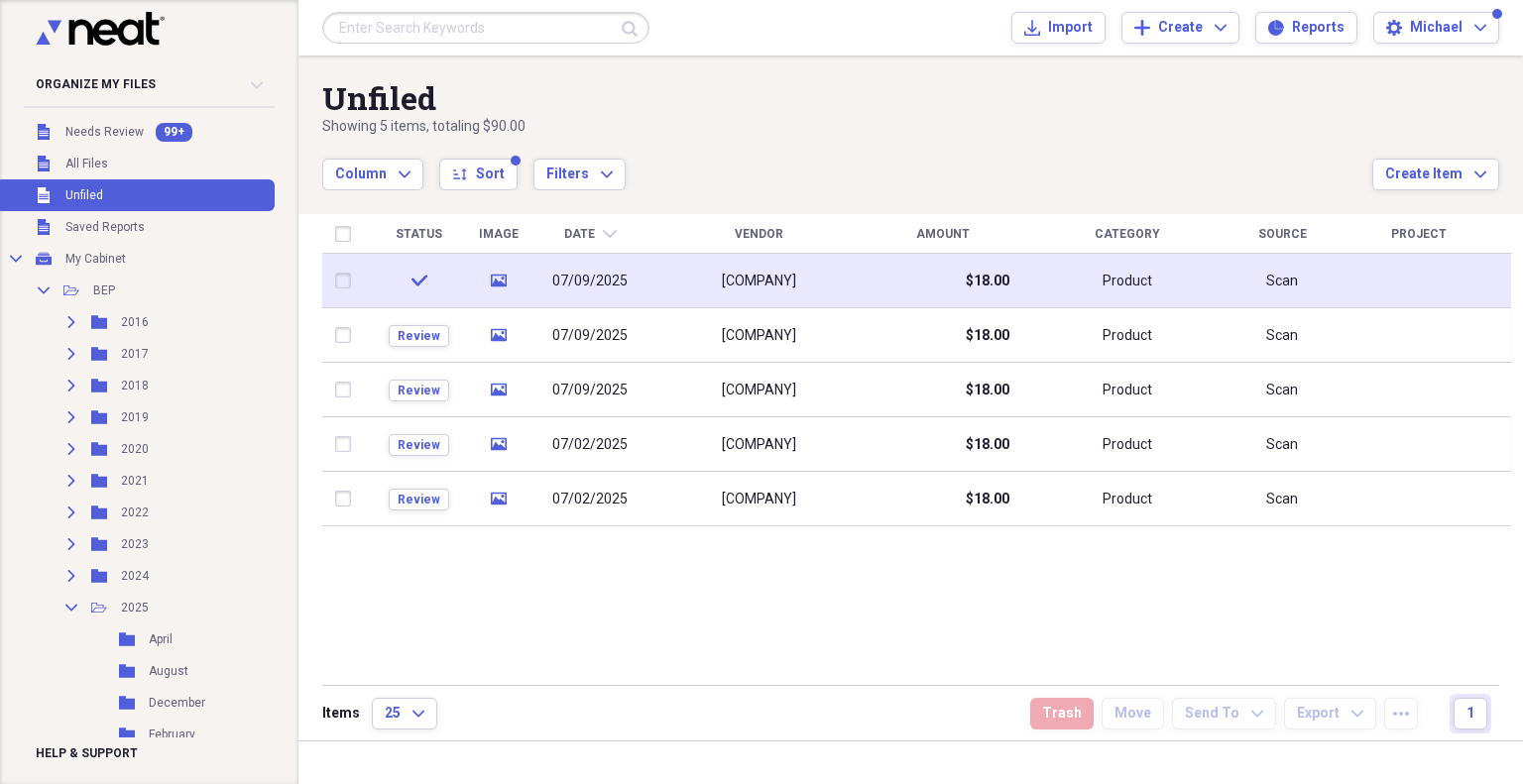 click at bounding box center (347, 280) 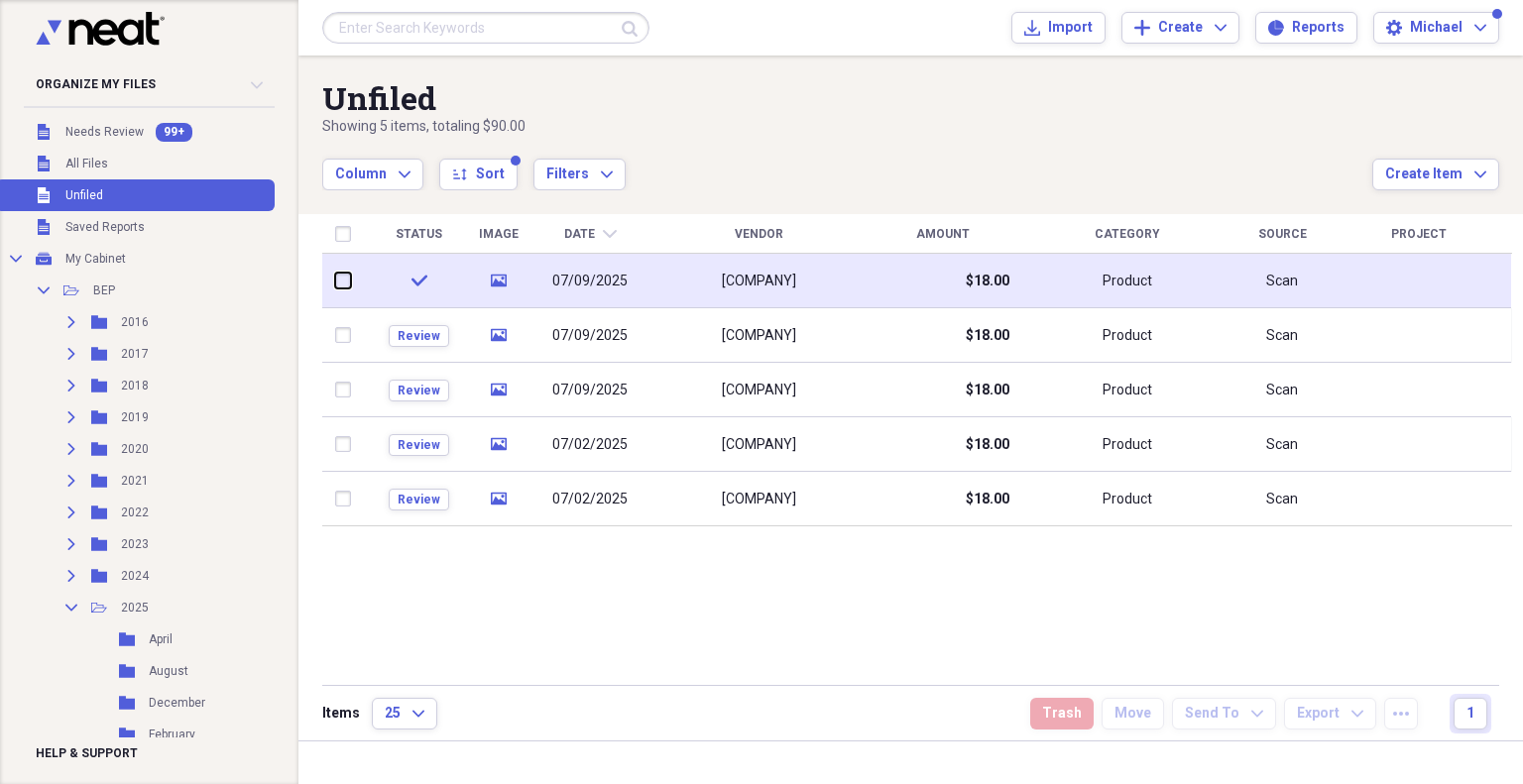 click at bounding box center (335, 280) 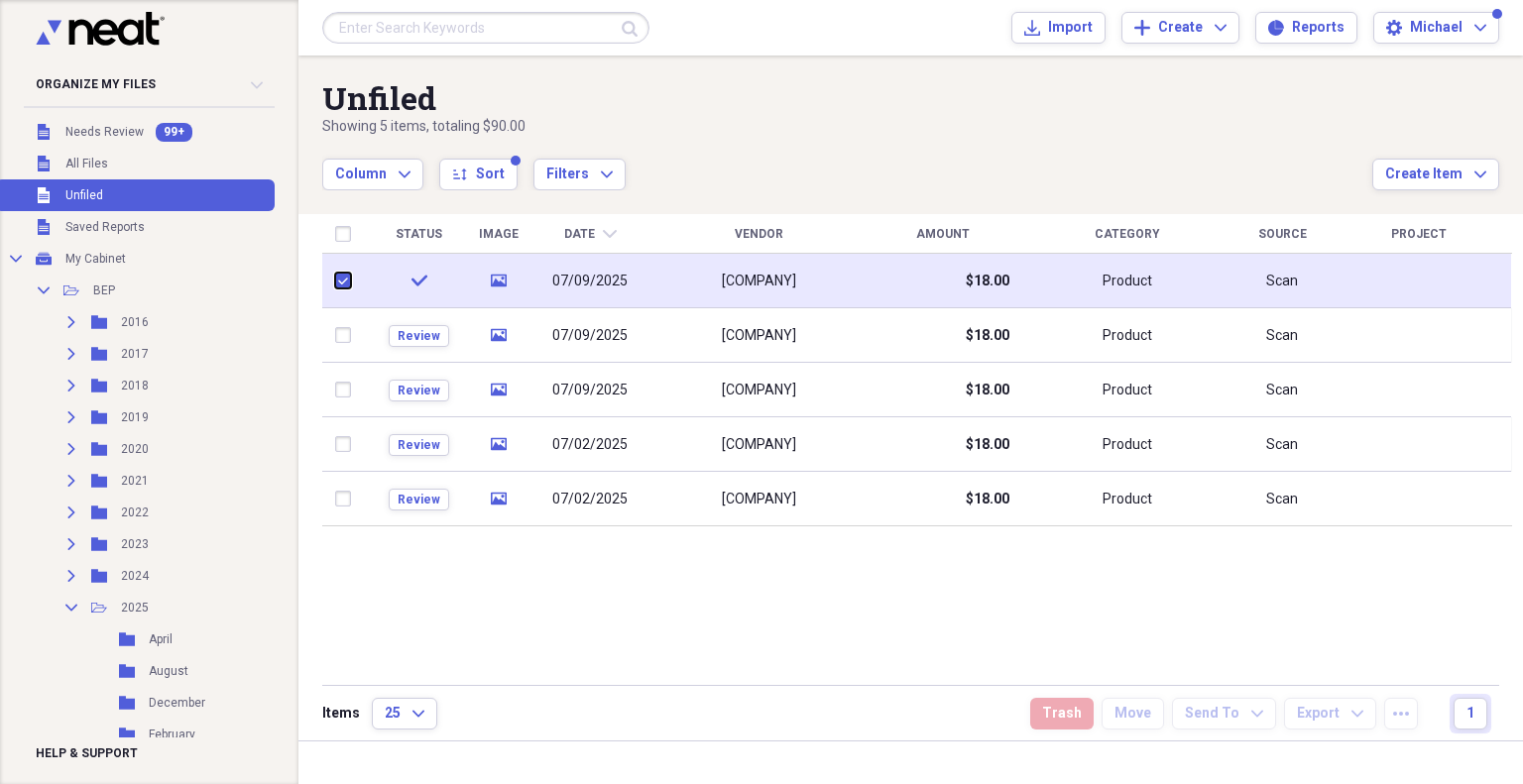 checkbox on "true" 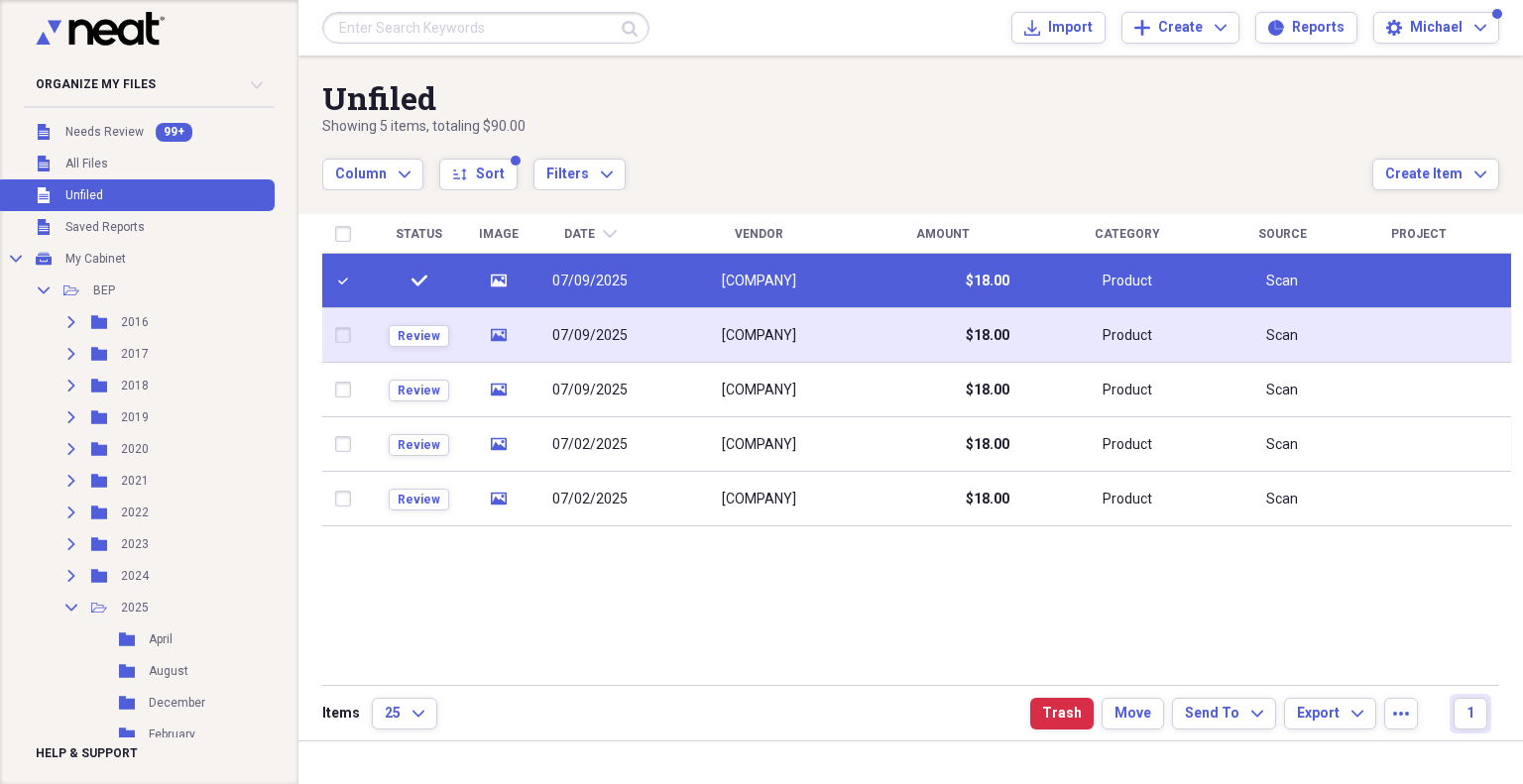 click at bounding box center (347, 335) 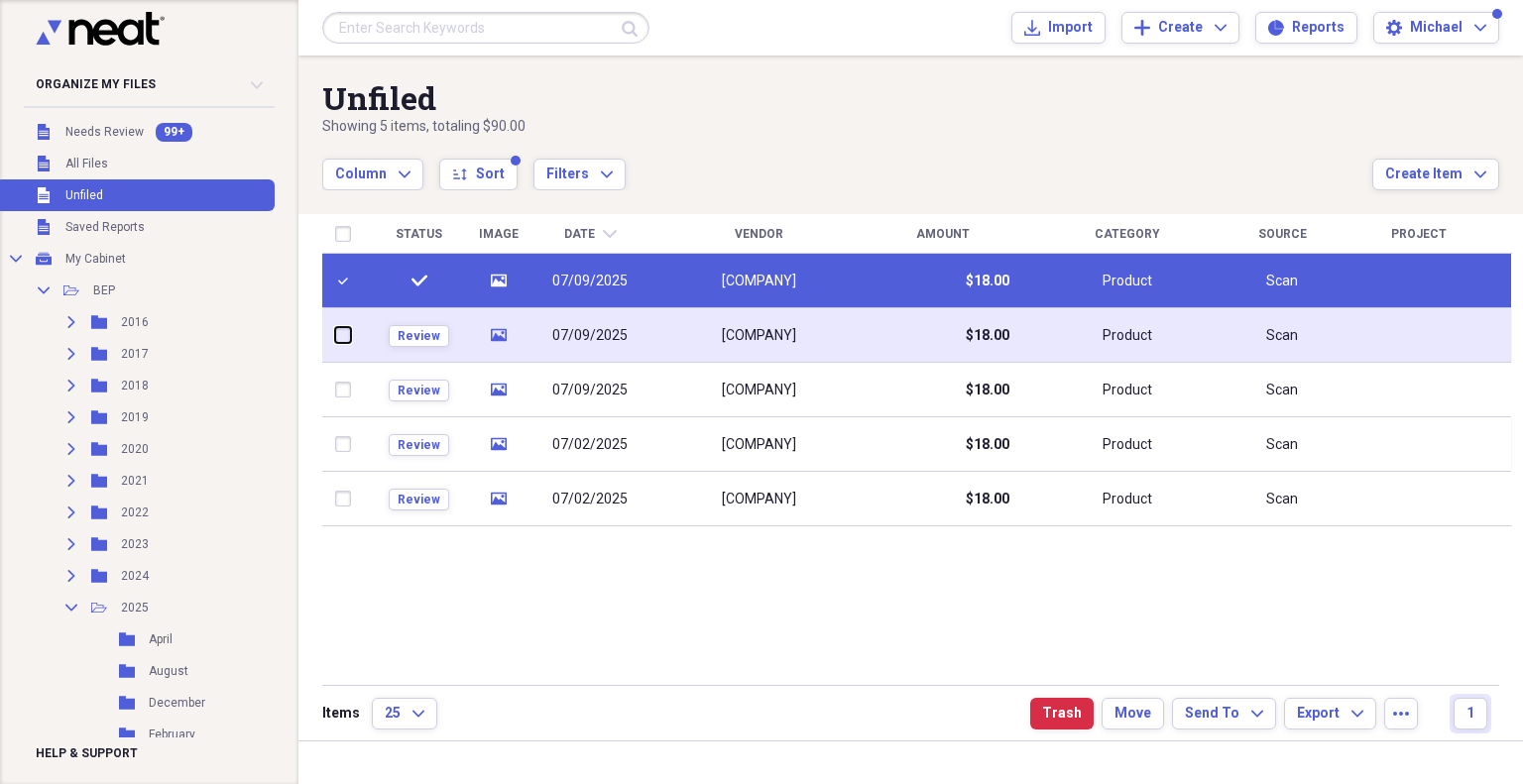 click at bounding box center [335, 335] 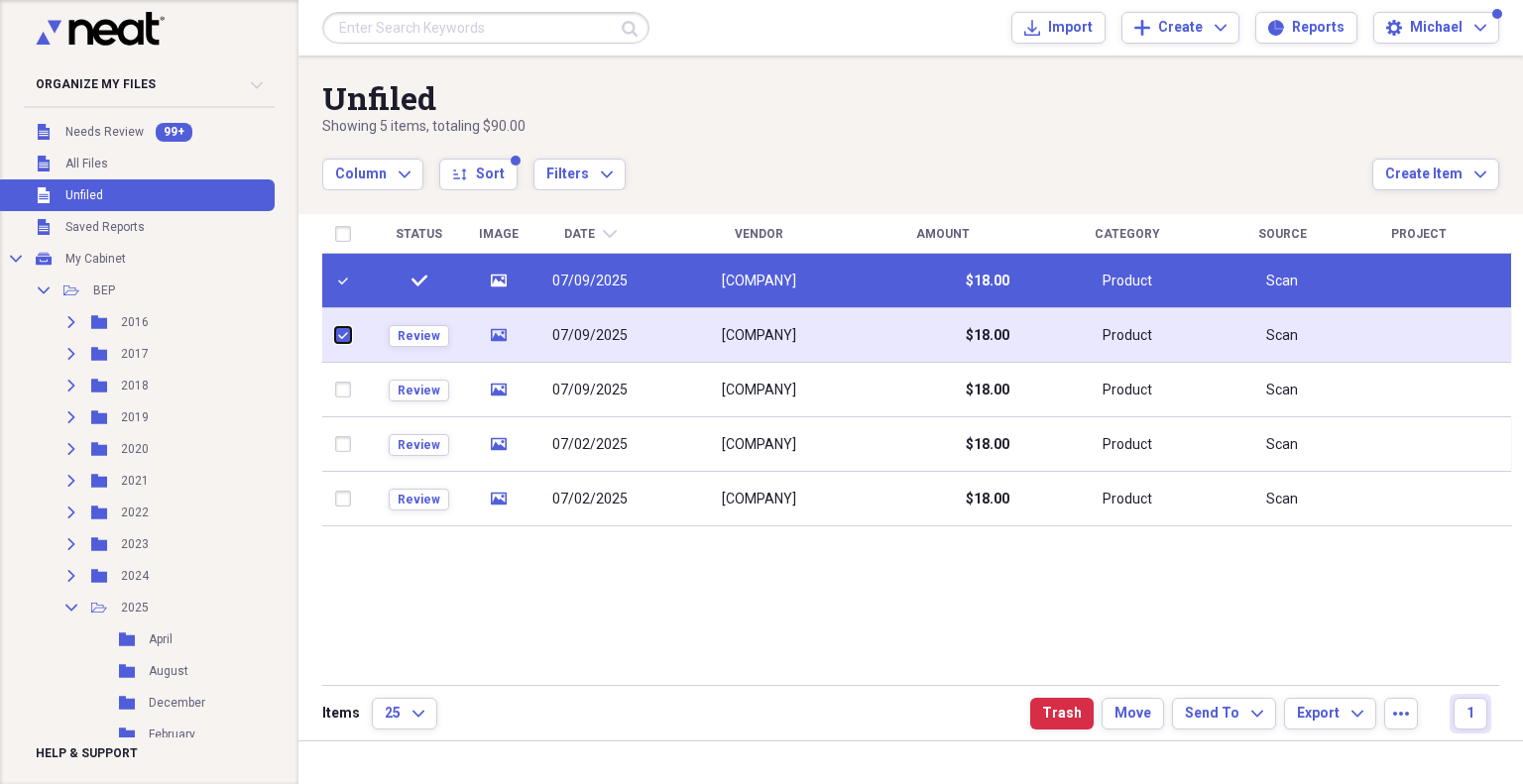 checkbox on "true" 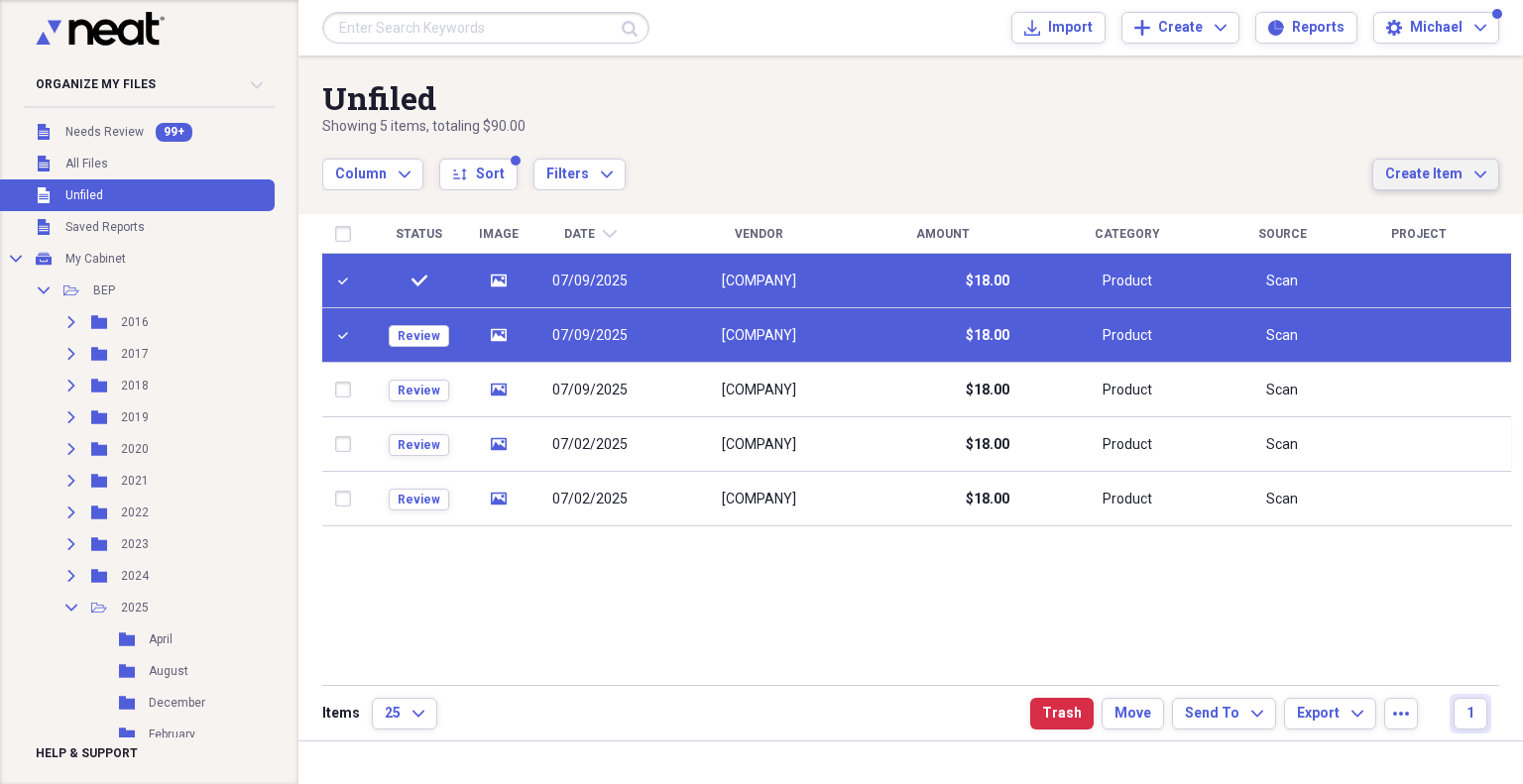 click on "Create Item" at bounding box center (1424, 174) 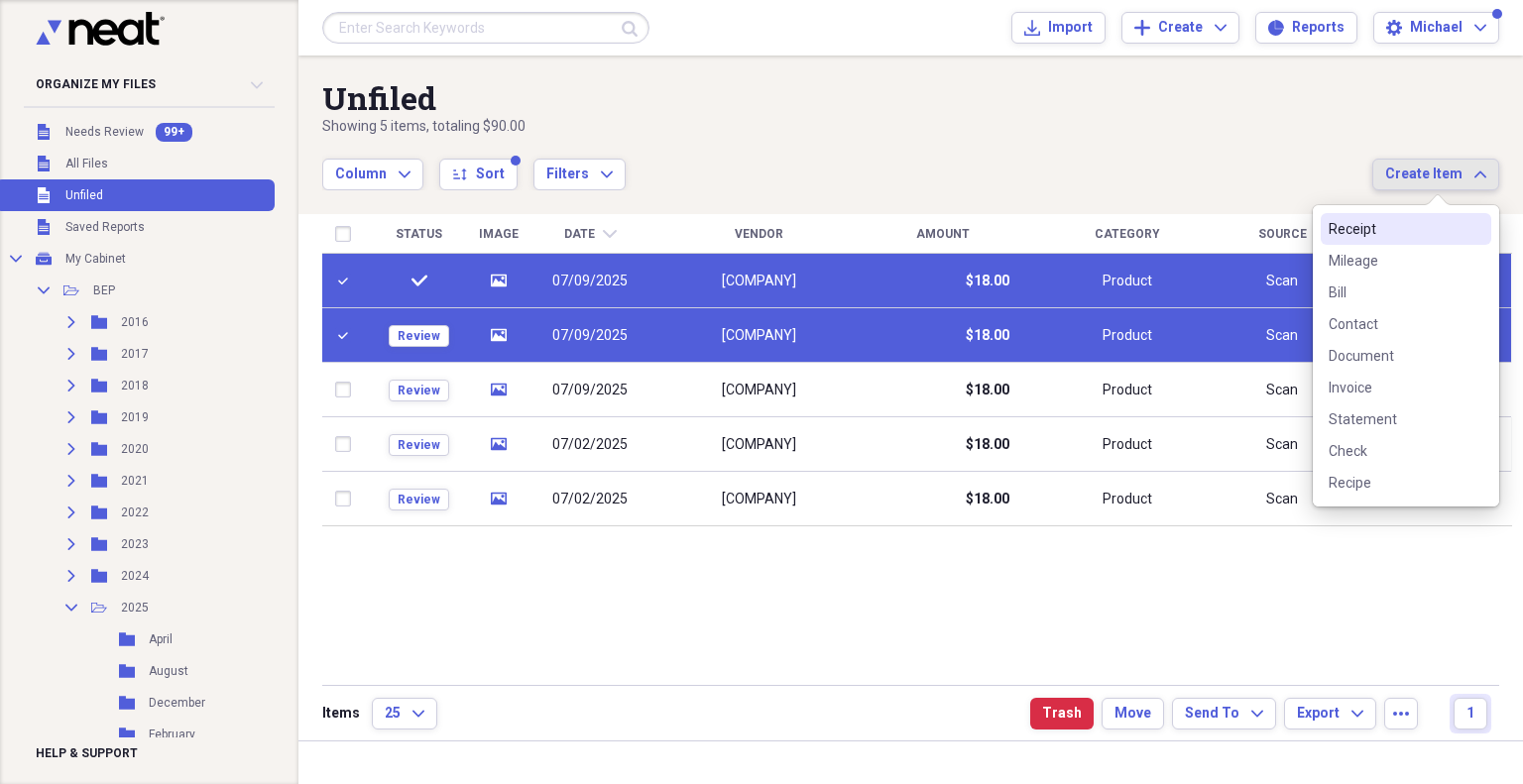 click on "Receipt" at bounding box center (1394, 229) 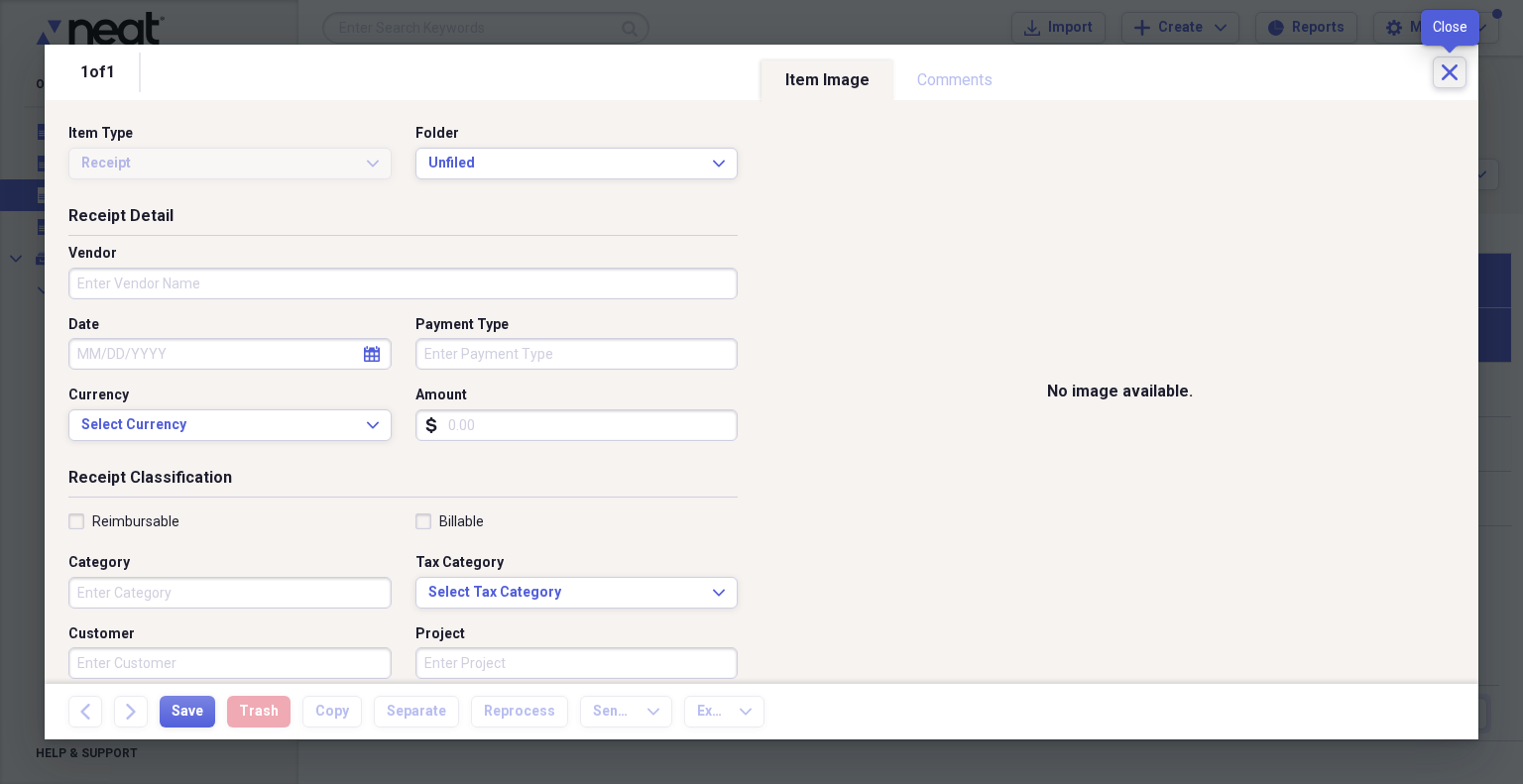 click on "Close" 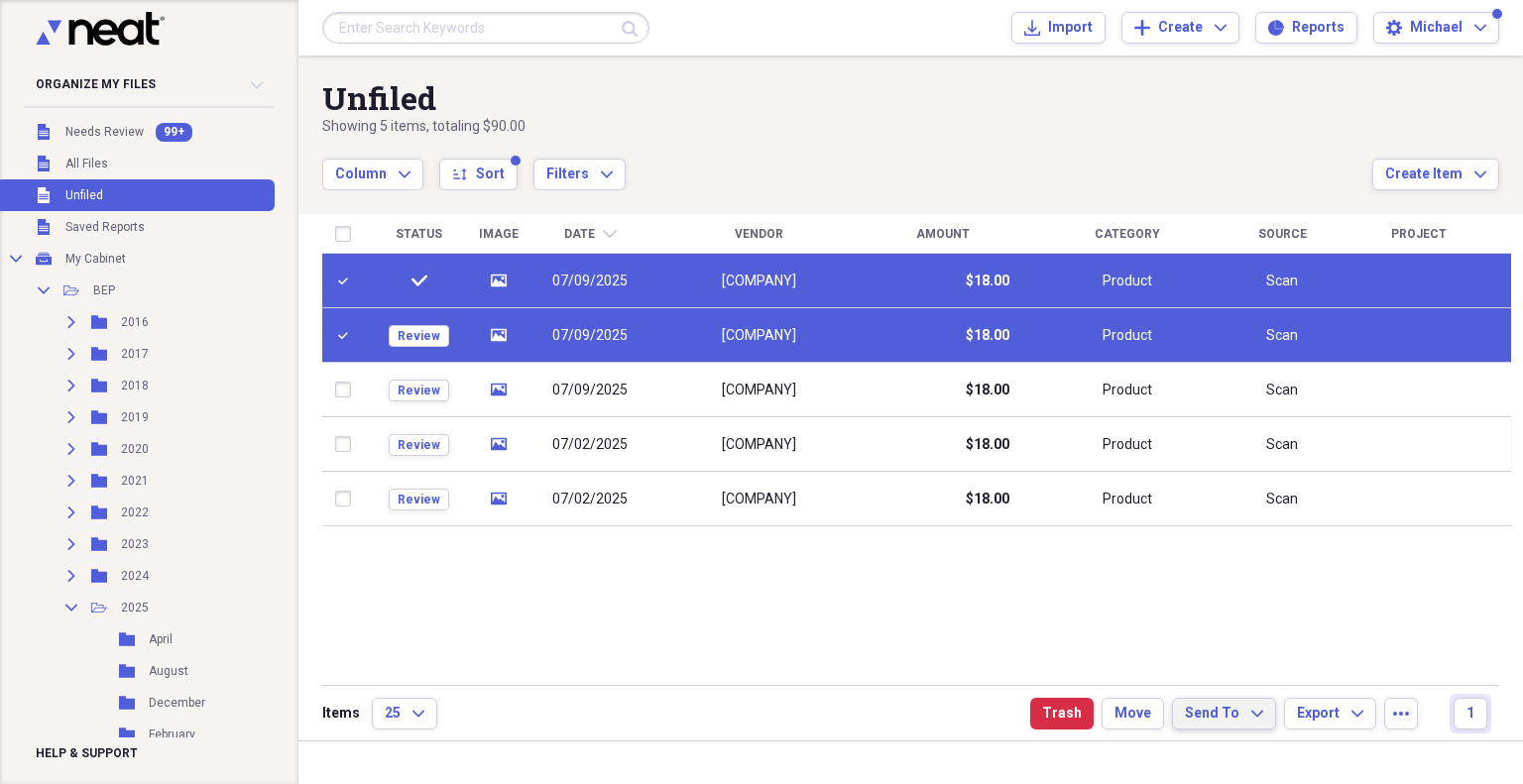 click on "Send To" at bounding box center [1212, 714] 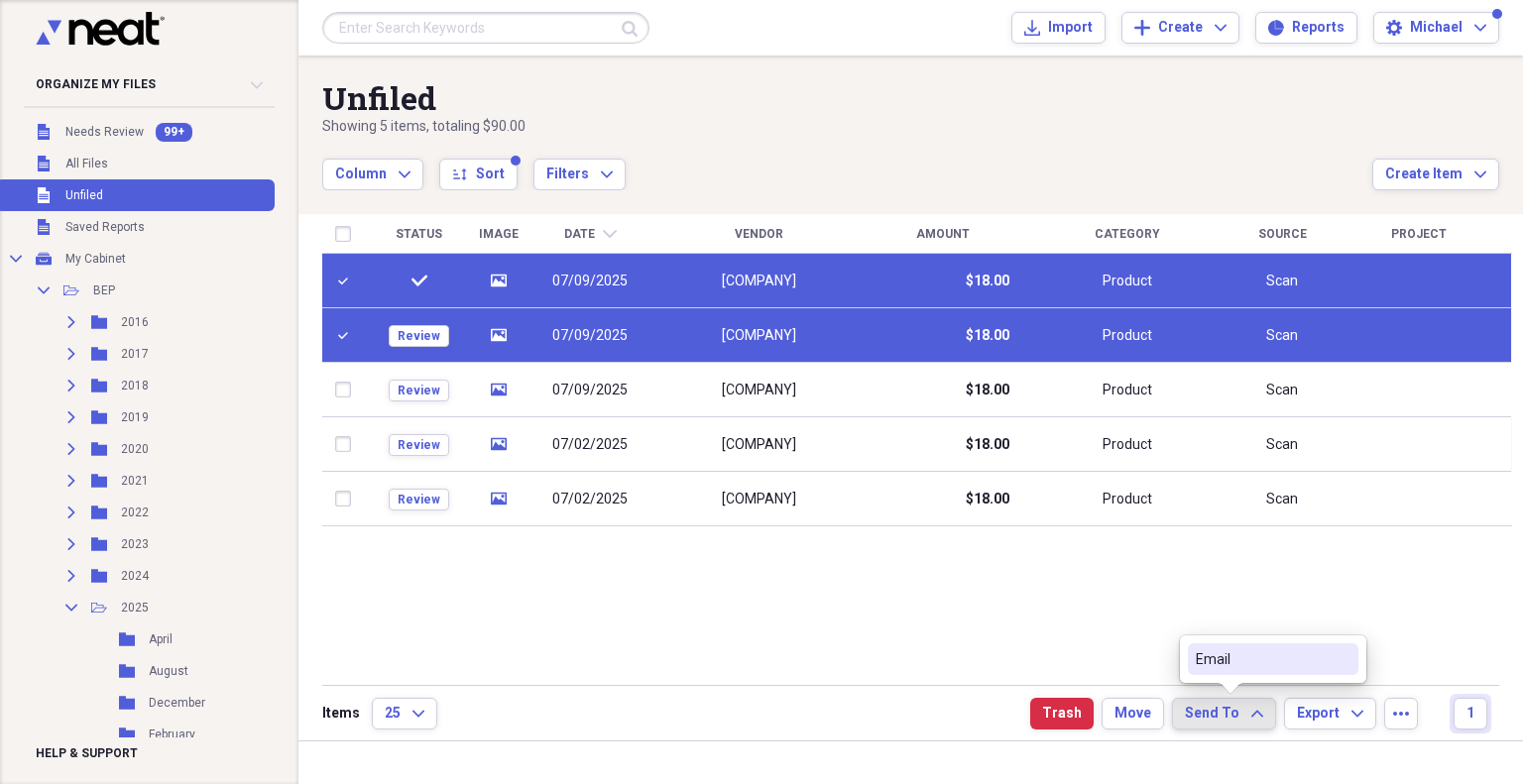 click on "Send To" at bounding box center (1212, 714) 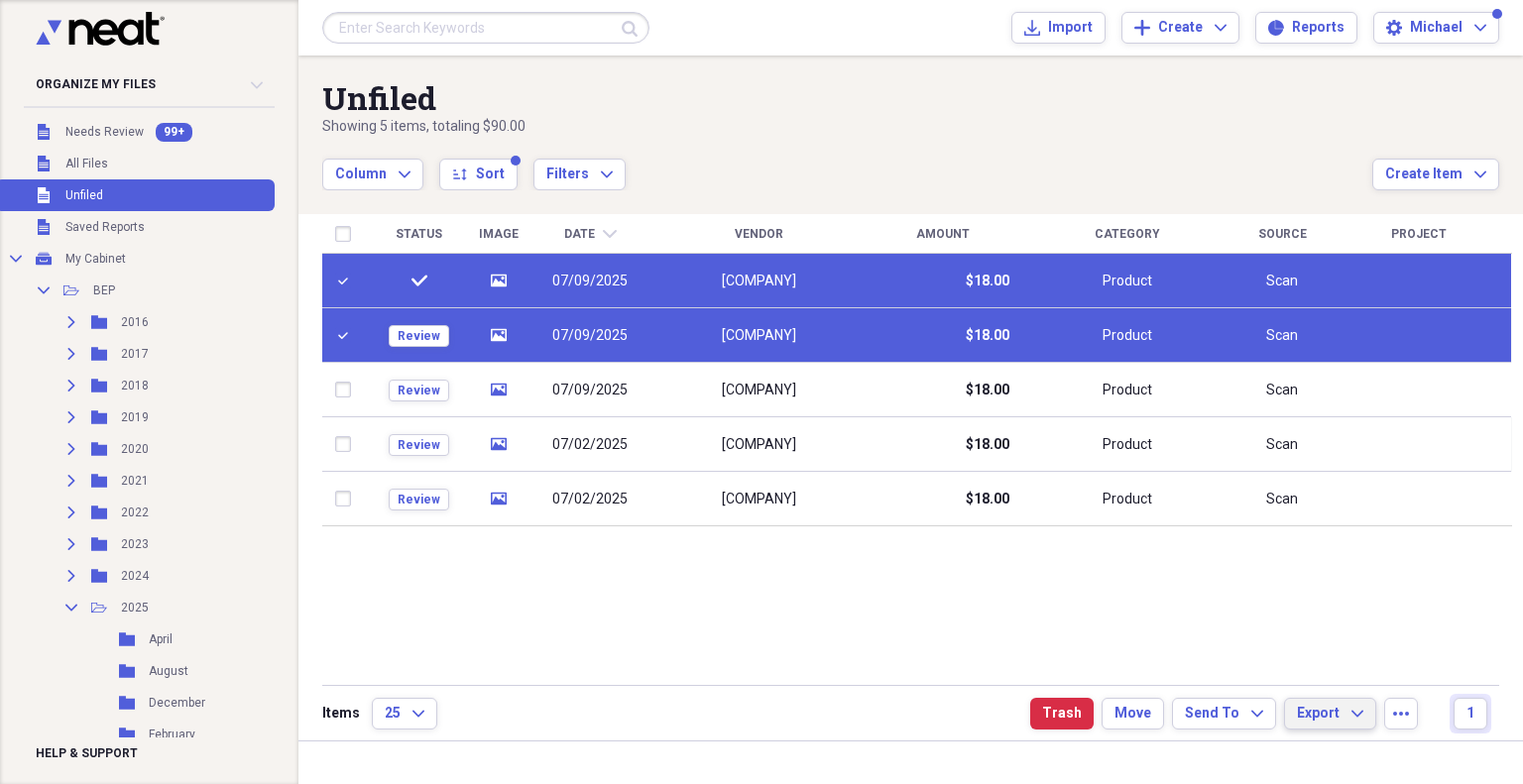 click on "Export Expand" at bounding box center [1330, 714] 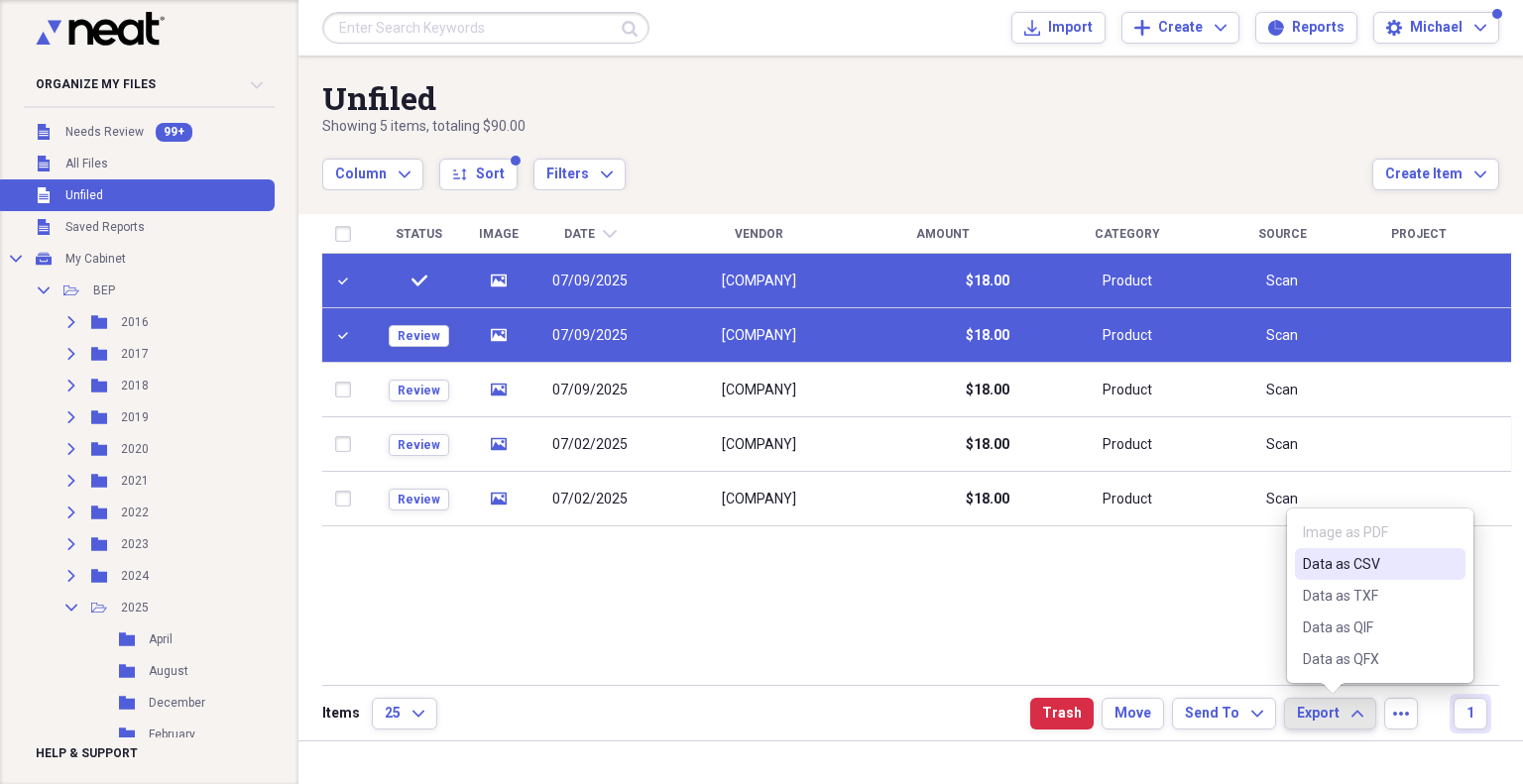 click on "Export Expand" at bounding box center (1330, 714) 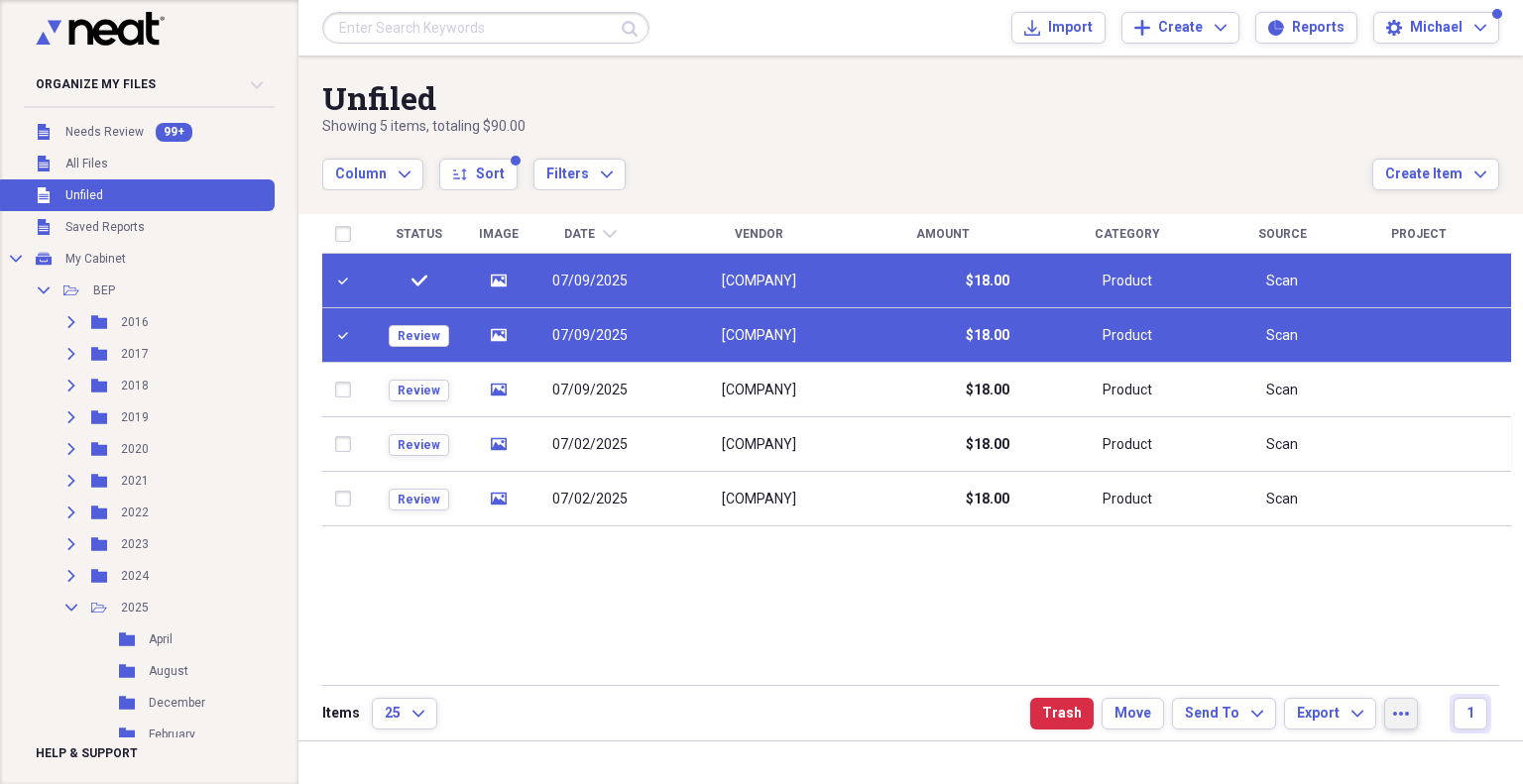 click on "more" 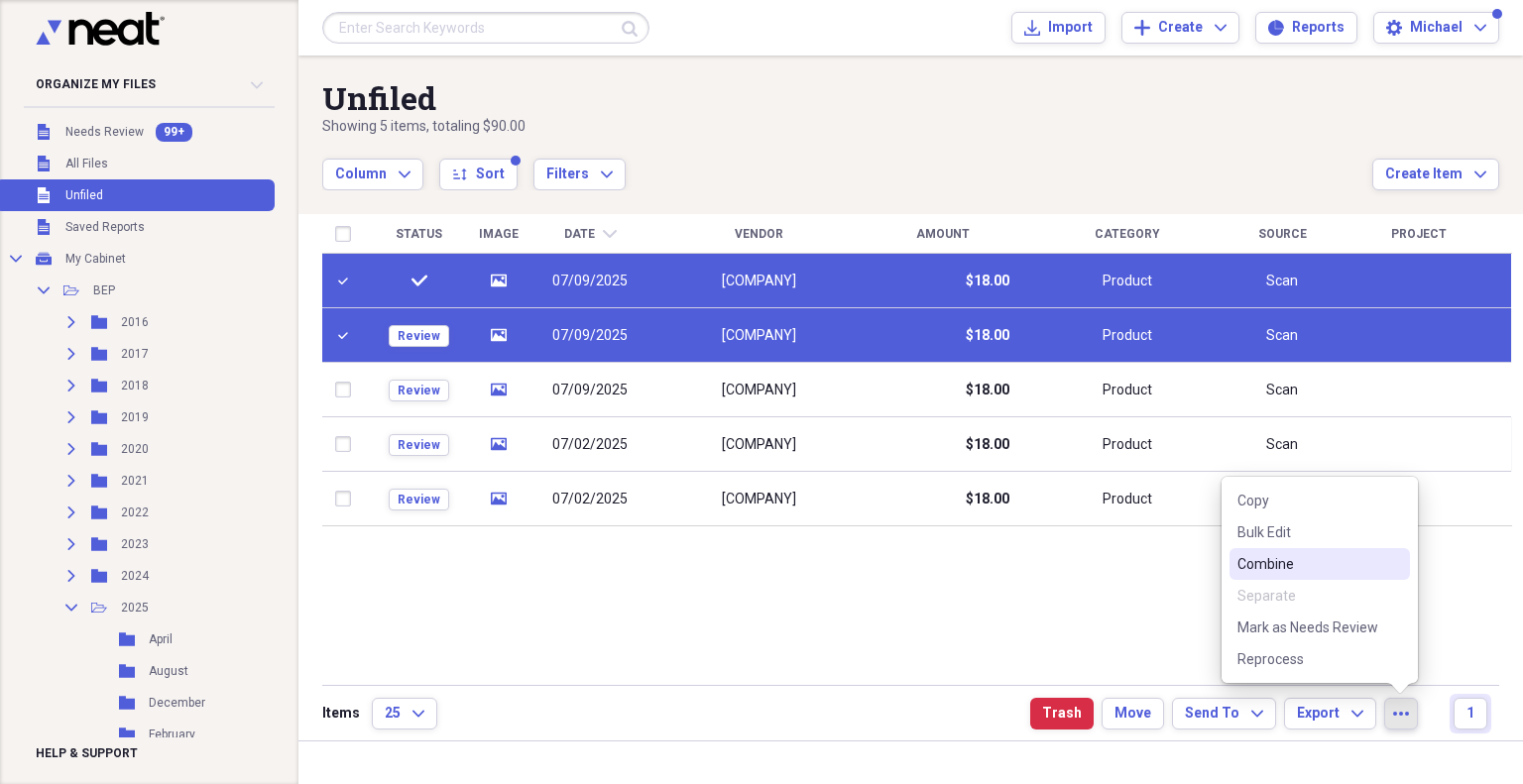 click on "Combine" at bounding box center [1308, 564] 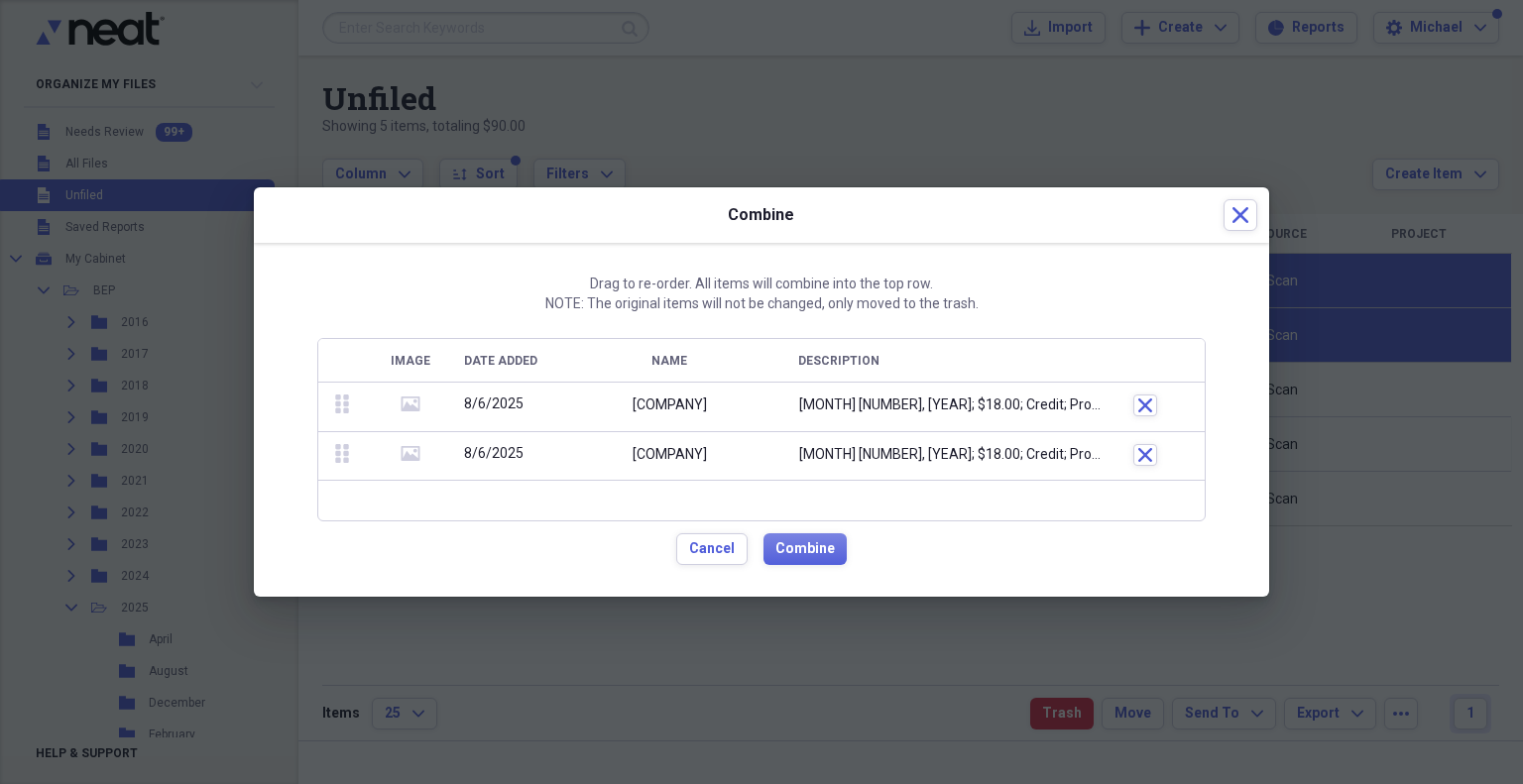 drag, startPoint x: 653, startPoint y: 220, endPoint x: 655, endPoint y: 264, distance: 44.04543 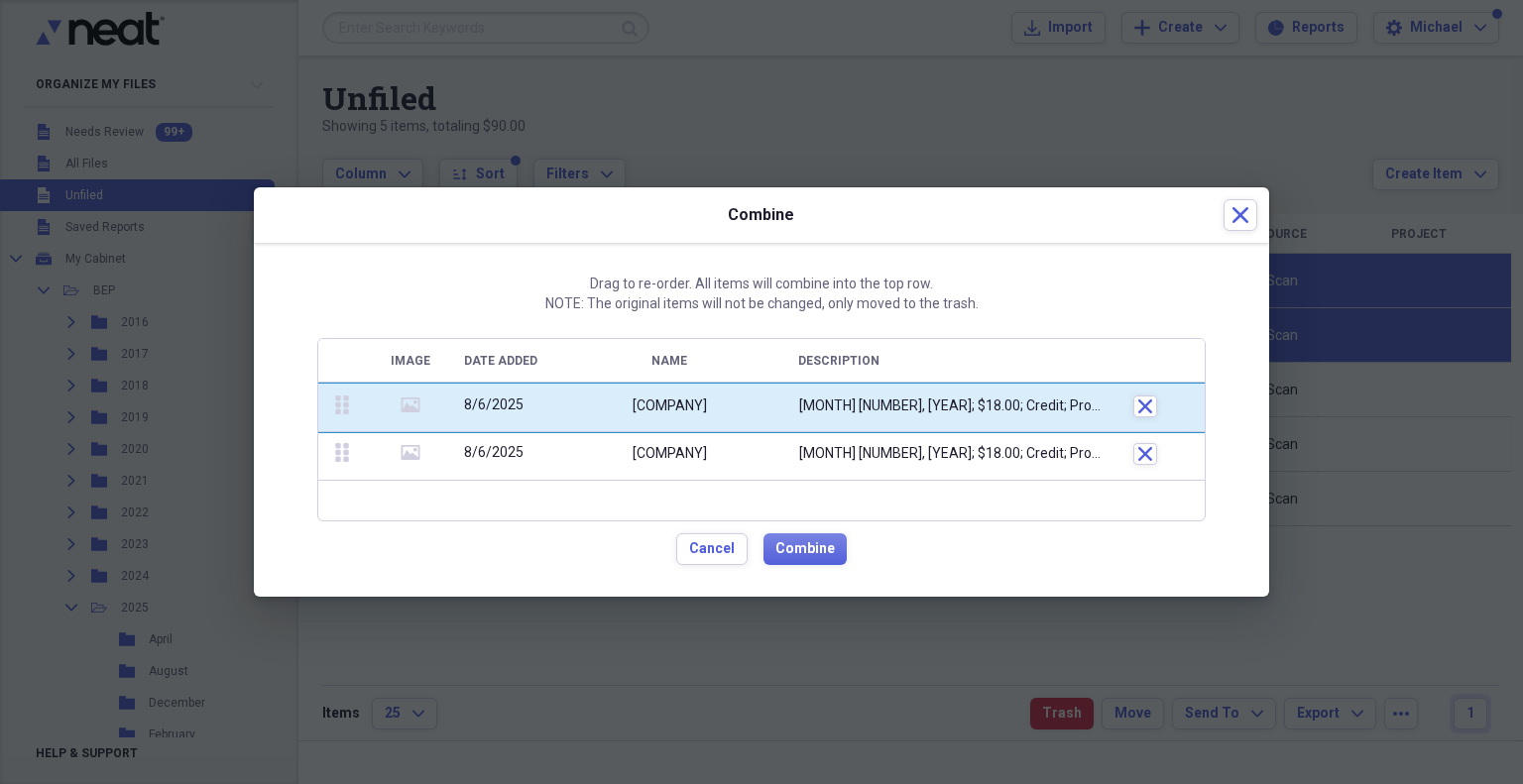 drag, startPoint x: 345, startPoint y: 455, endPoint x: 361, endPoint y: 416, distance: 42.154478 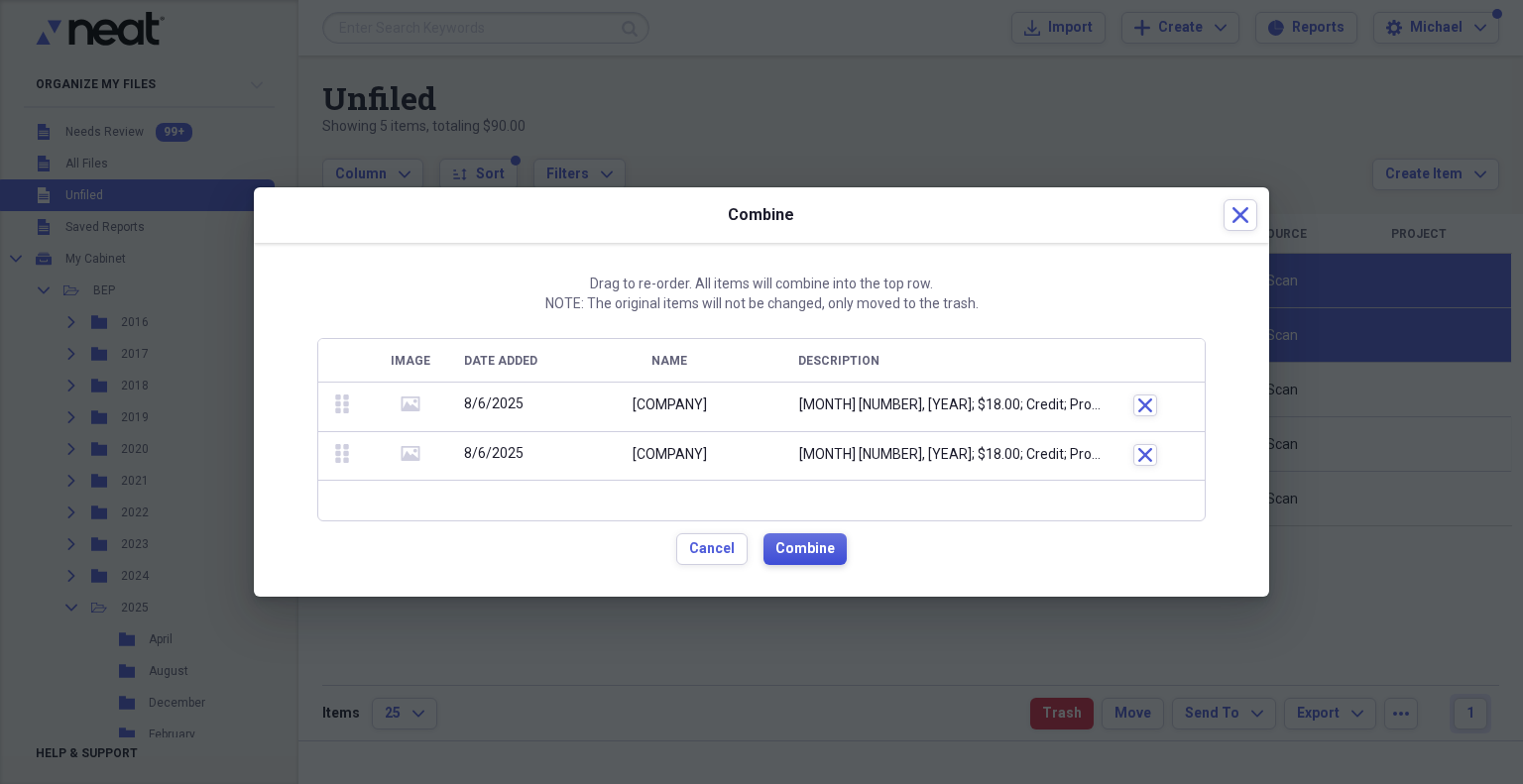 click on "Combine" at bounding box center [805, 549] 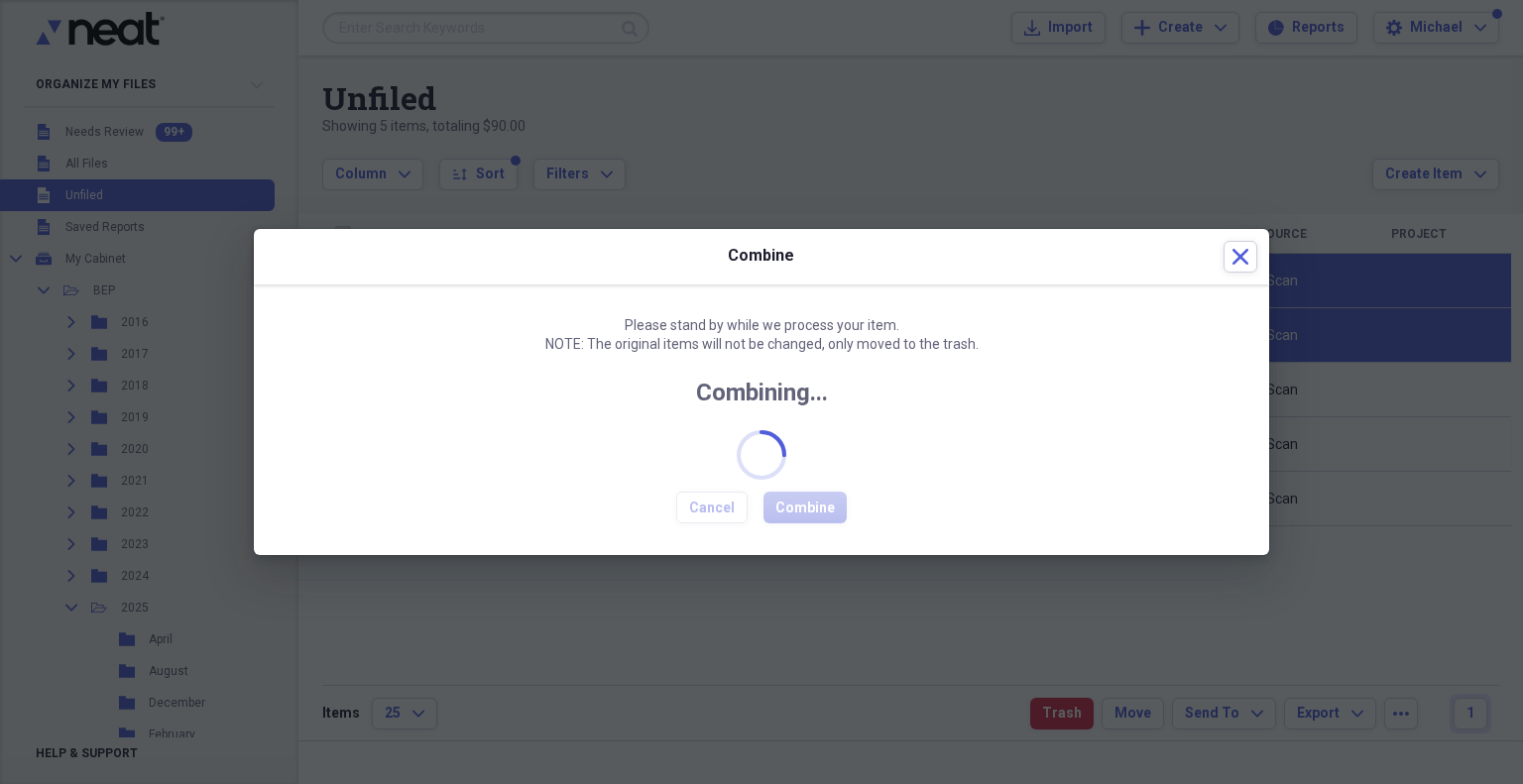 checkbox on "false" 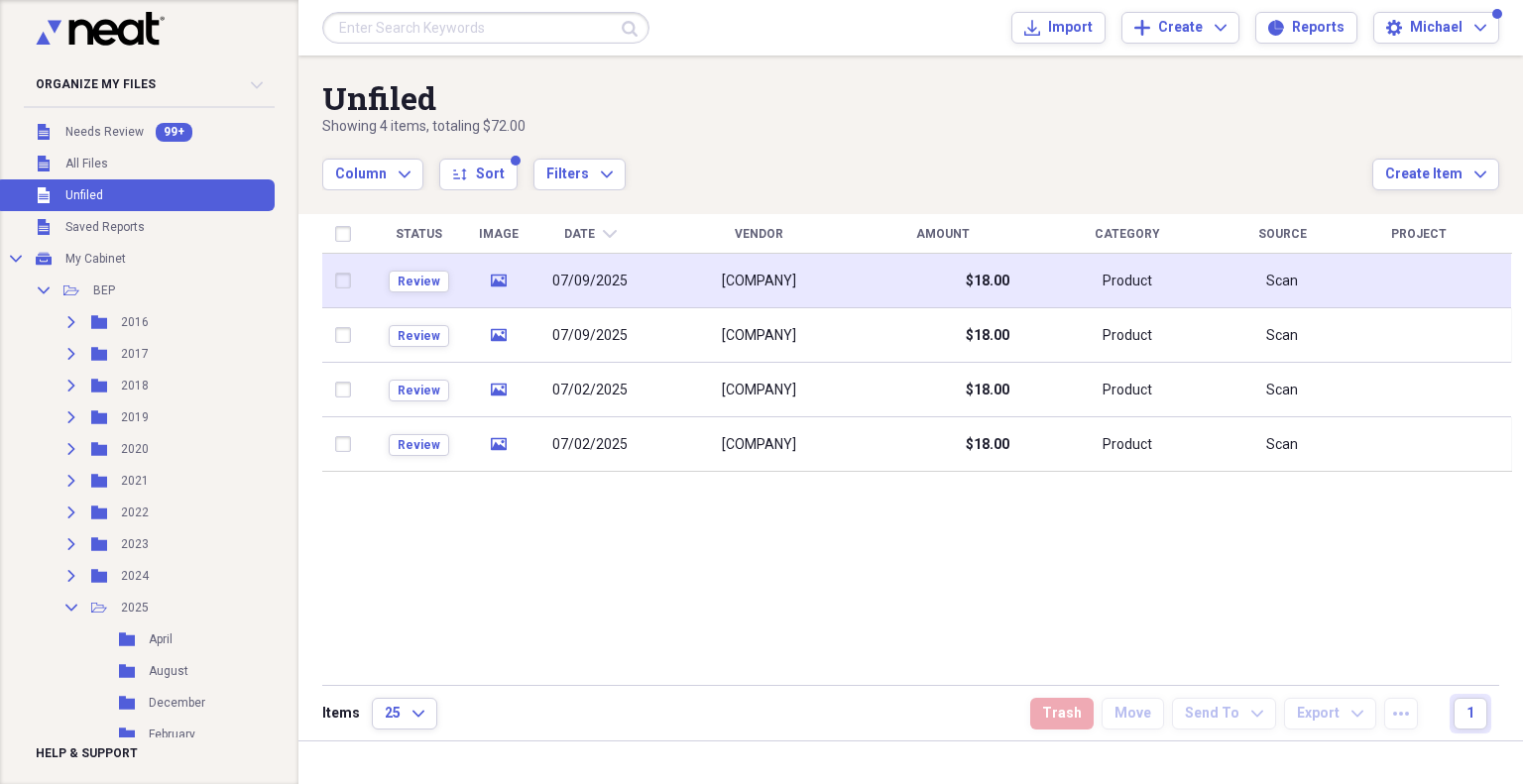 click on "[COMPANY]" at bounding box center (759, 280) 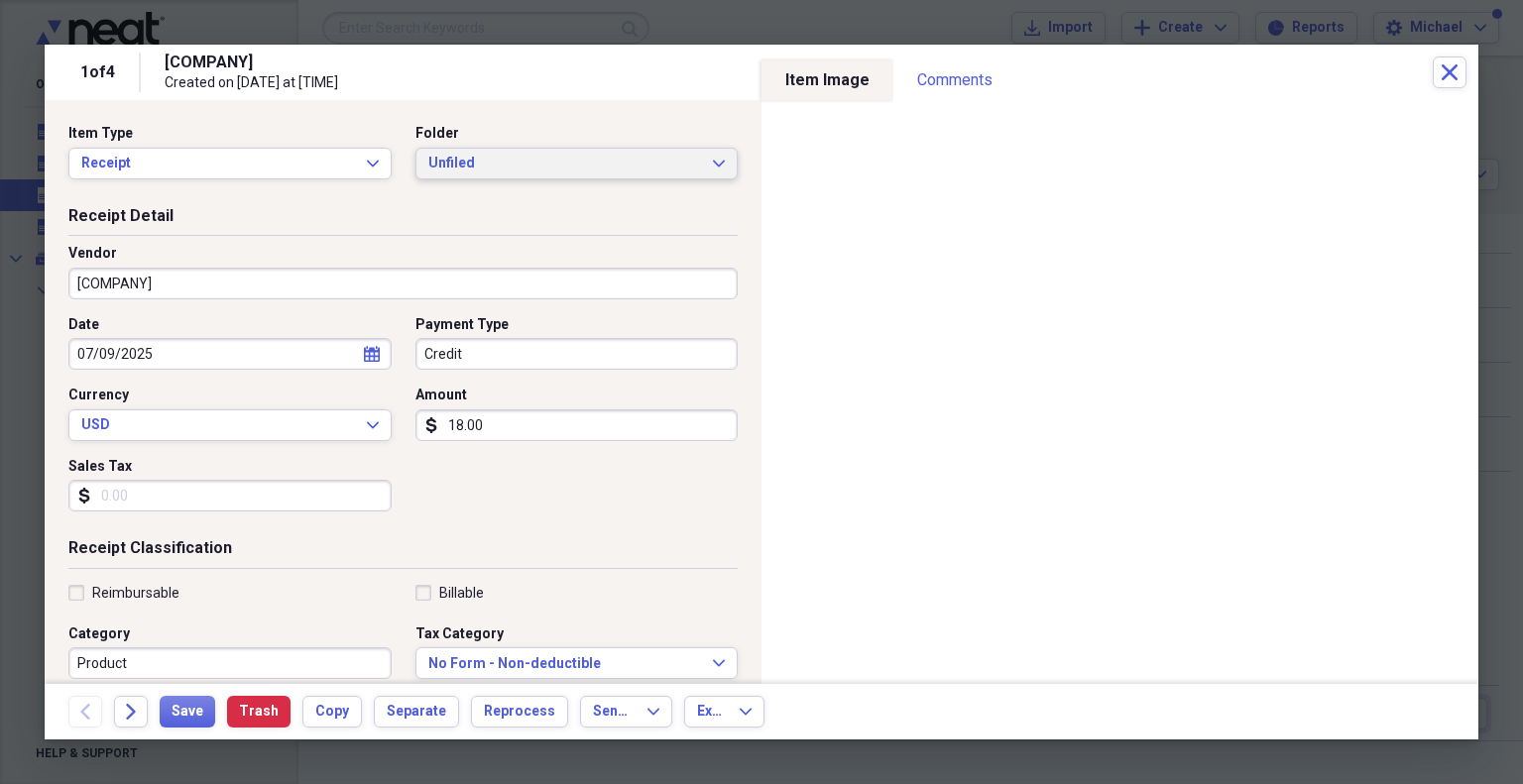 click on "Unfiled" at bounding box center [565, 164] 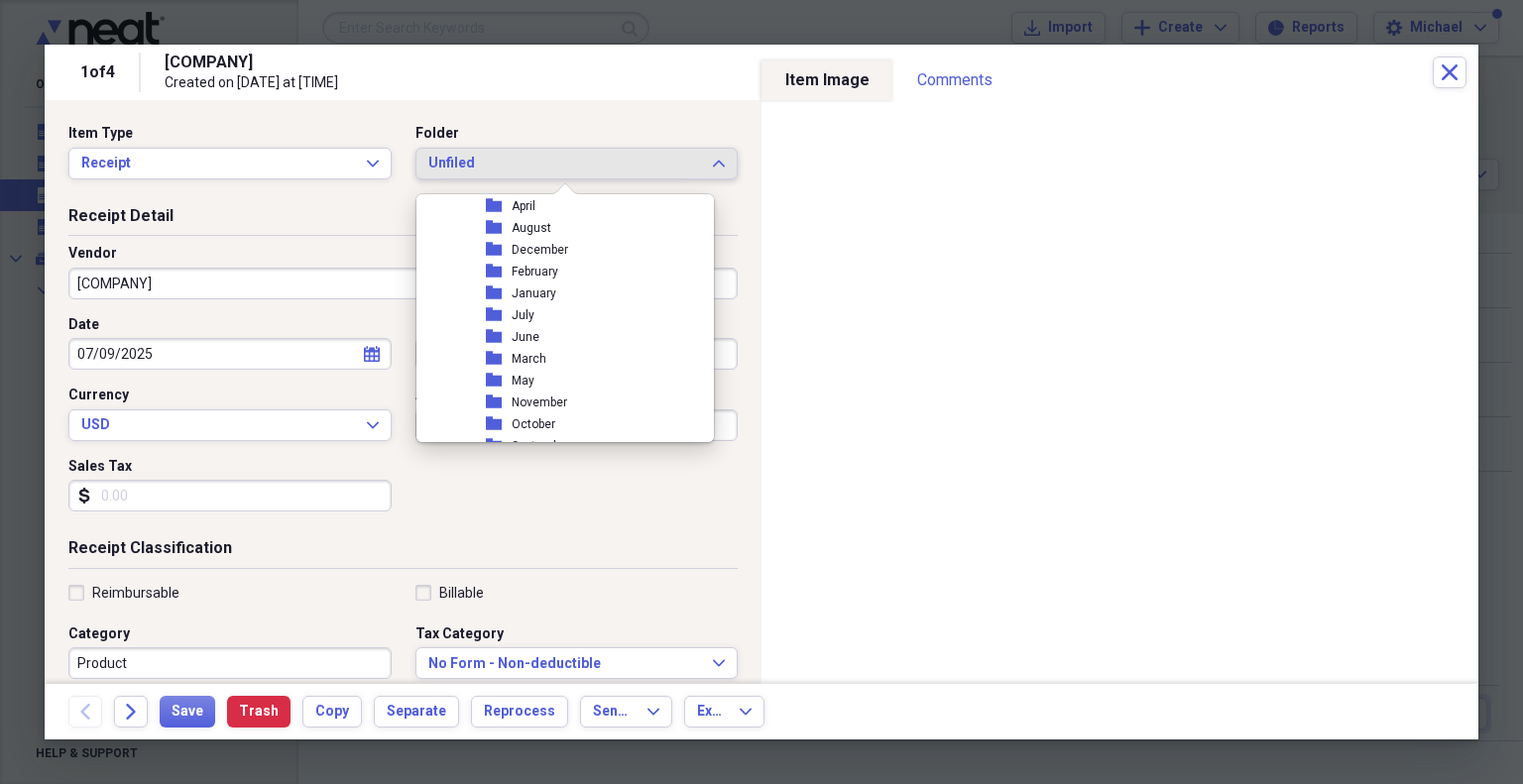 scroll, scrollTop: 198, scrollLeft: 0, axis: vertical 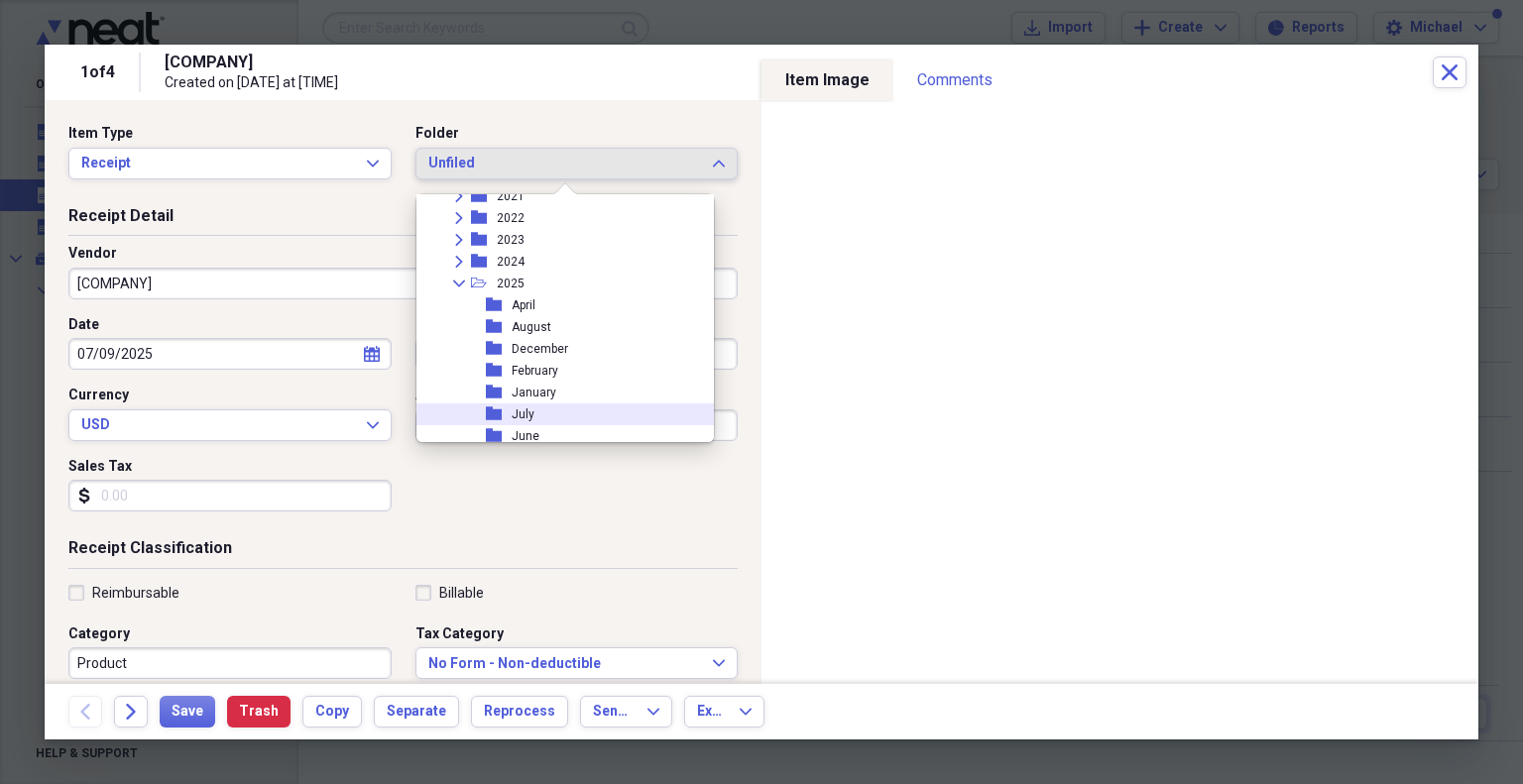 click on "July" at bounding box center [523, 414] 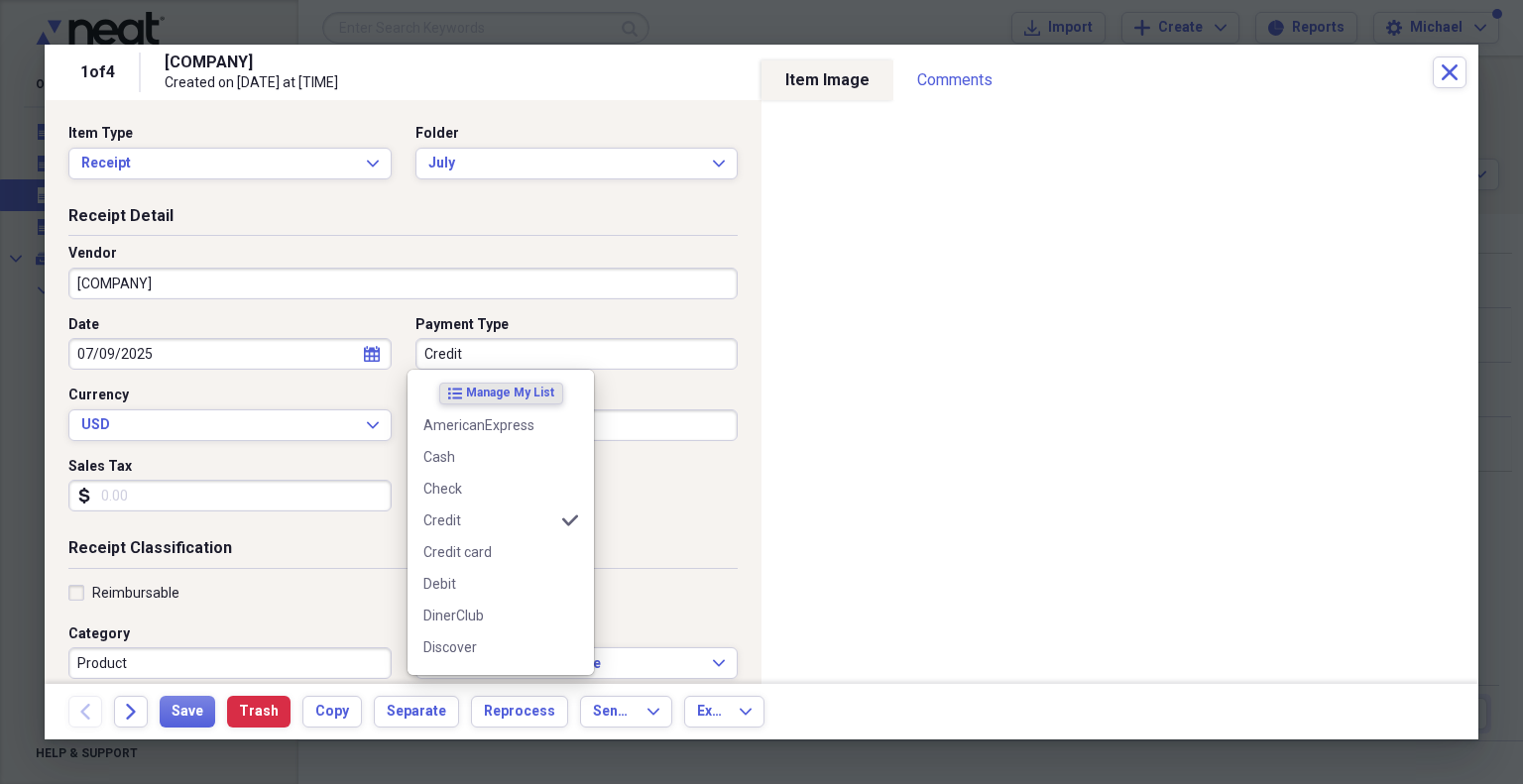 click on "Credit" at bounding box center [577, 354] 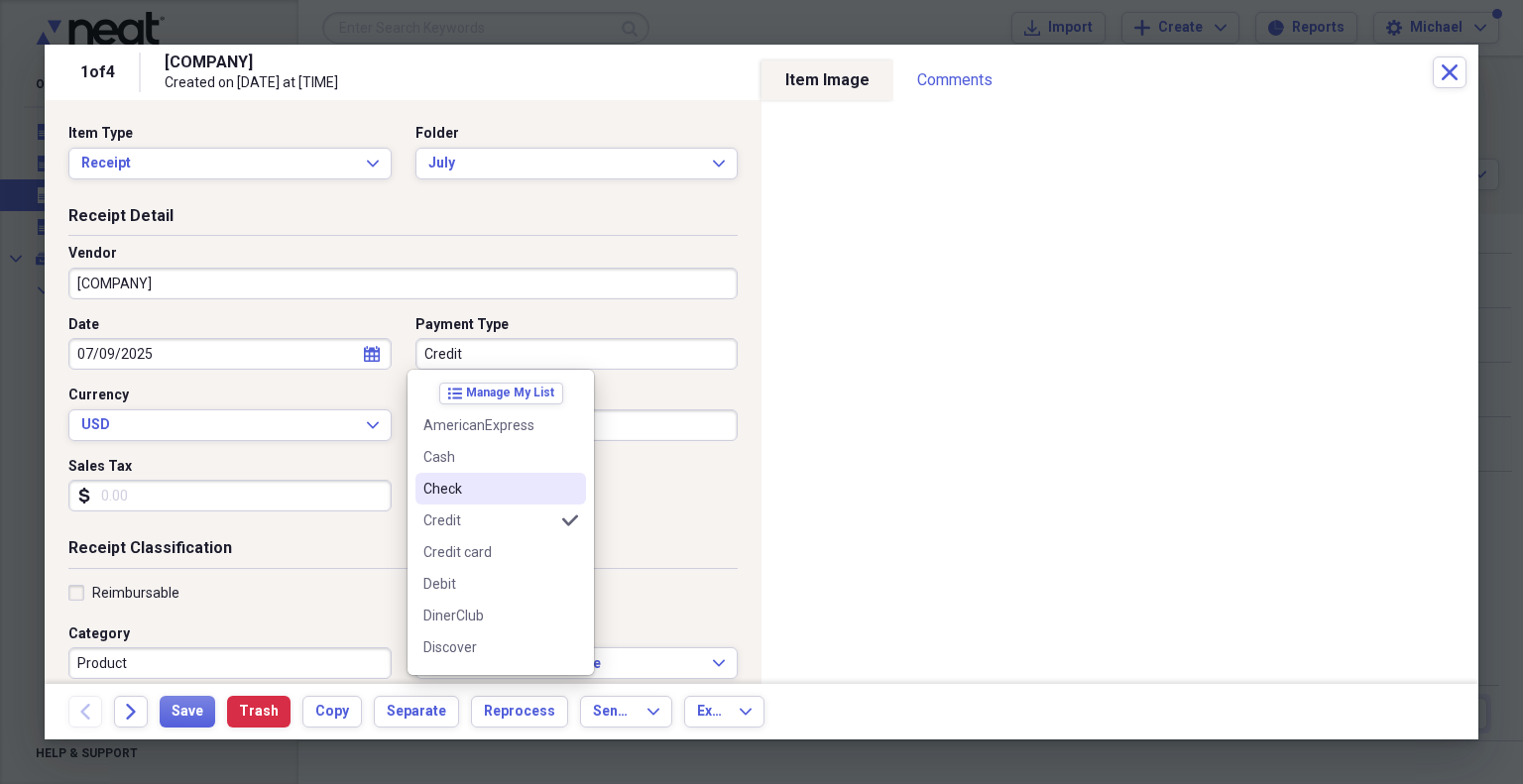 click on "Check" at bounding box center [489, 489] 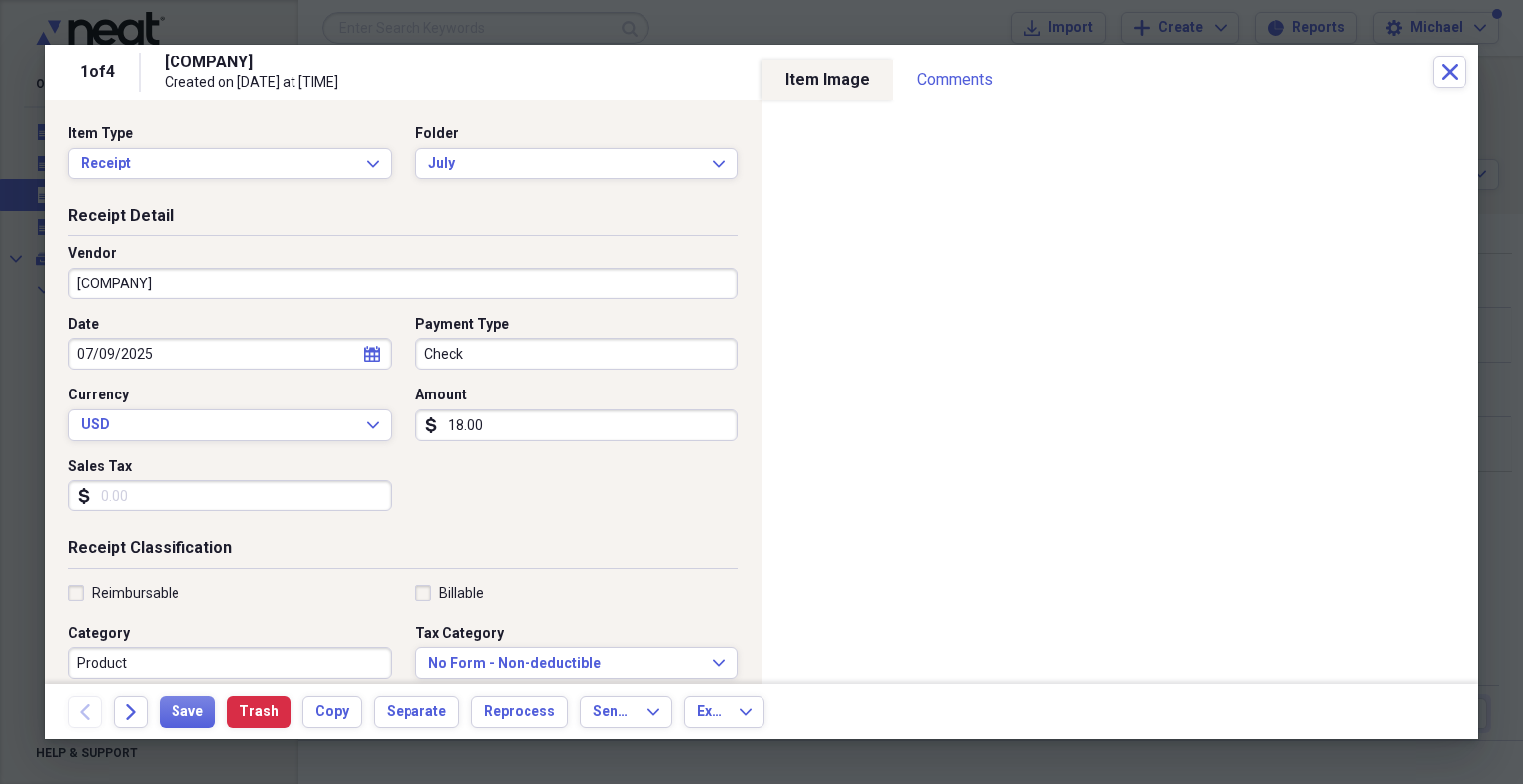 click on "18.00" at bounding box center (577, 425) 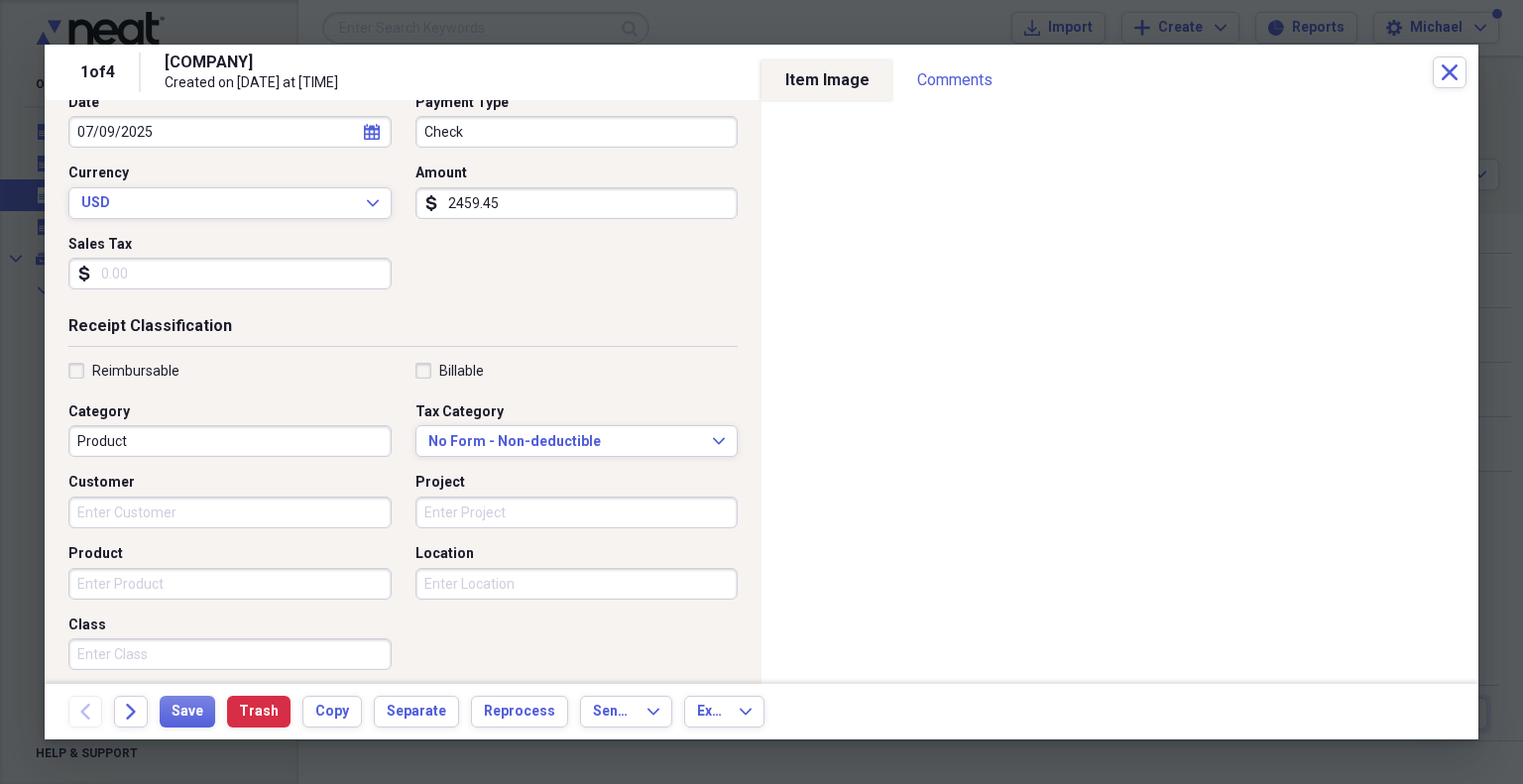 scroll, scrollTop: 297, scrollLeft: 0, axis: vertical 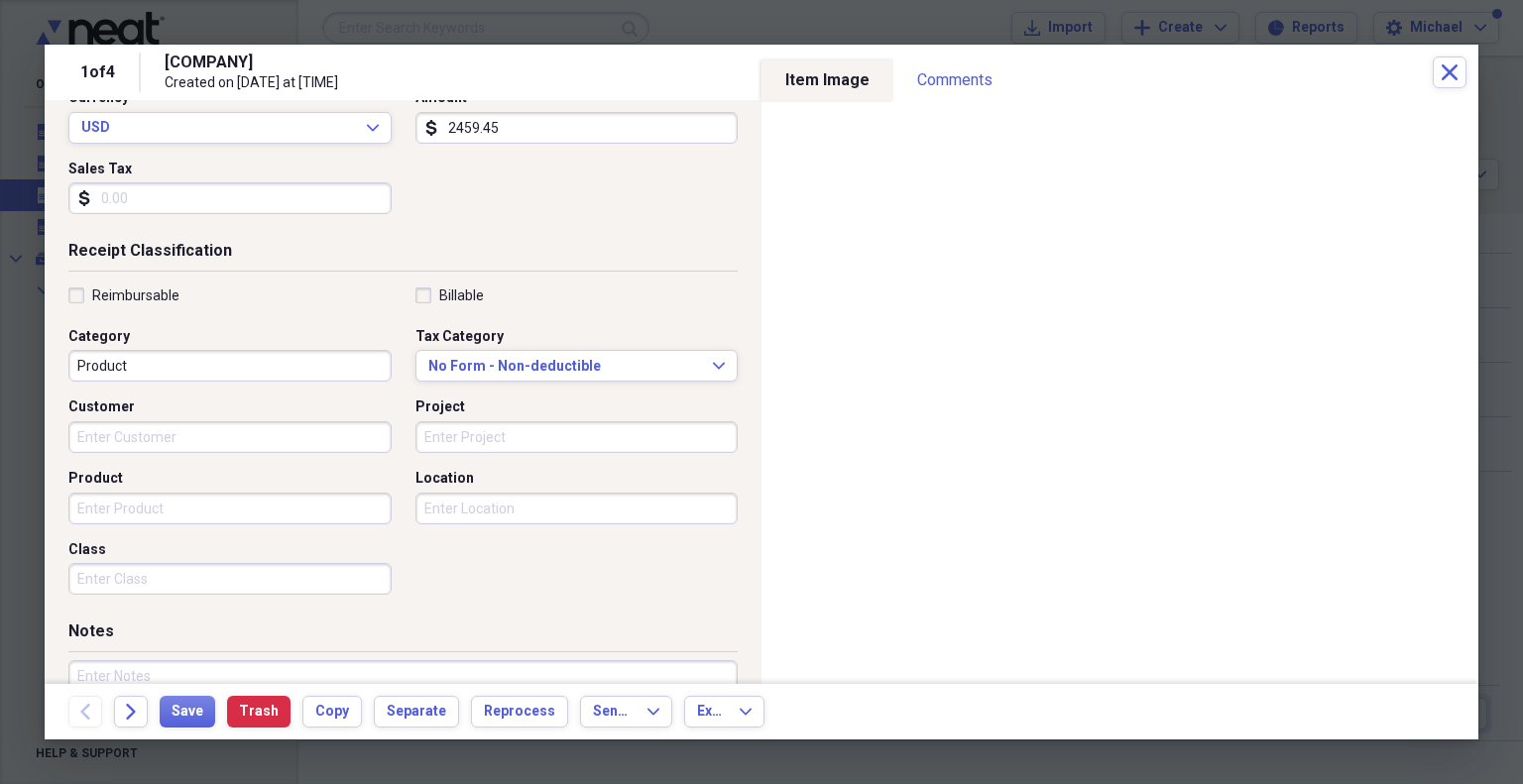 type on "2459.45" 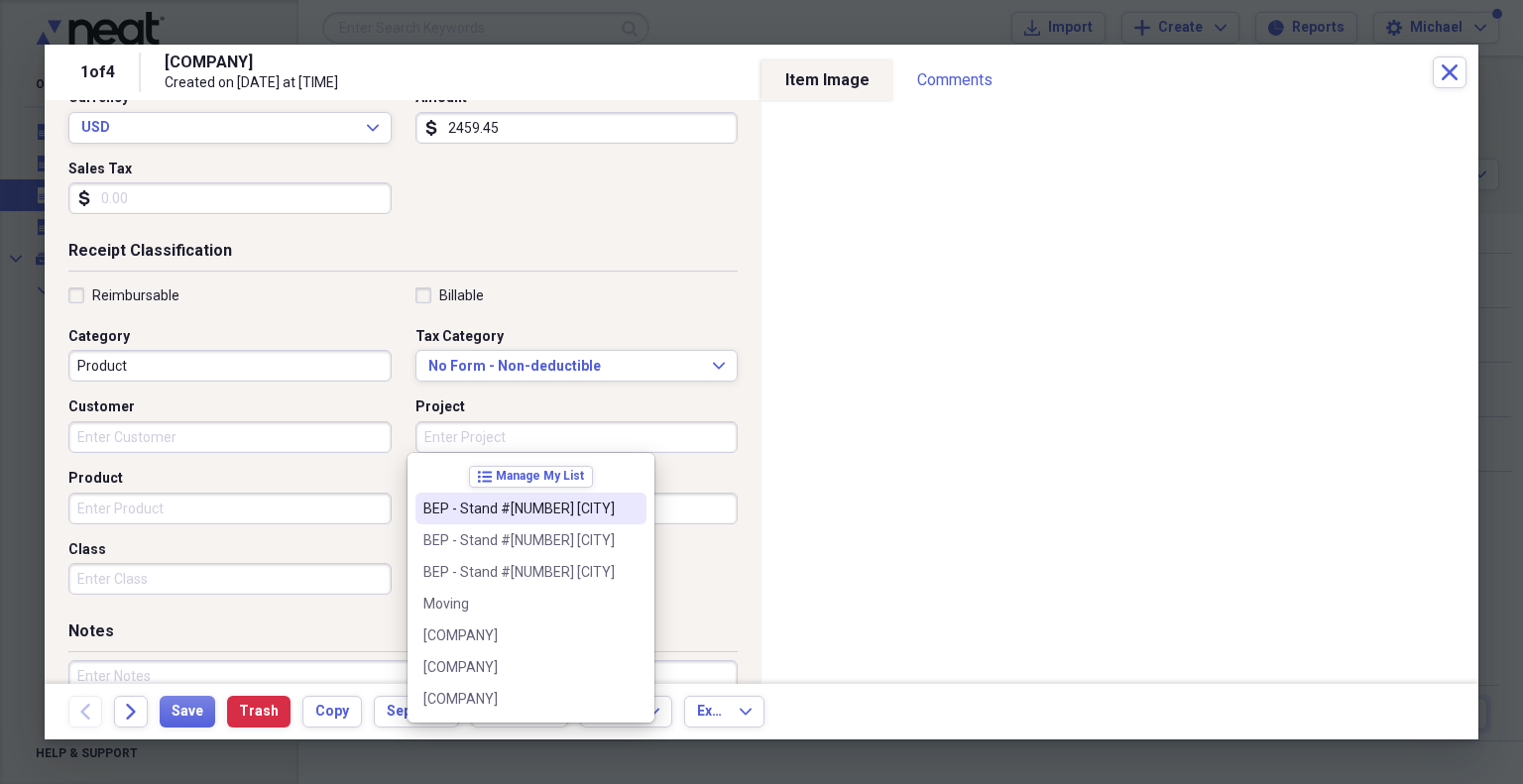 click on "BEP - Stand #[NUMBER] [CITY]" at bounding box center (519, 508) 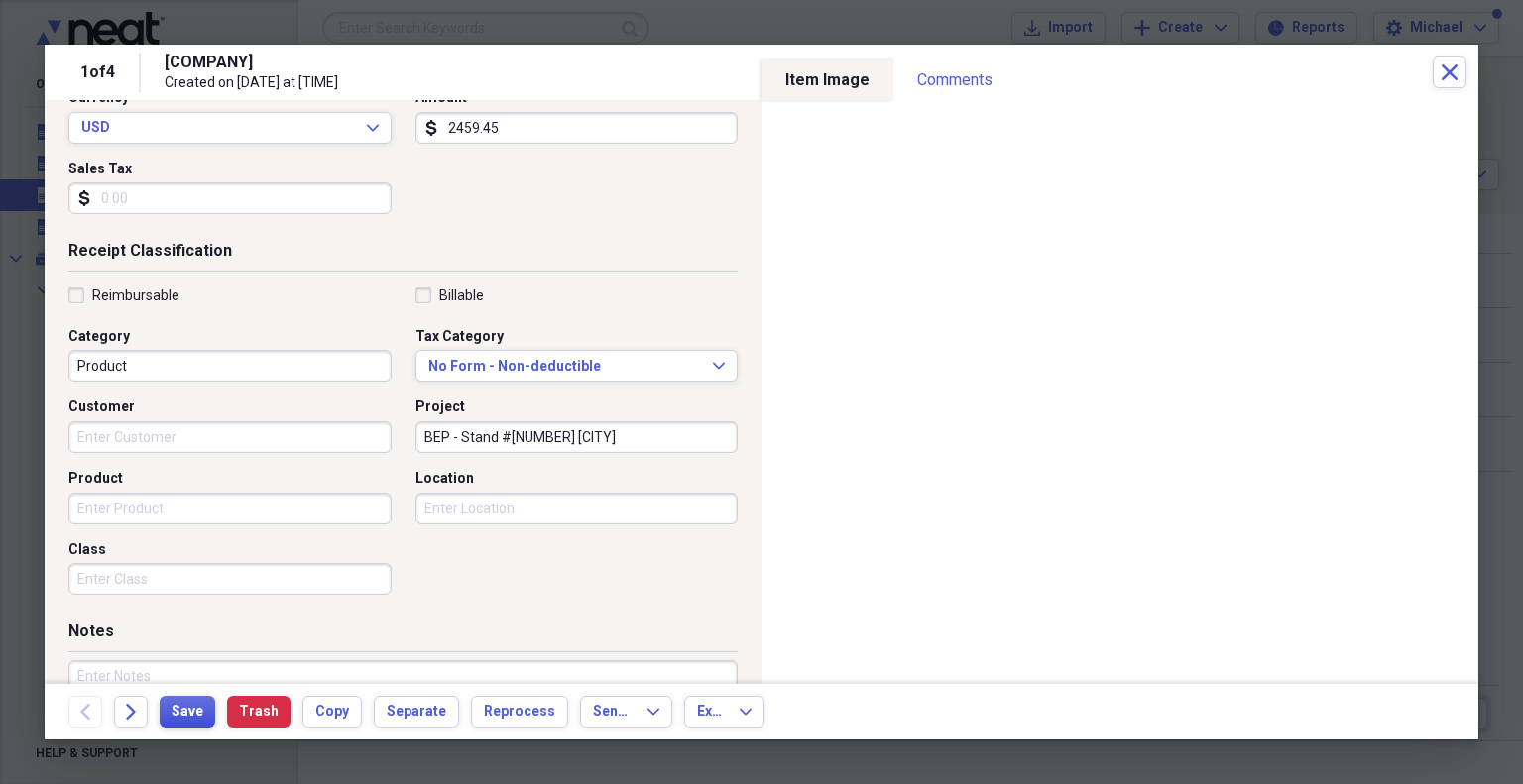 click on "Save" at bounding box center [187, 712] 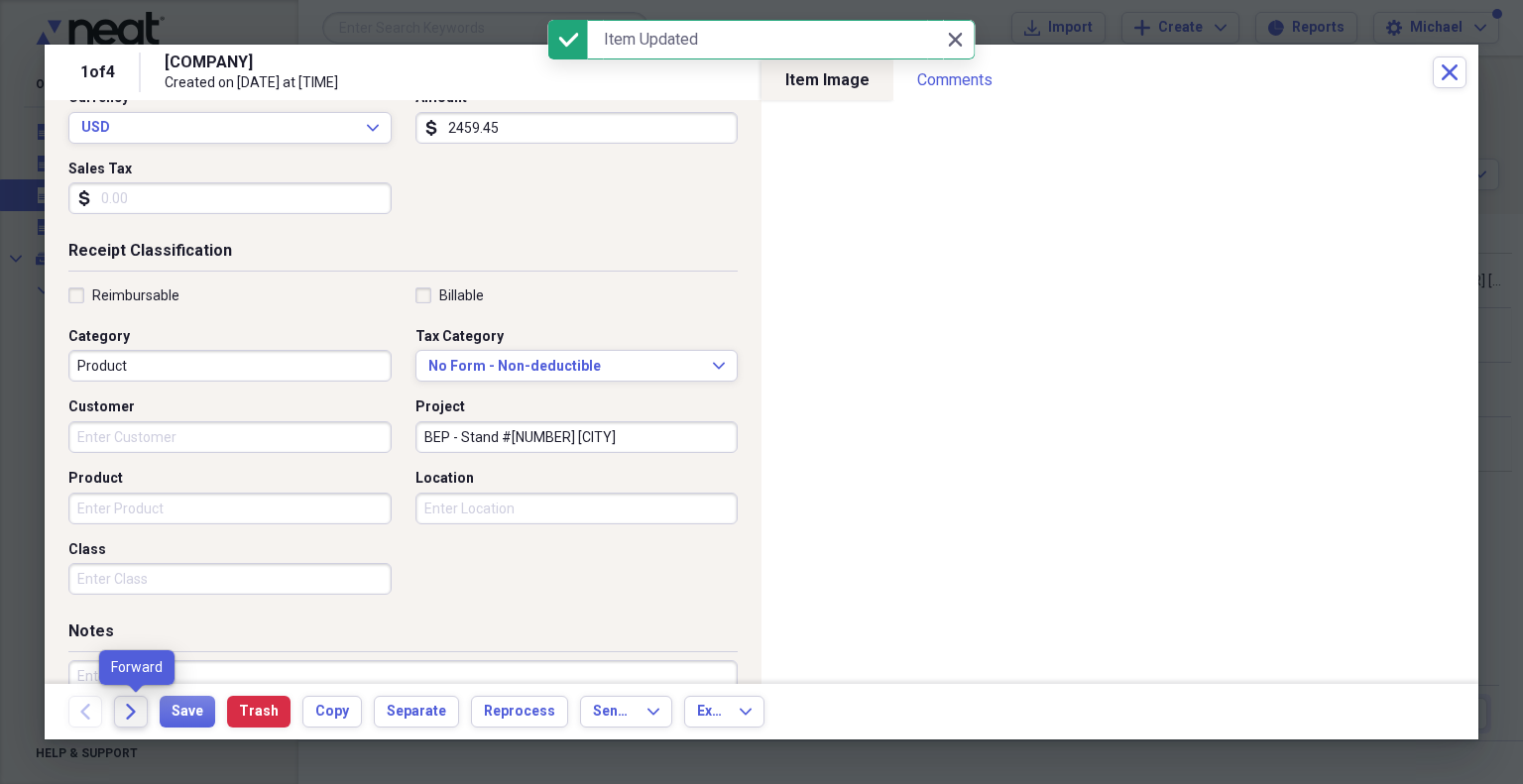 click on "Forward" 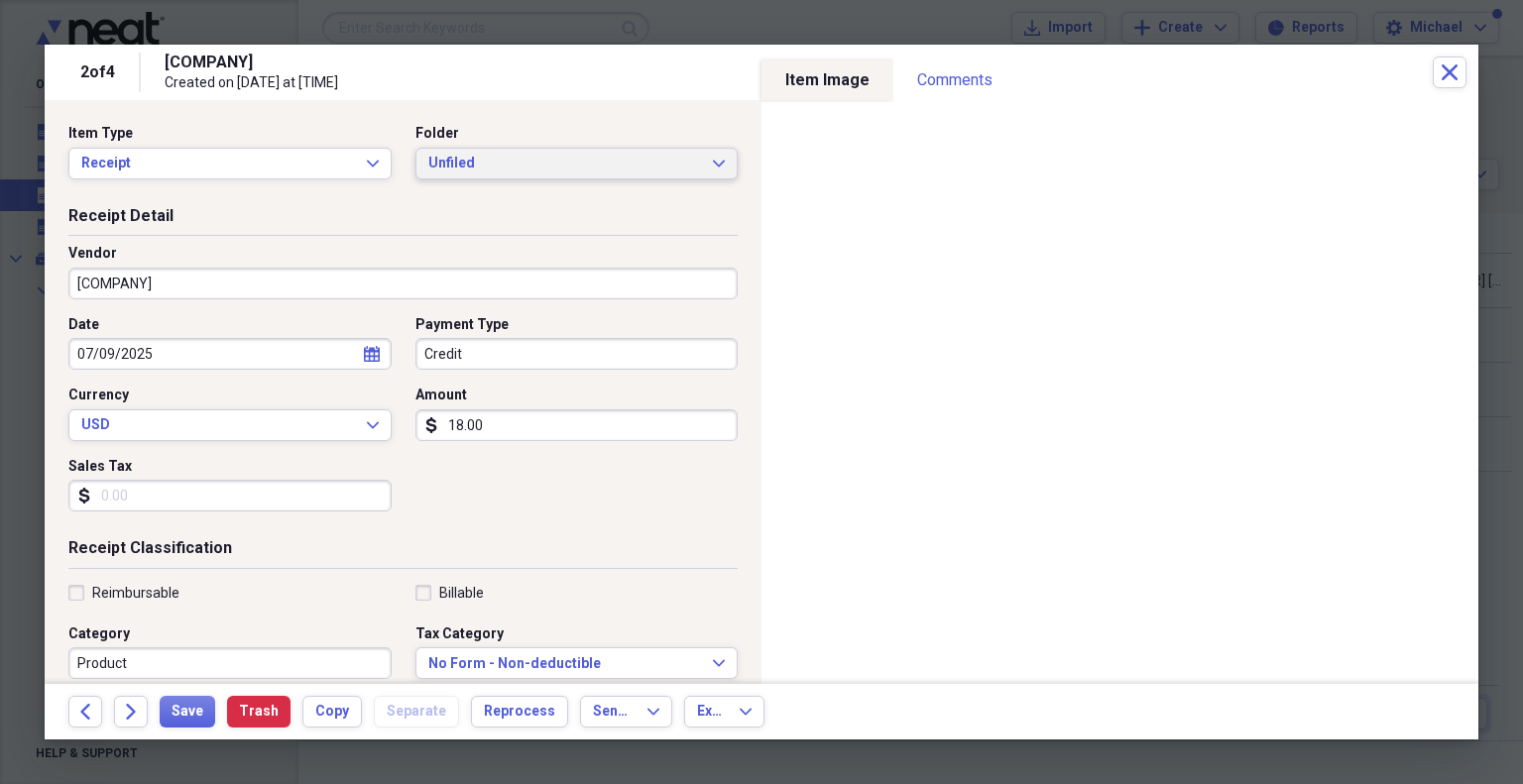 click on "Unfiled" at bounding box center (565, 164) 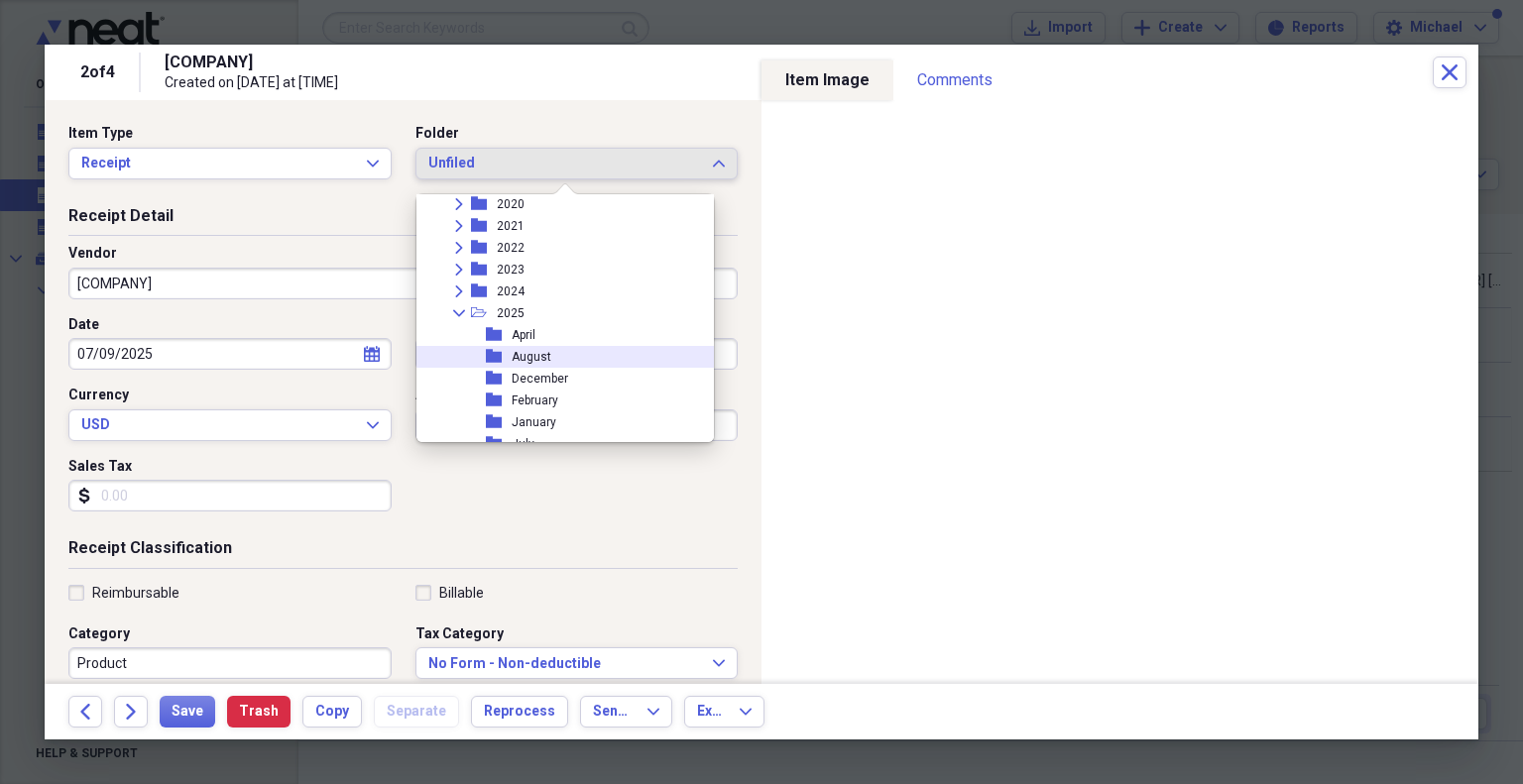 scroll, scrollTop: 198, scrollLeft: 0, axis: vertical 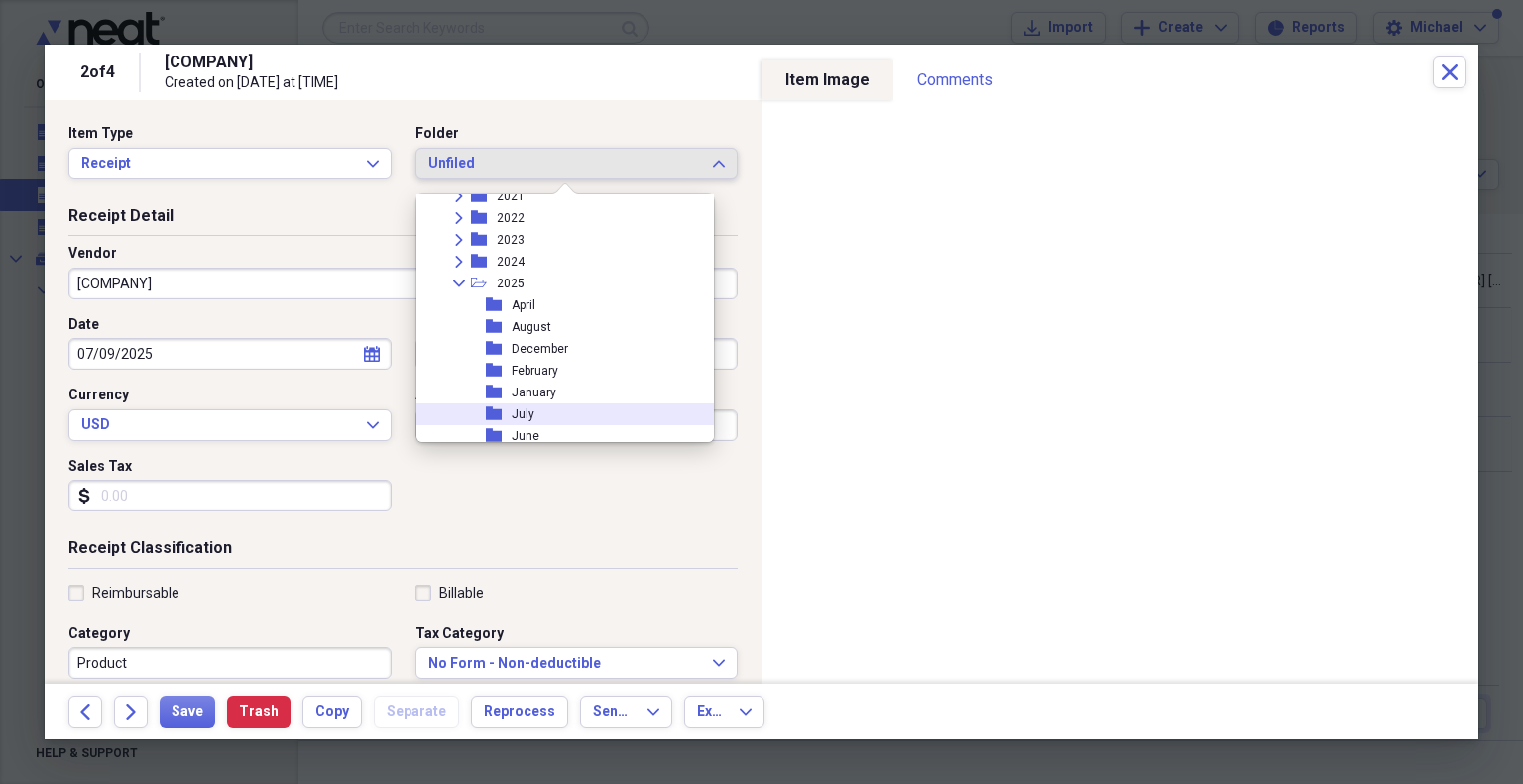 click on "folder" at bounding box center [499, 414] 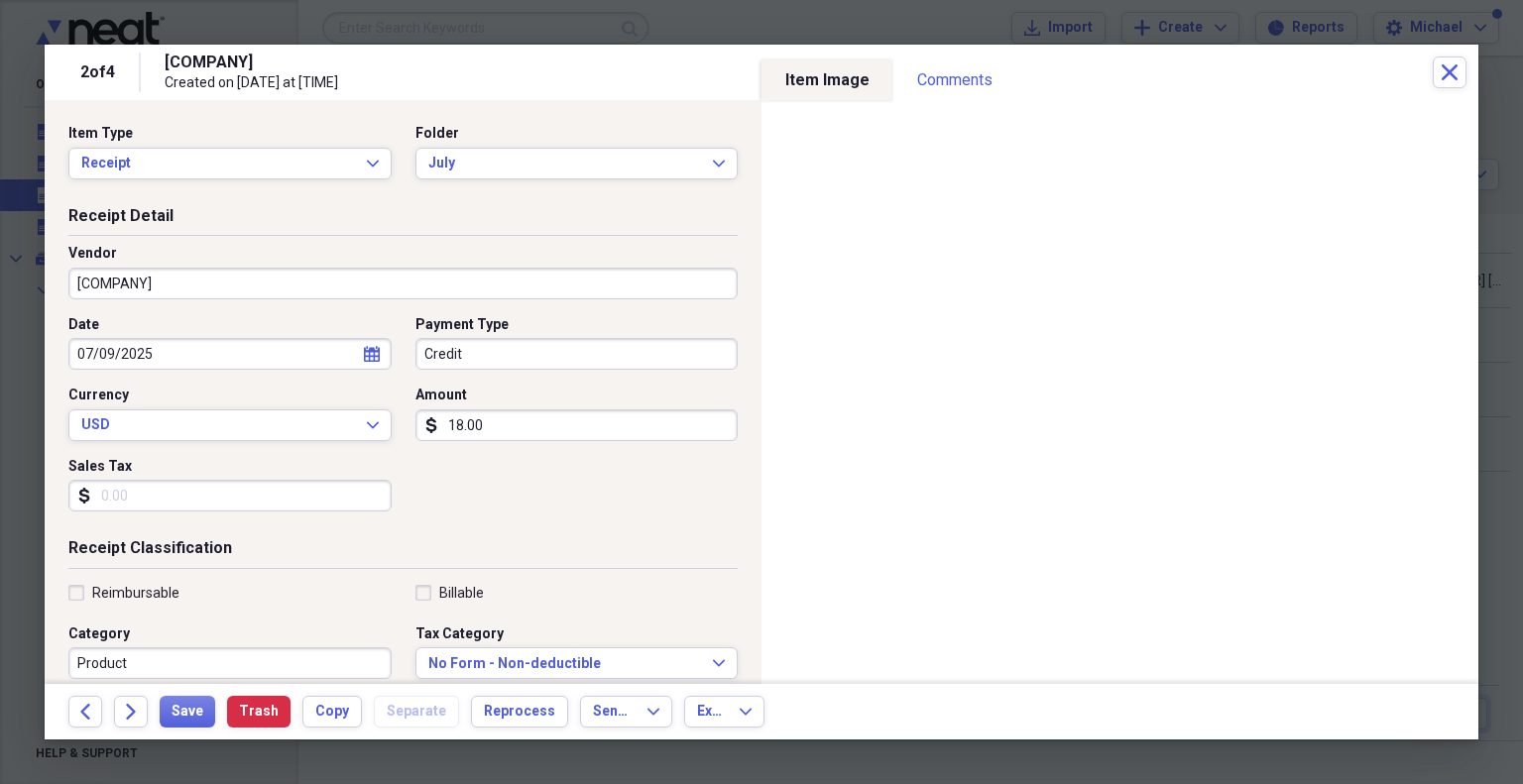 click on "Credit" at bounding box center [577, 354] 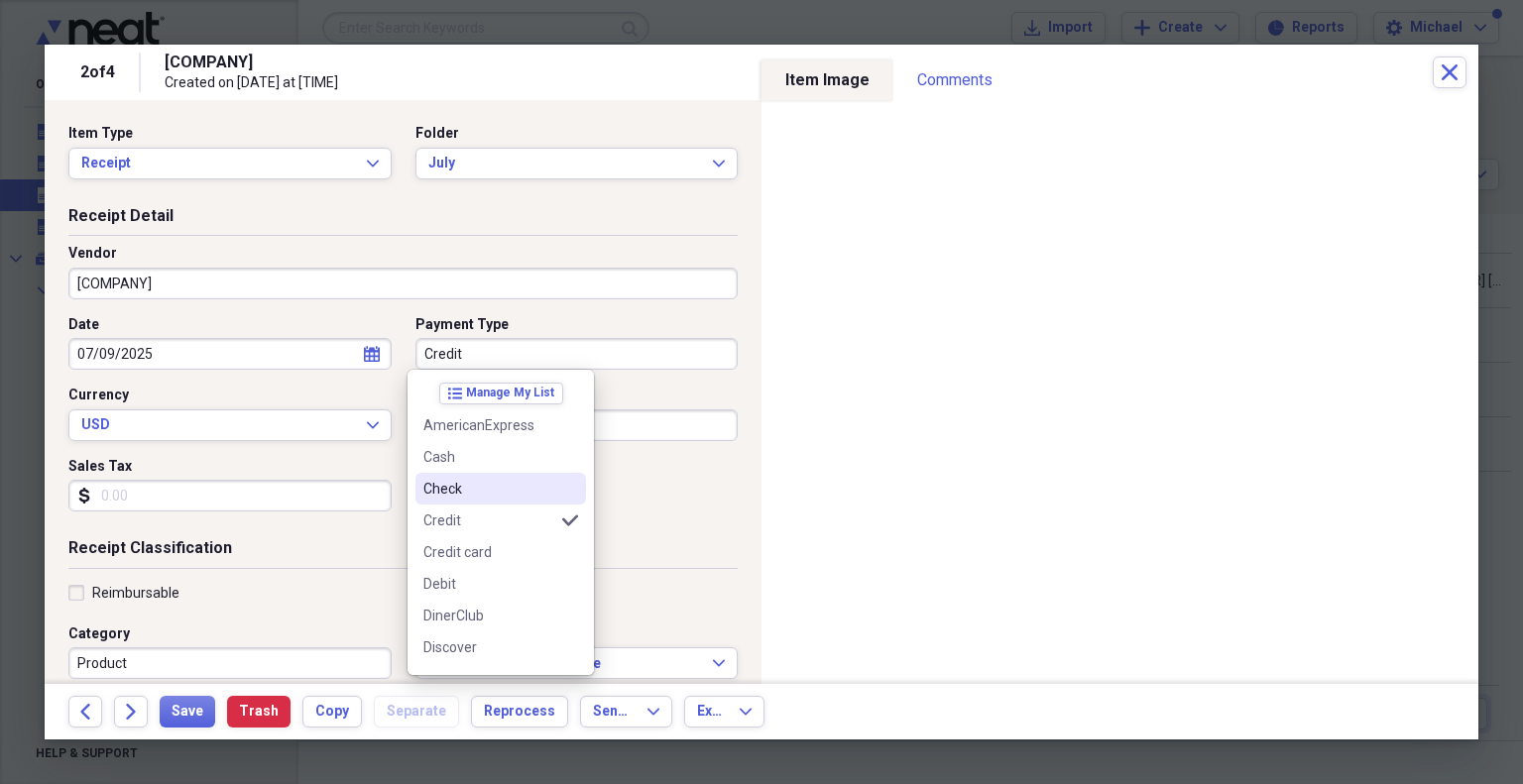 click on "Check" at bounding box center (489, 489) 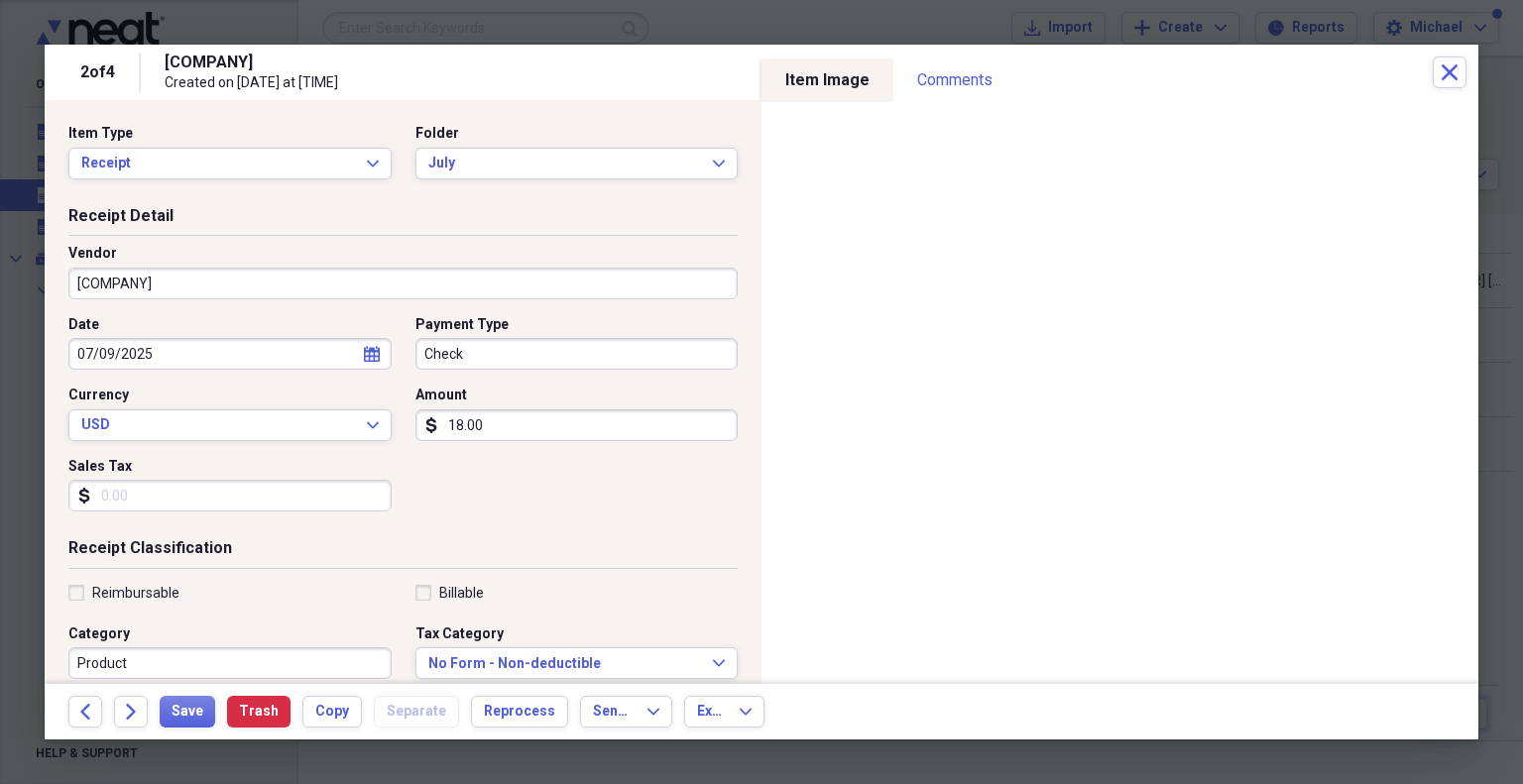 click on "18.00" at bounding box center [577, 425] 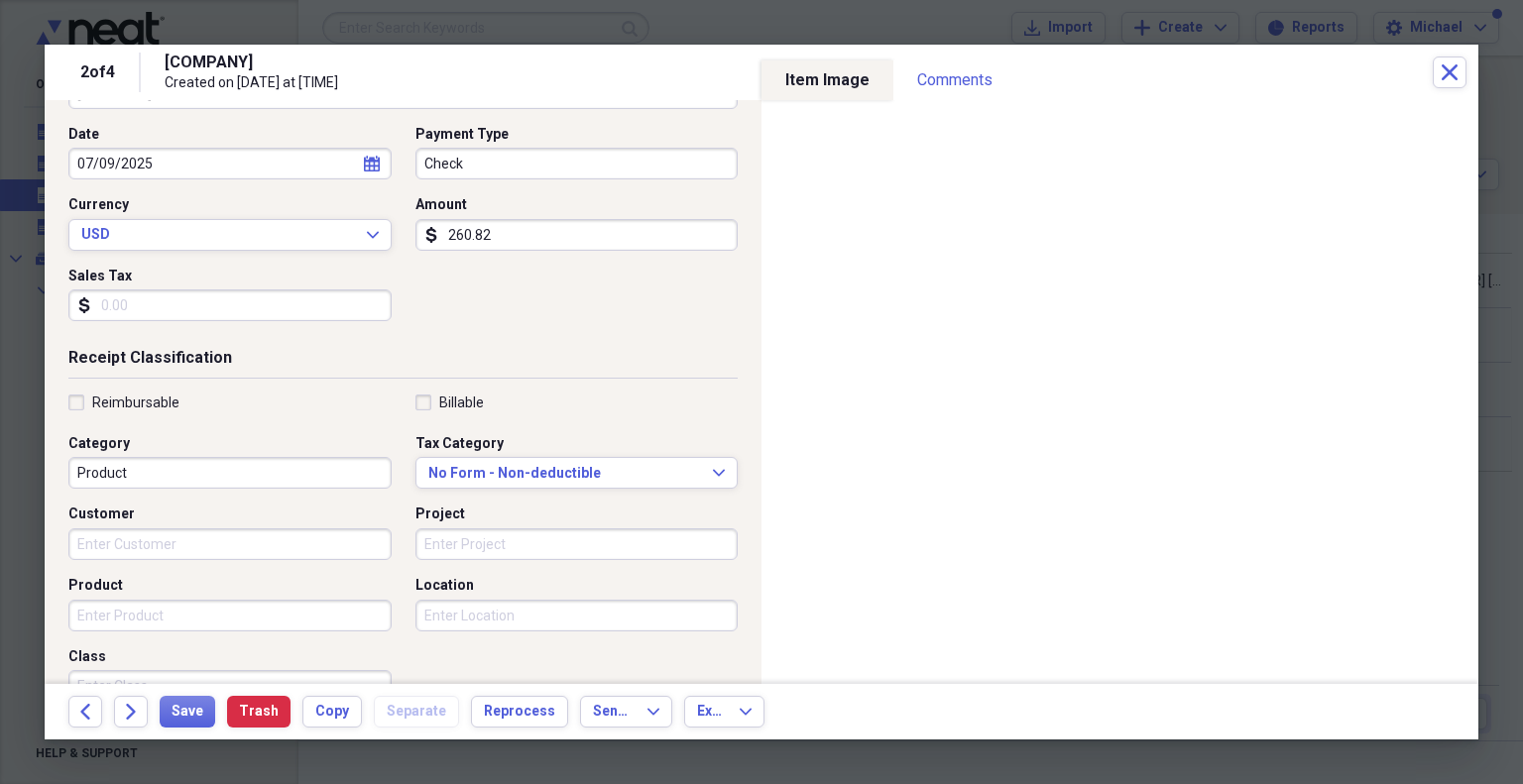 scroll, scrollTop: 426, scrollLeft: 0, axis: vertical 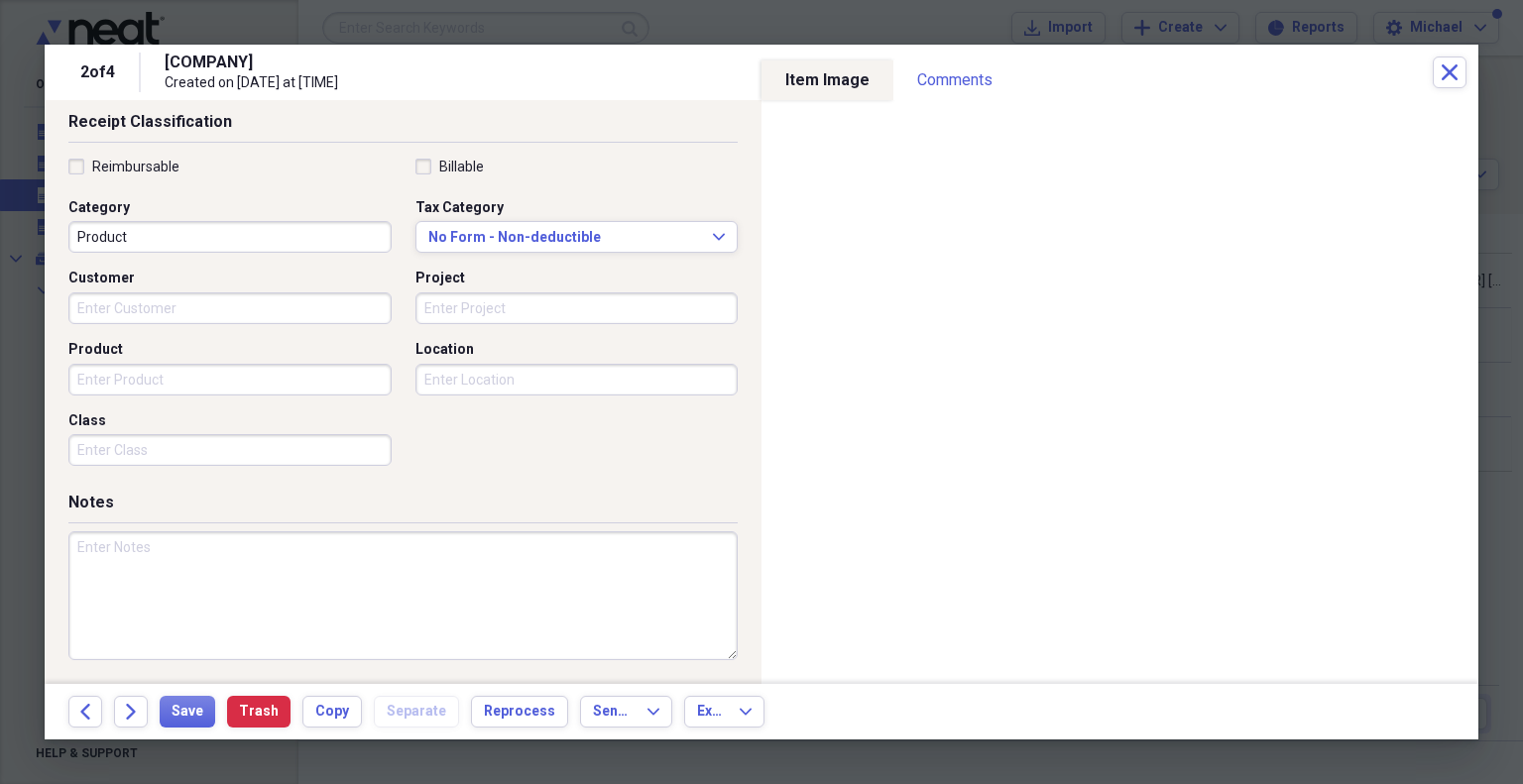 type on "260.82" 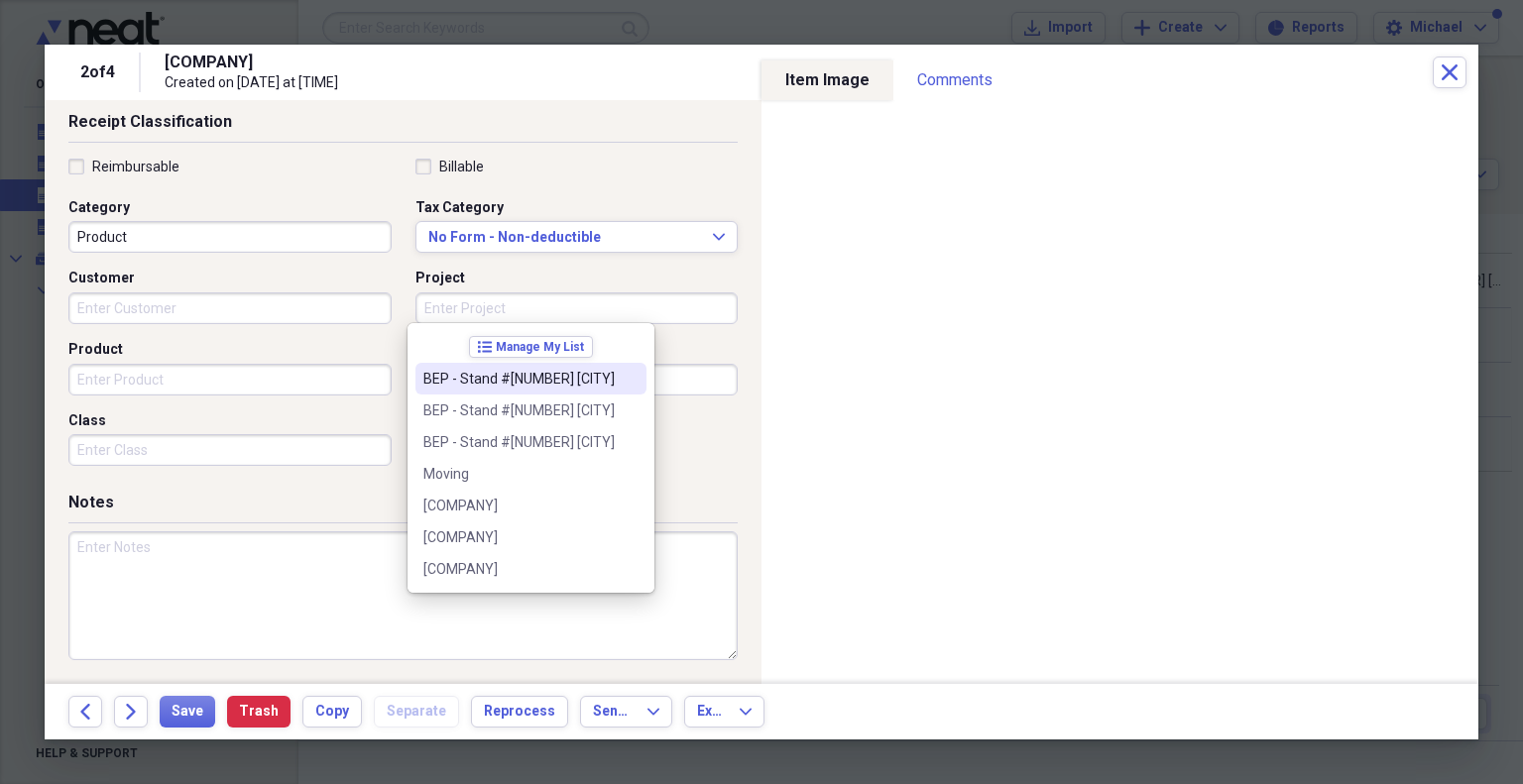 click on "BEP - Stand #[NUMBER] [CITY]" at bounding box center (530, 379) 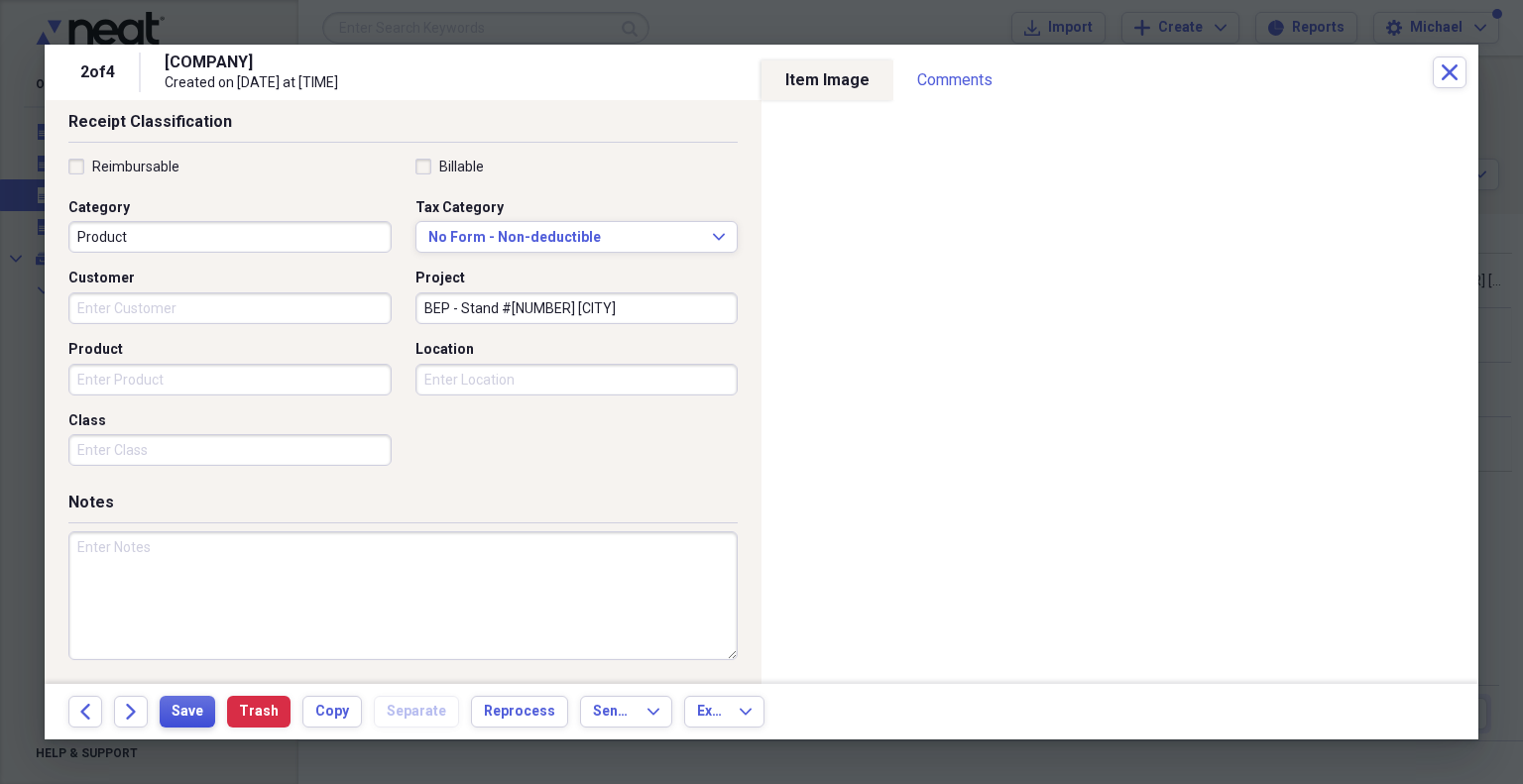 click on "Save" at bounding box center [187, 712] 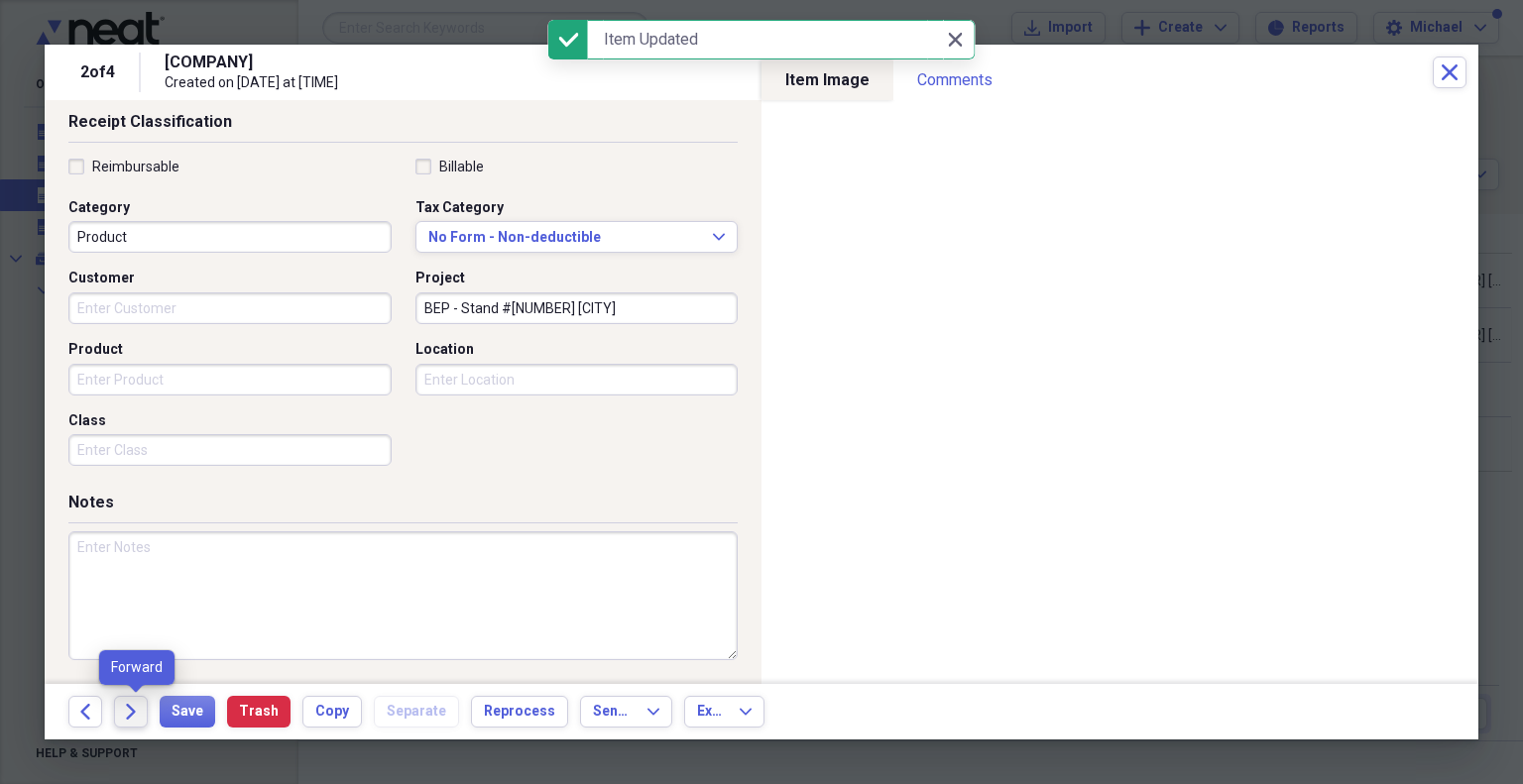 click on "Forward" at bounding box center [131, 712] 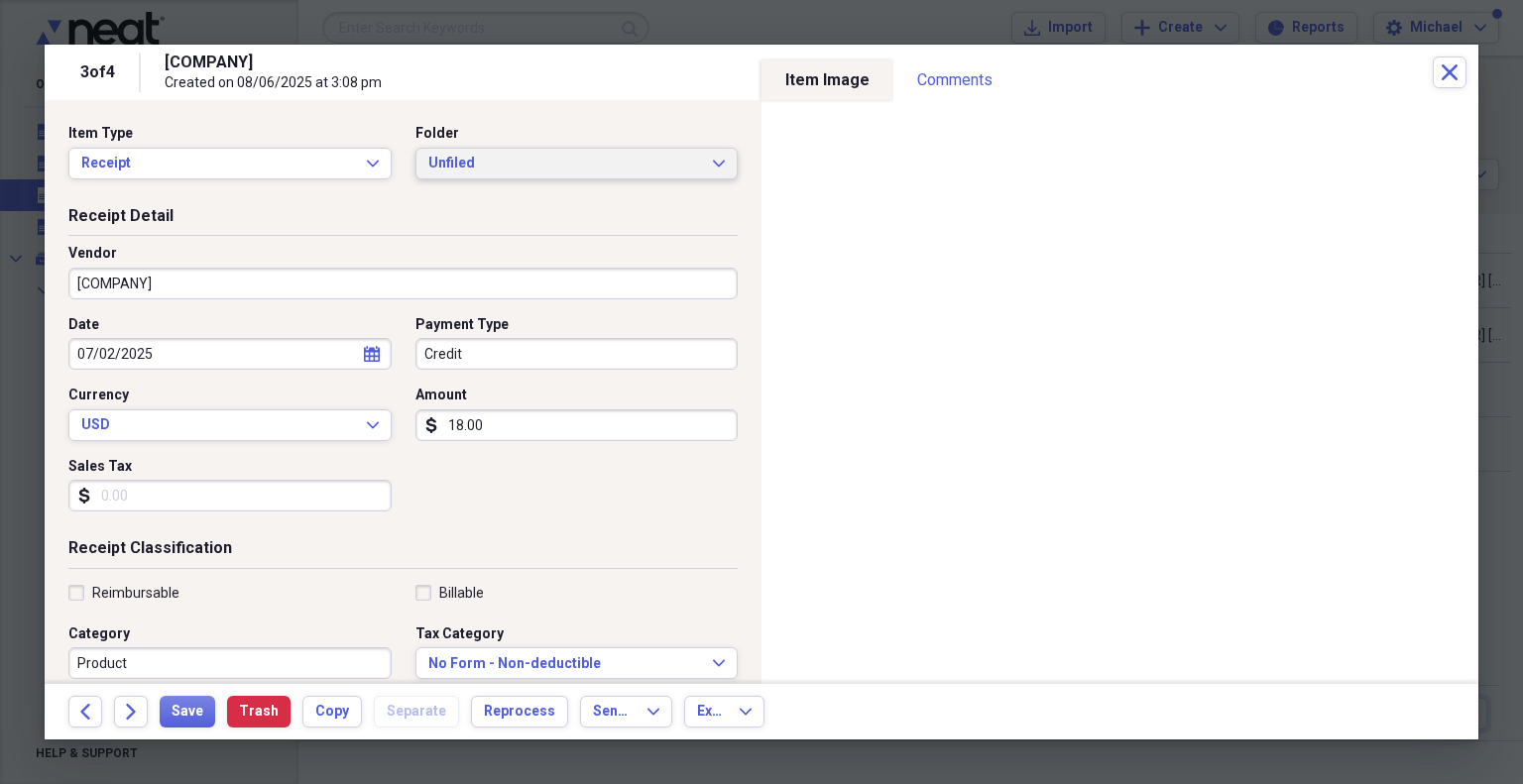 click on "Unfiled" at bounding box center (565, 164) 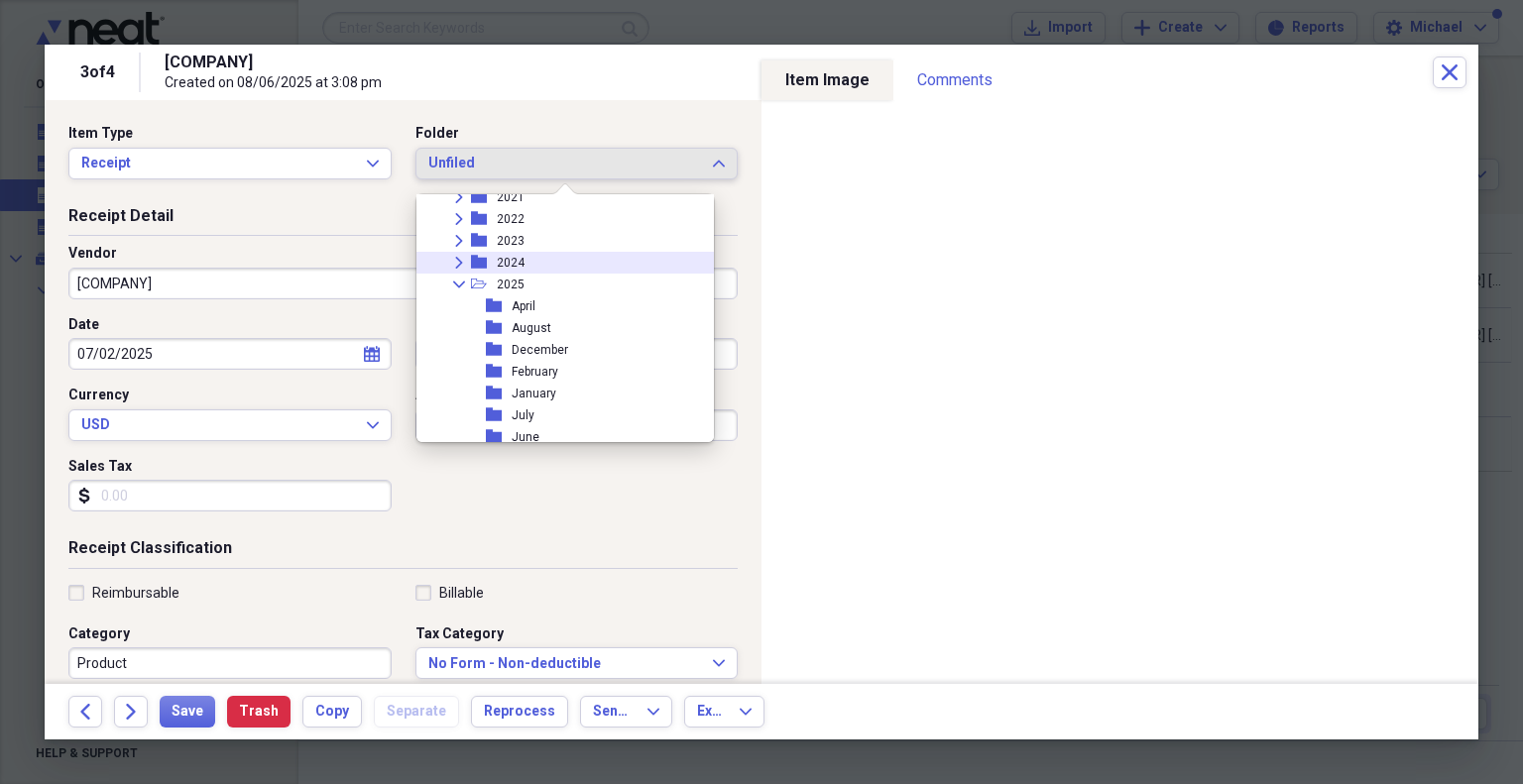 scroll, scrollTop: 198, scrollLeft: 0, axis: vertical 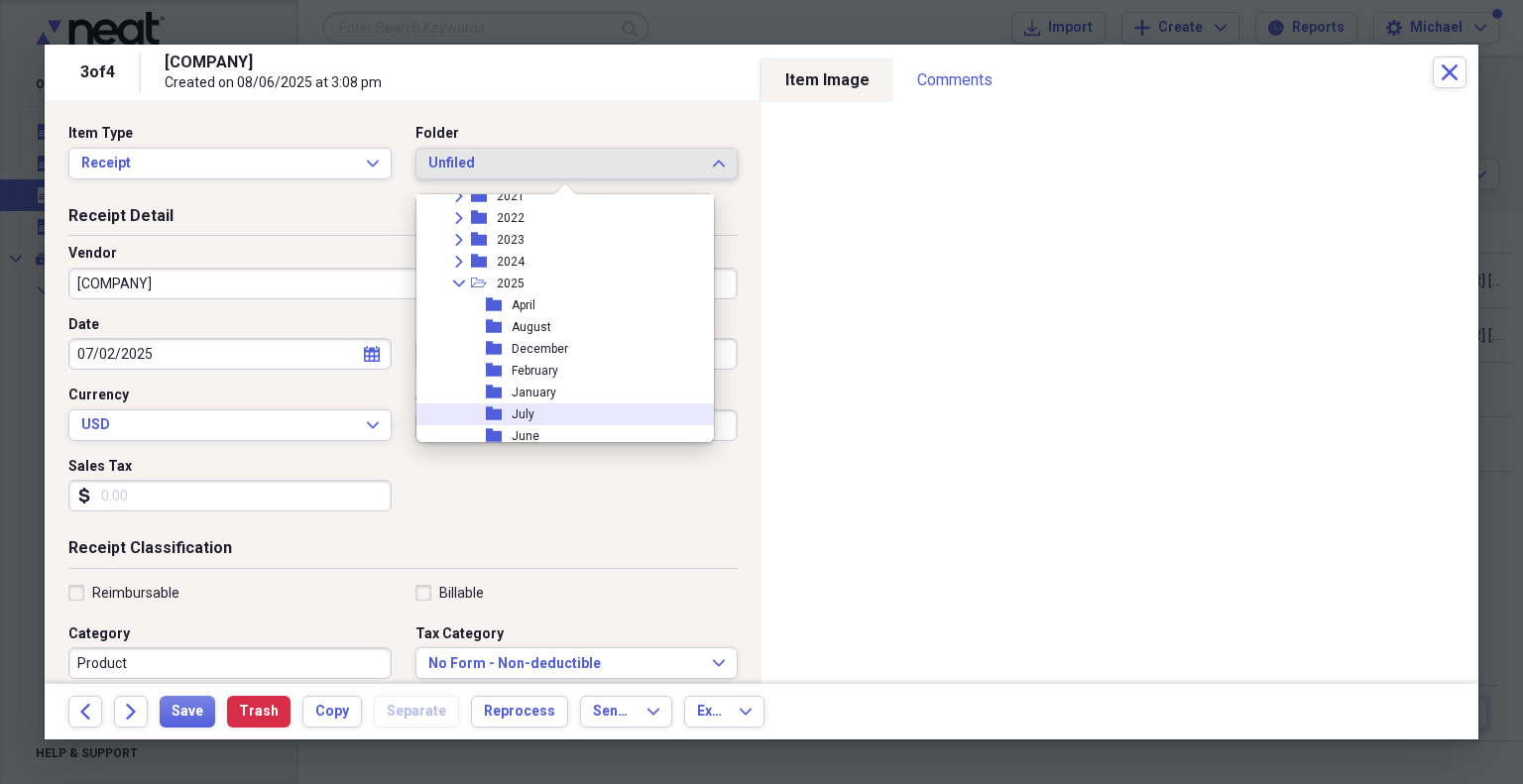 click on "folder July" at bounding box center (557, 414) 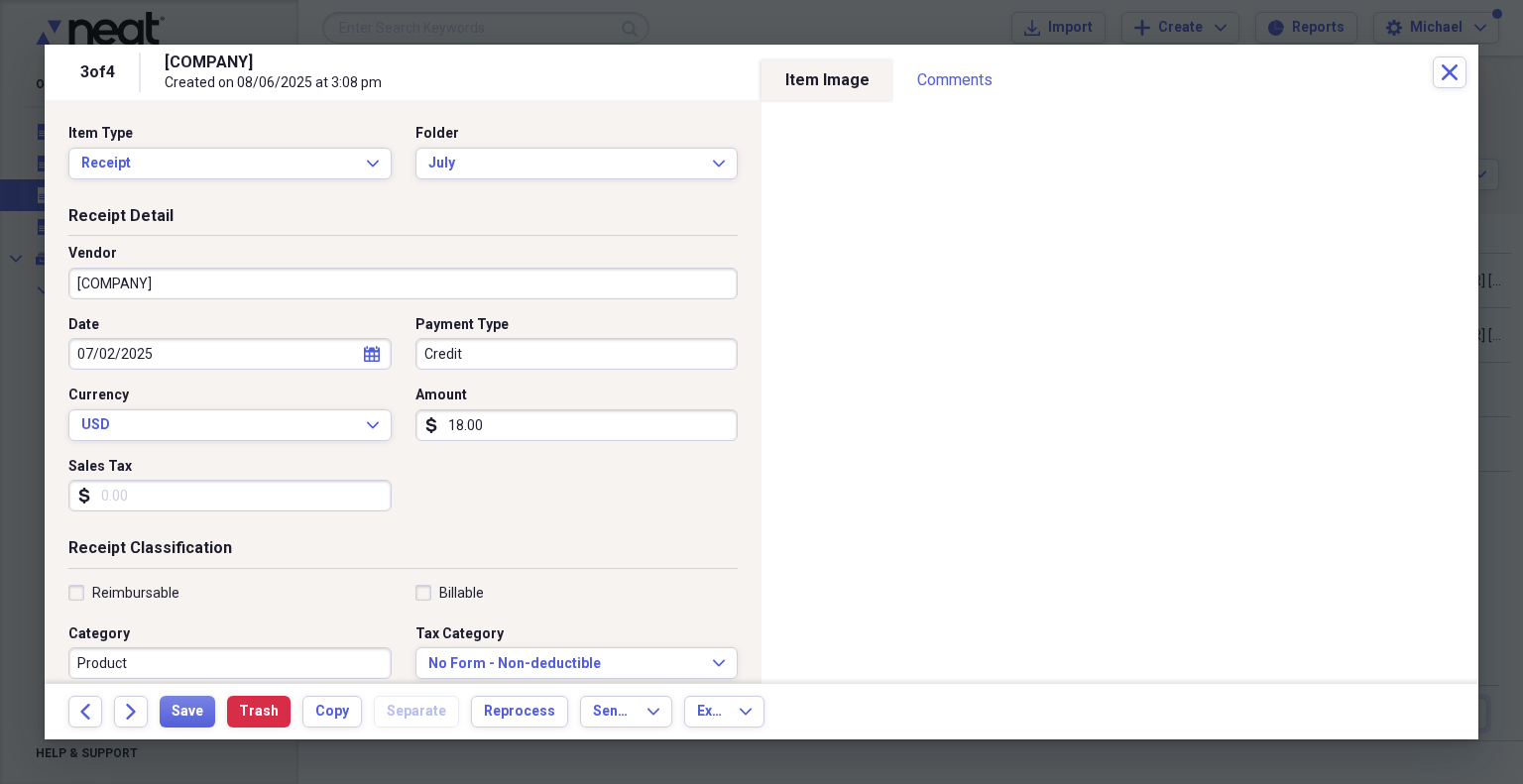 click on "Credit" at bounding box center [577, 354] 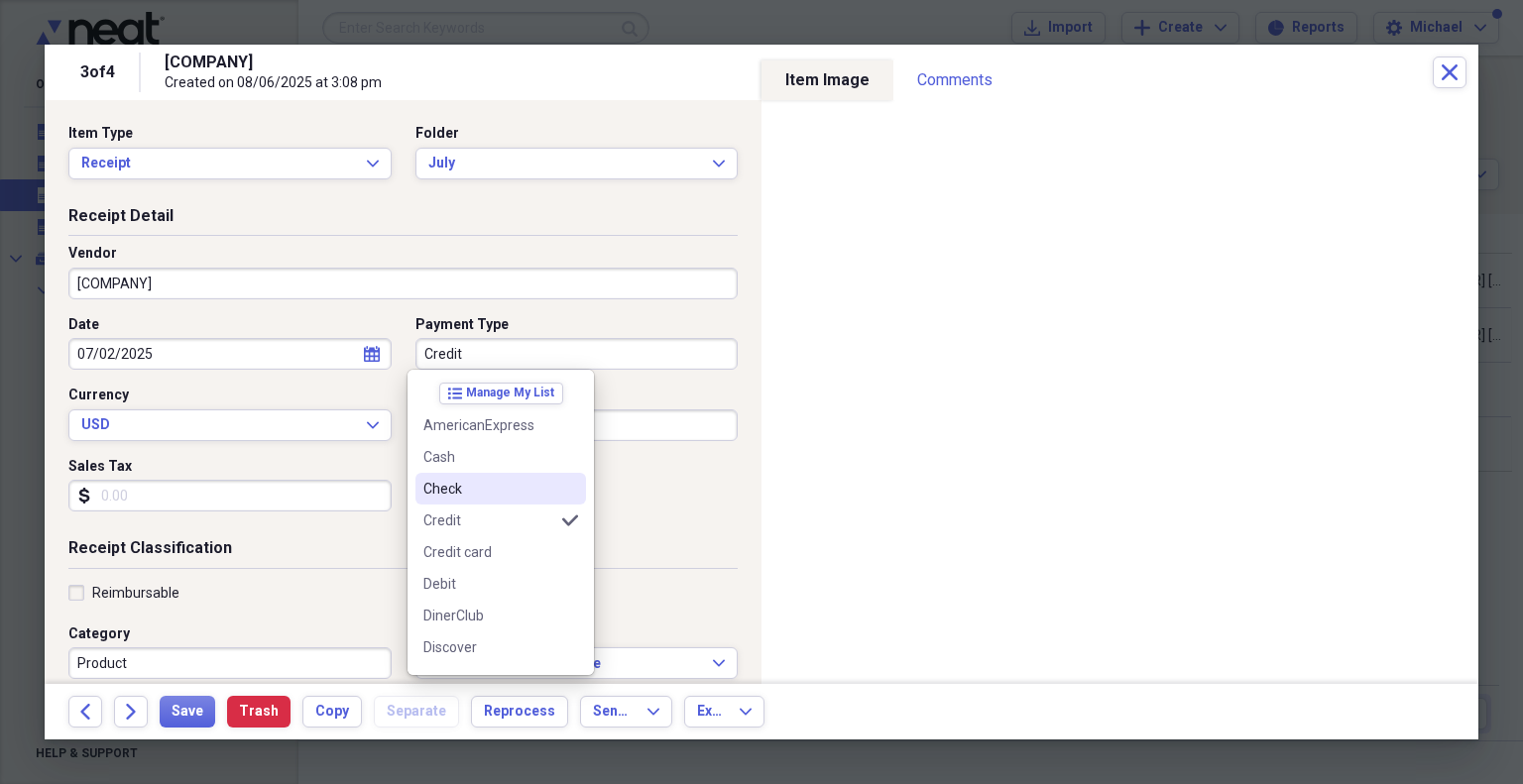 click on "Check" at bounding box center (489, 489) 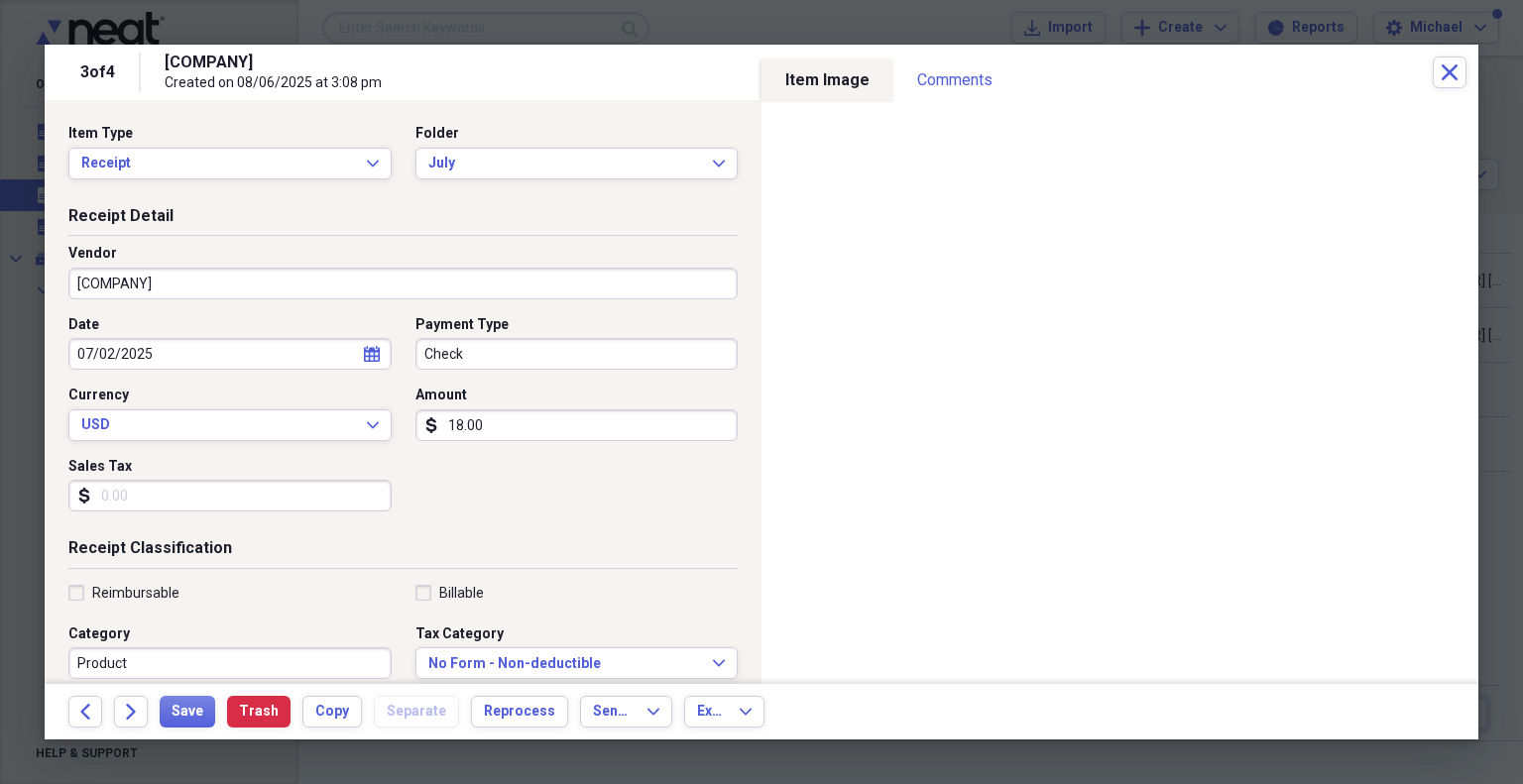 click on "18.00" at bounding box center [577, 425] 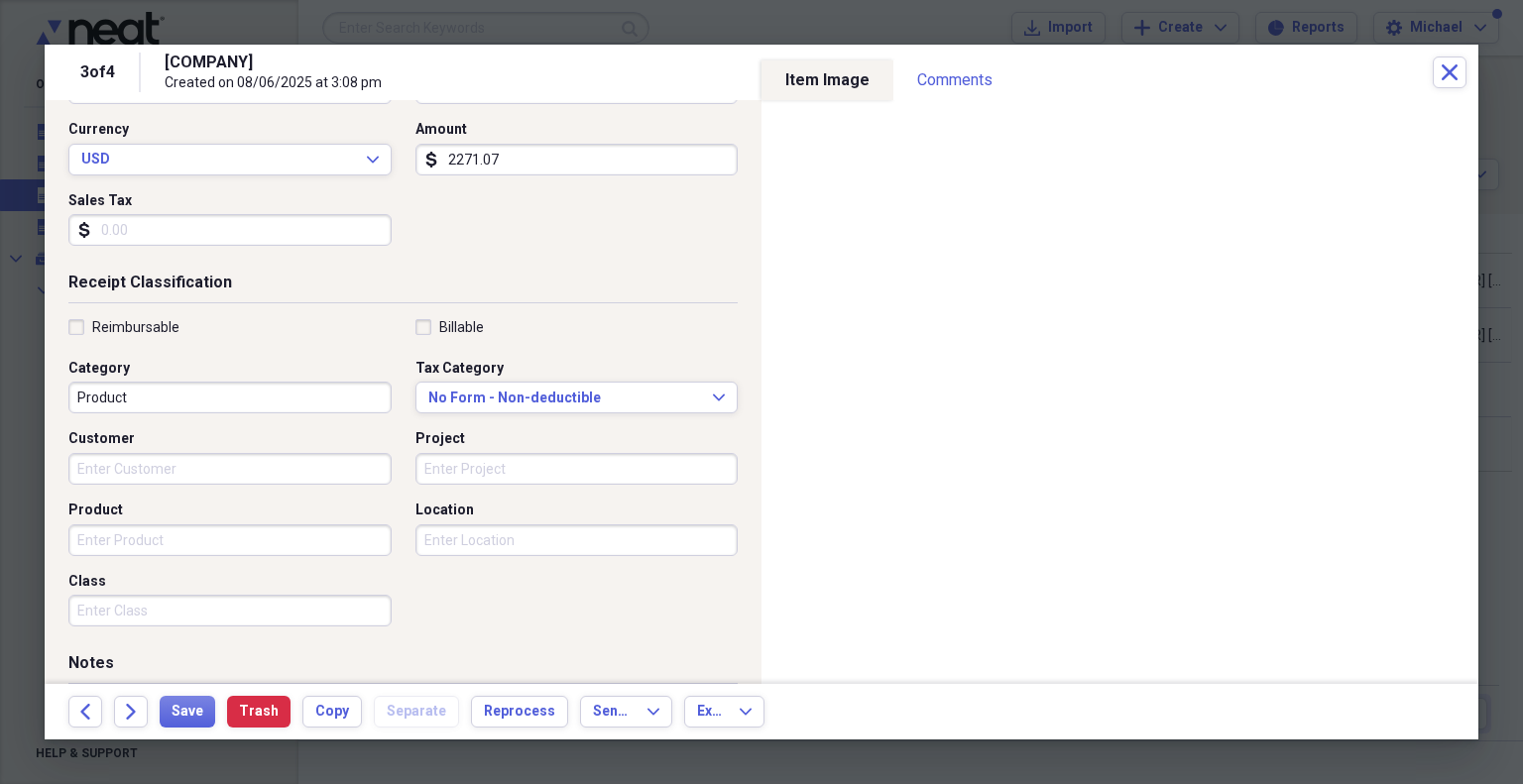 scroll, scrollTop: 297, scrollLeft: 0, axis: vertical 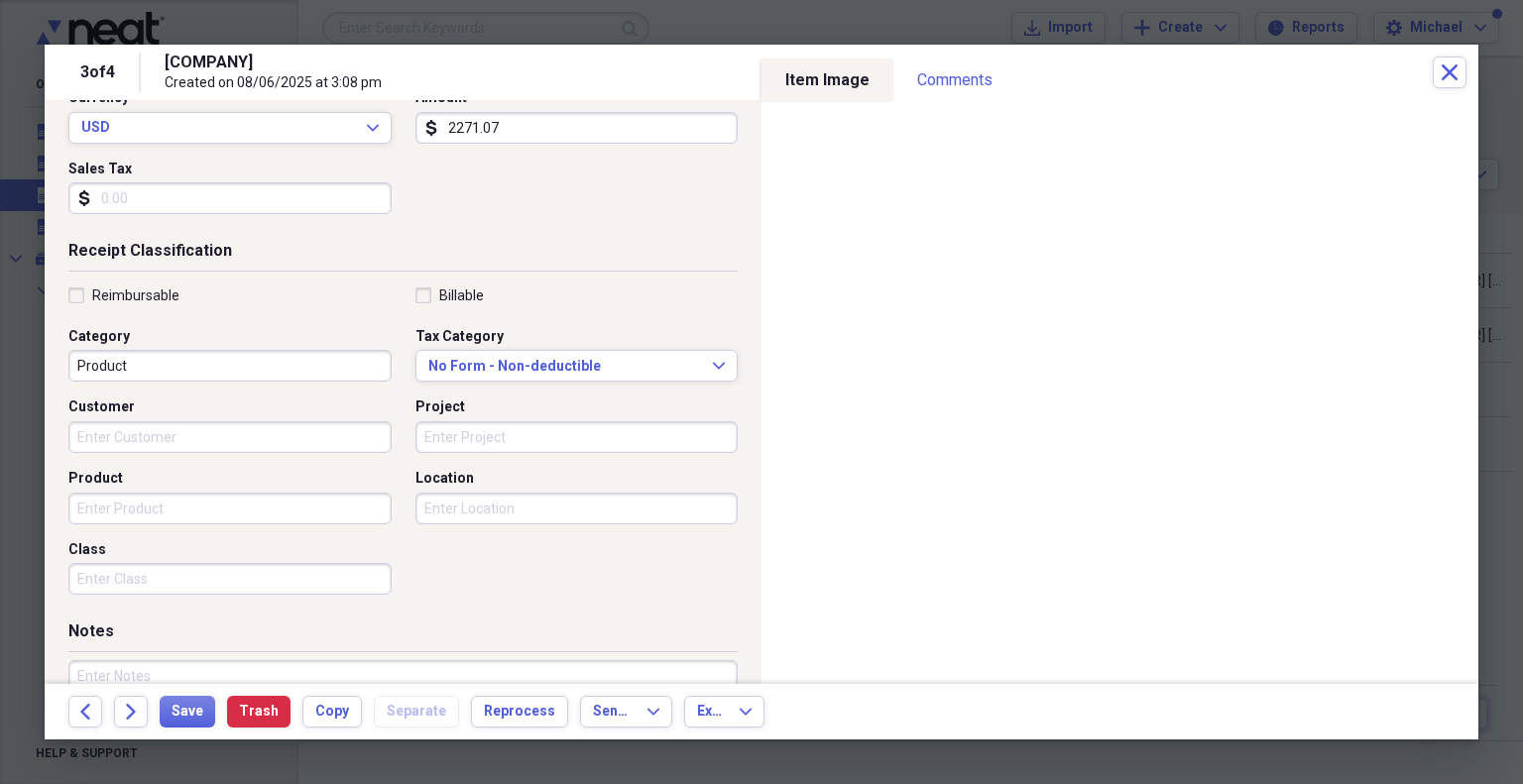 type on "2271.07" 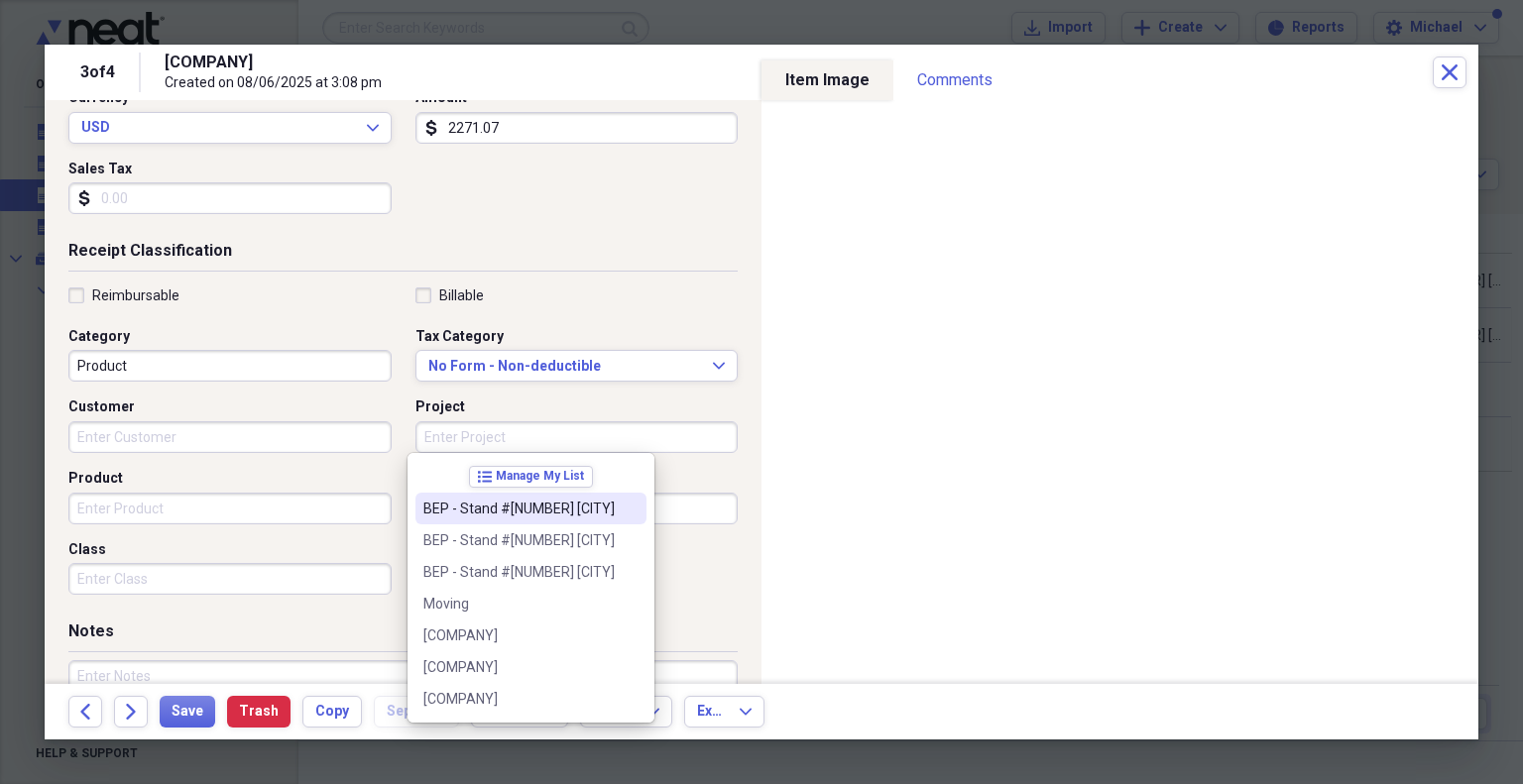 click on "BEP - Stand #[NUMBER] [CITY]" at bounding box center (519, 508) 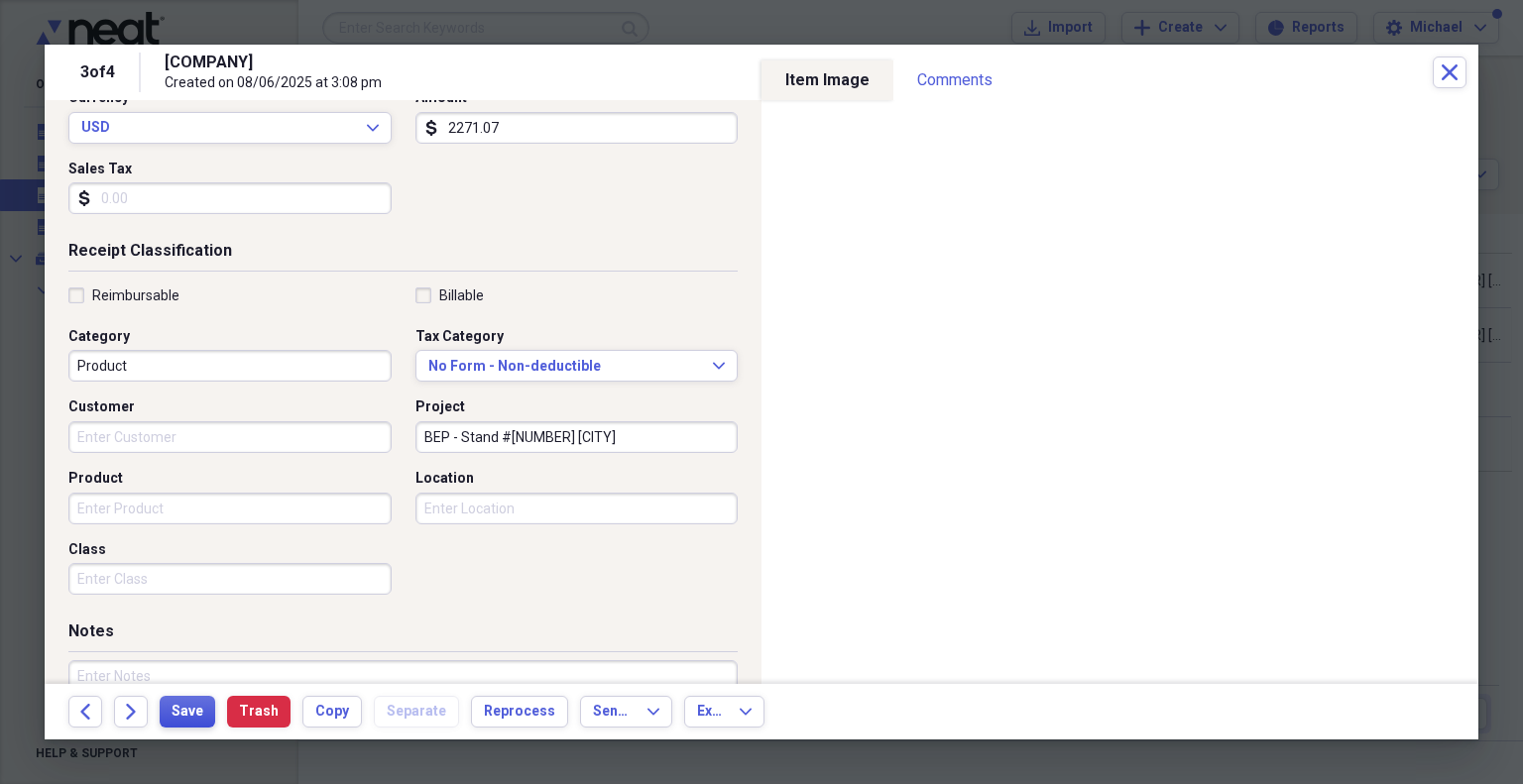 click on "Save" at bounding box center [187, 712] 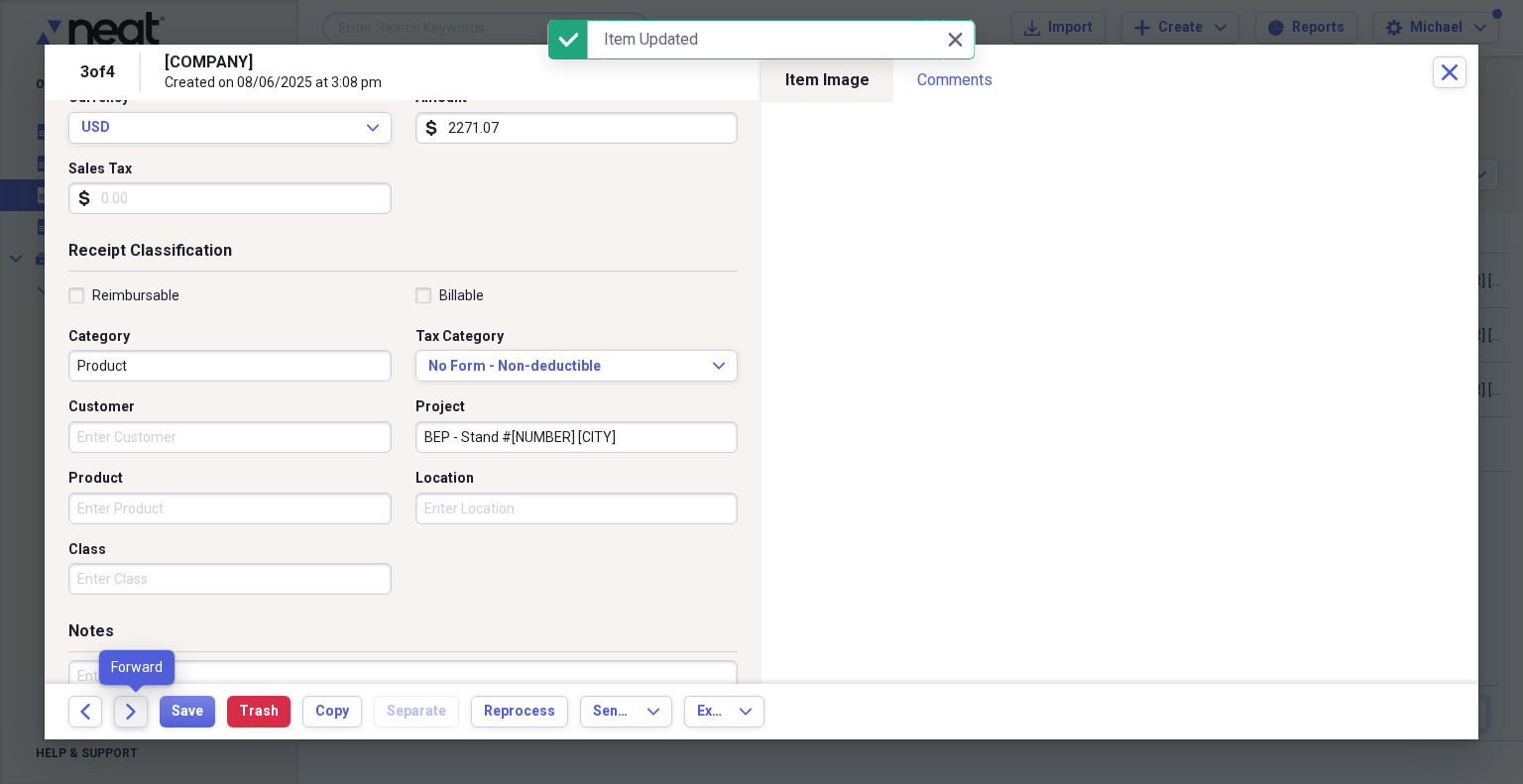 click 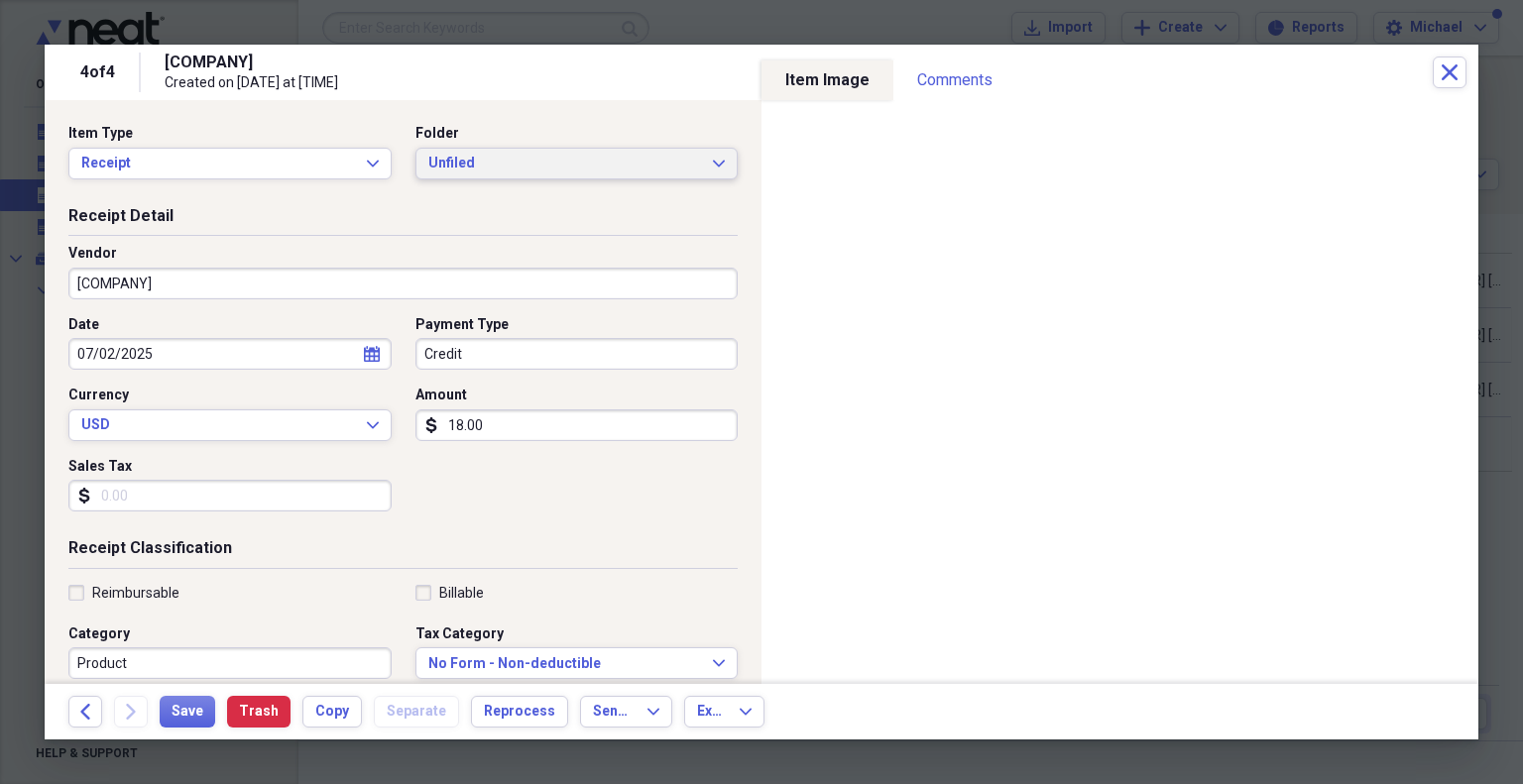 click on "Unfiled" at bounding box center [565, 164] 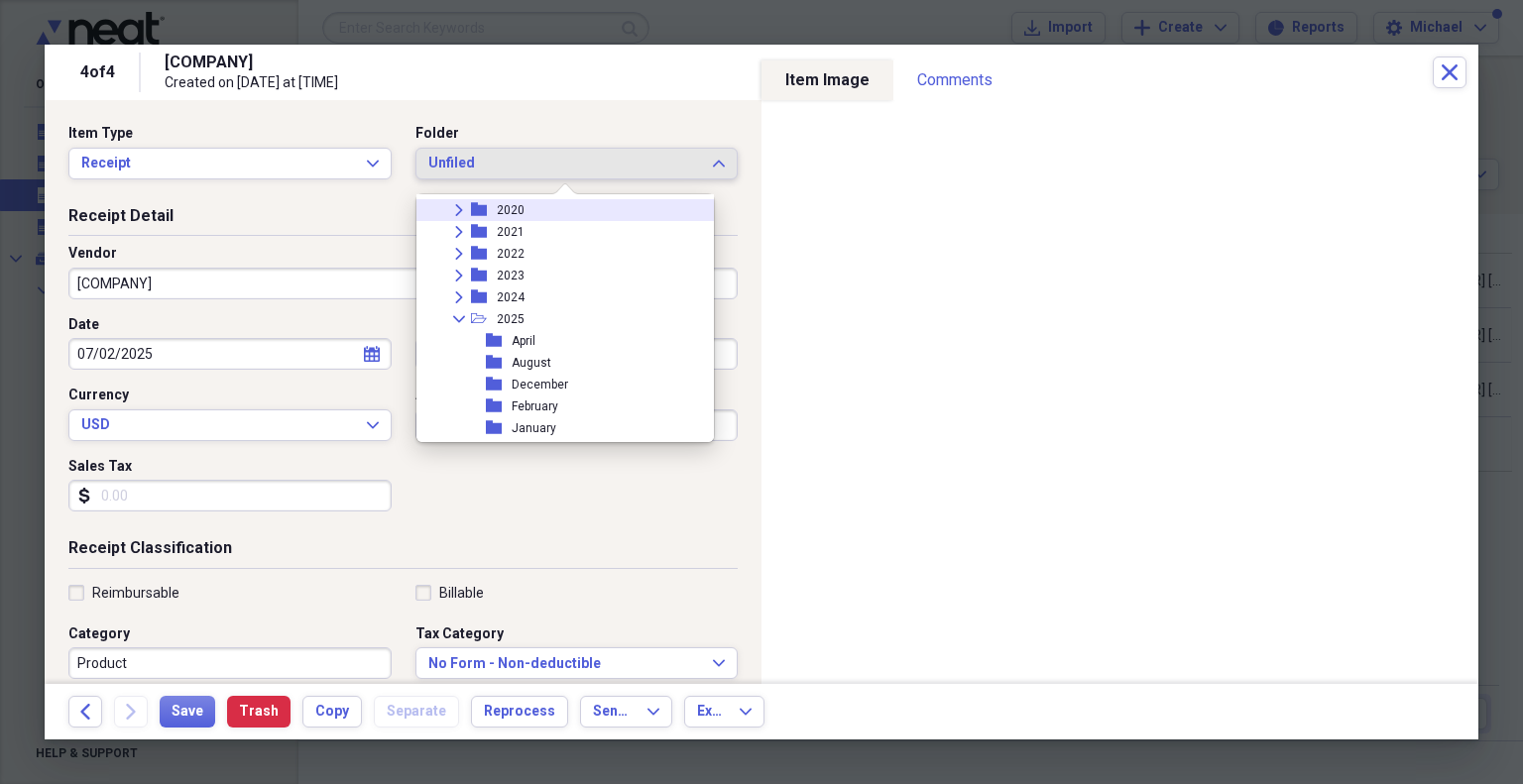 scroll, scrollTop: 198, scrollLeft: 0, axis: vertical 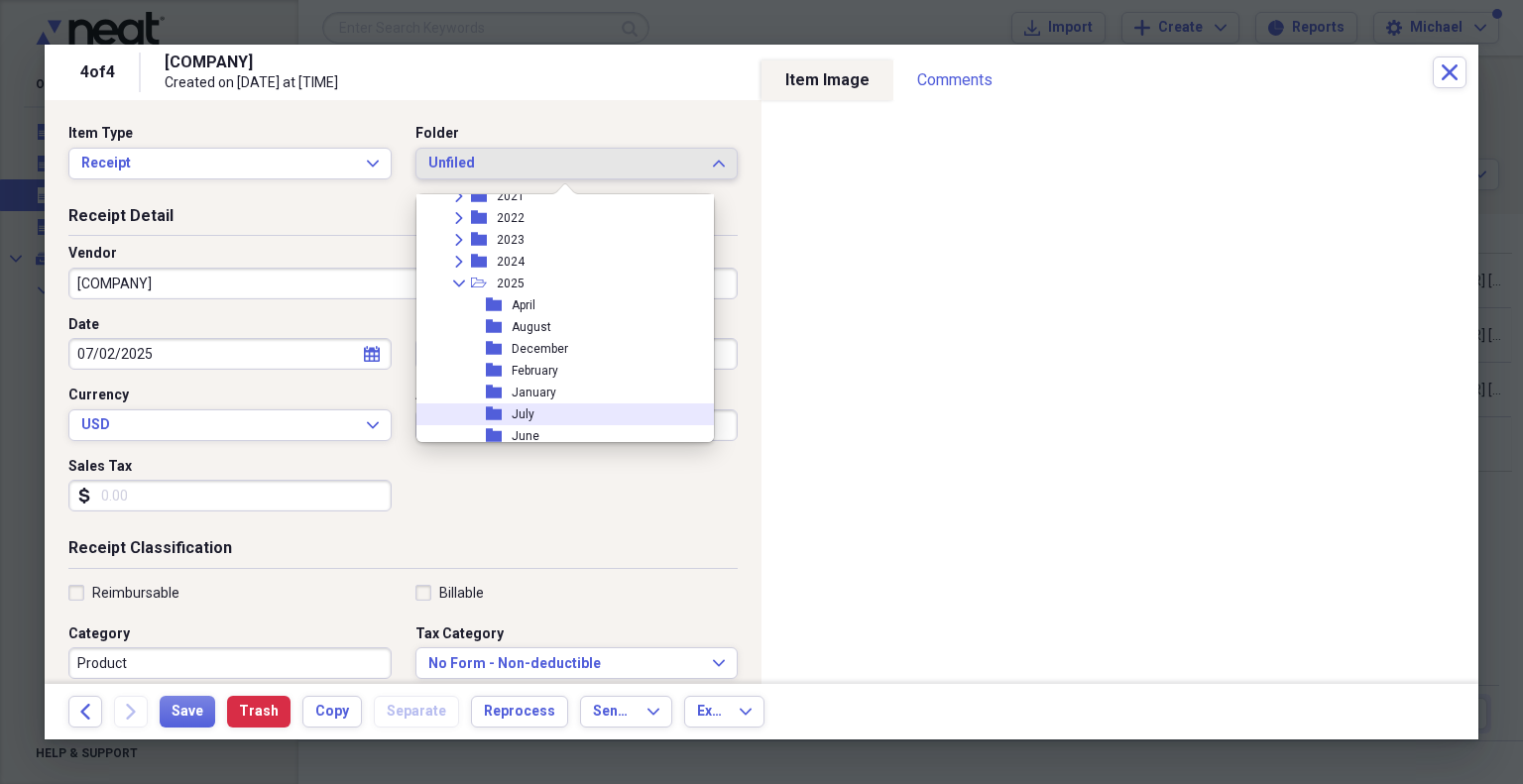 click on "July" at bounding box center [523, 414] 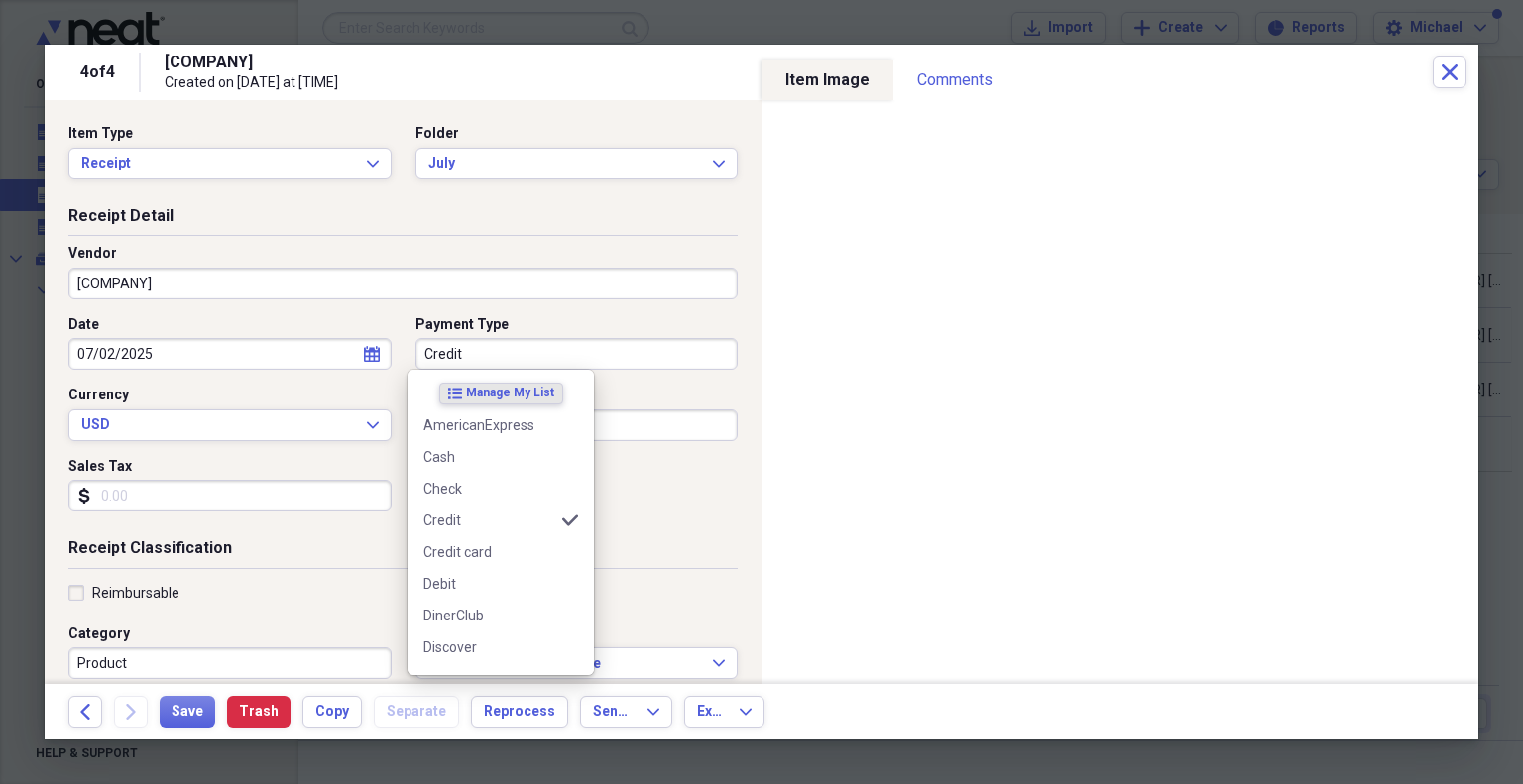 click on "Credit" at bounding box center [577, 354] 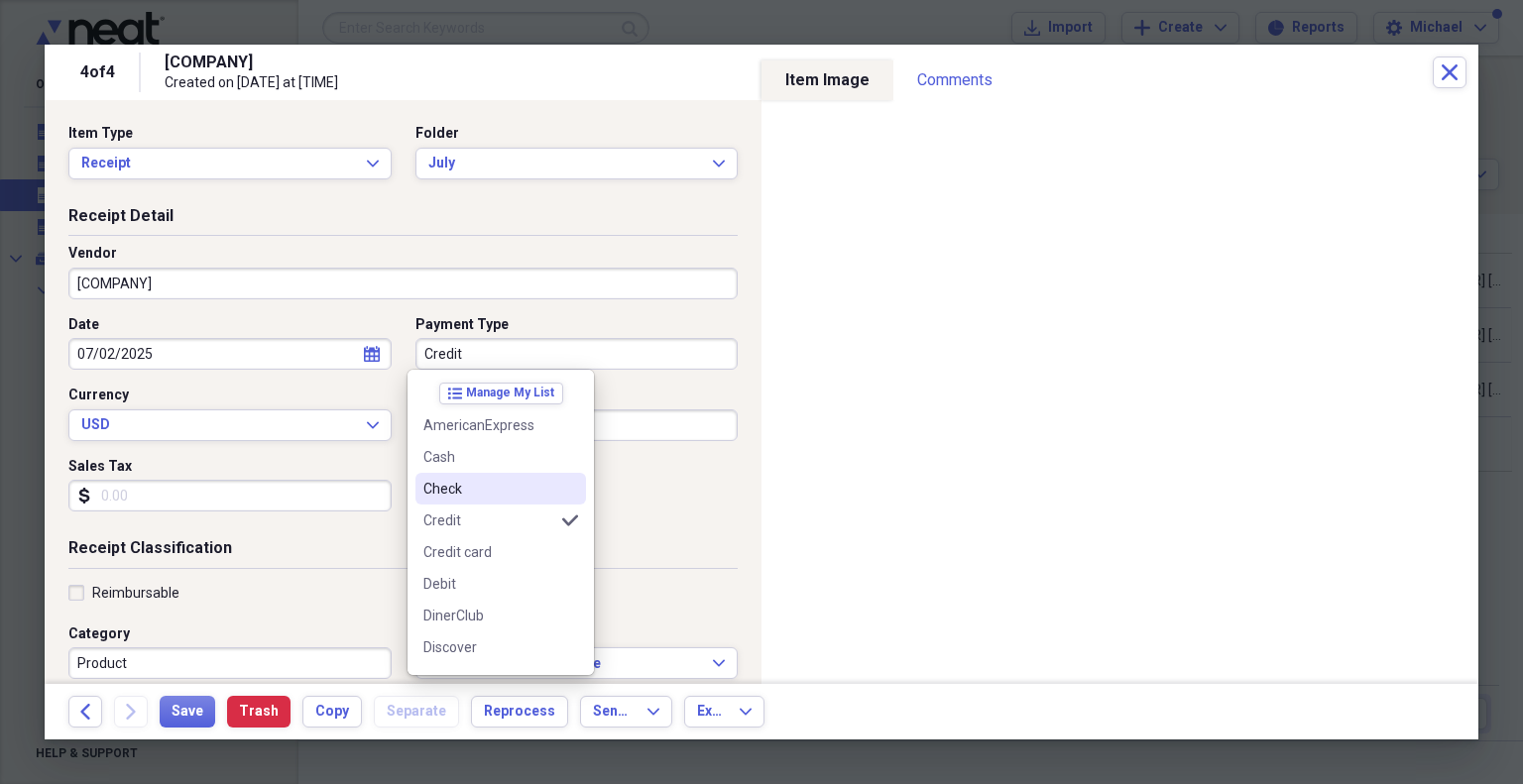 click on "Check" at bounding box center (489, 489) 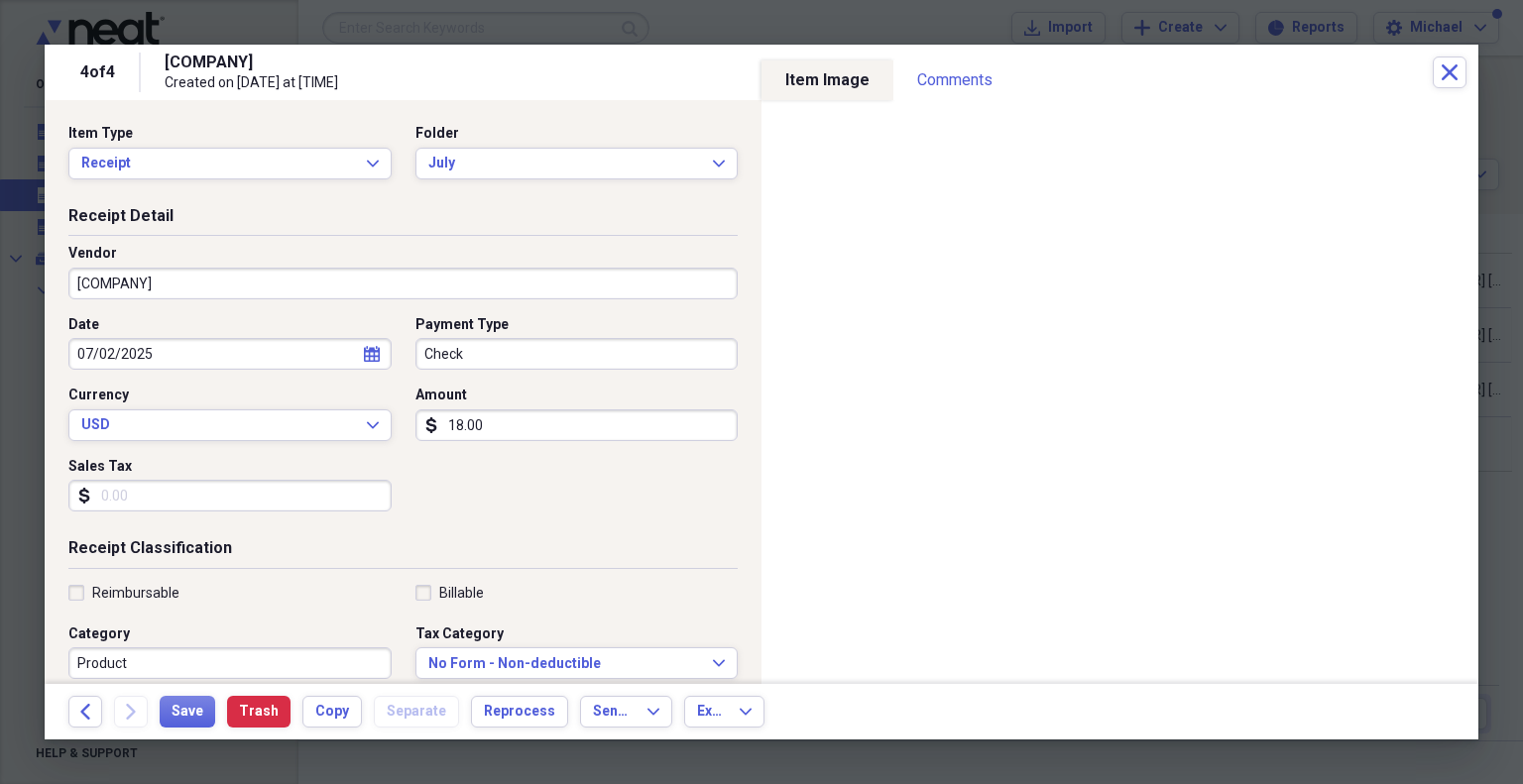 click on "18.00" at bounding box center (577, 425) 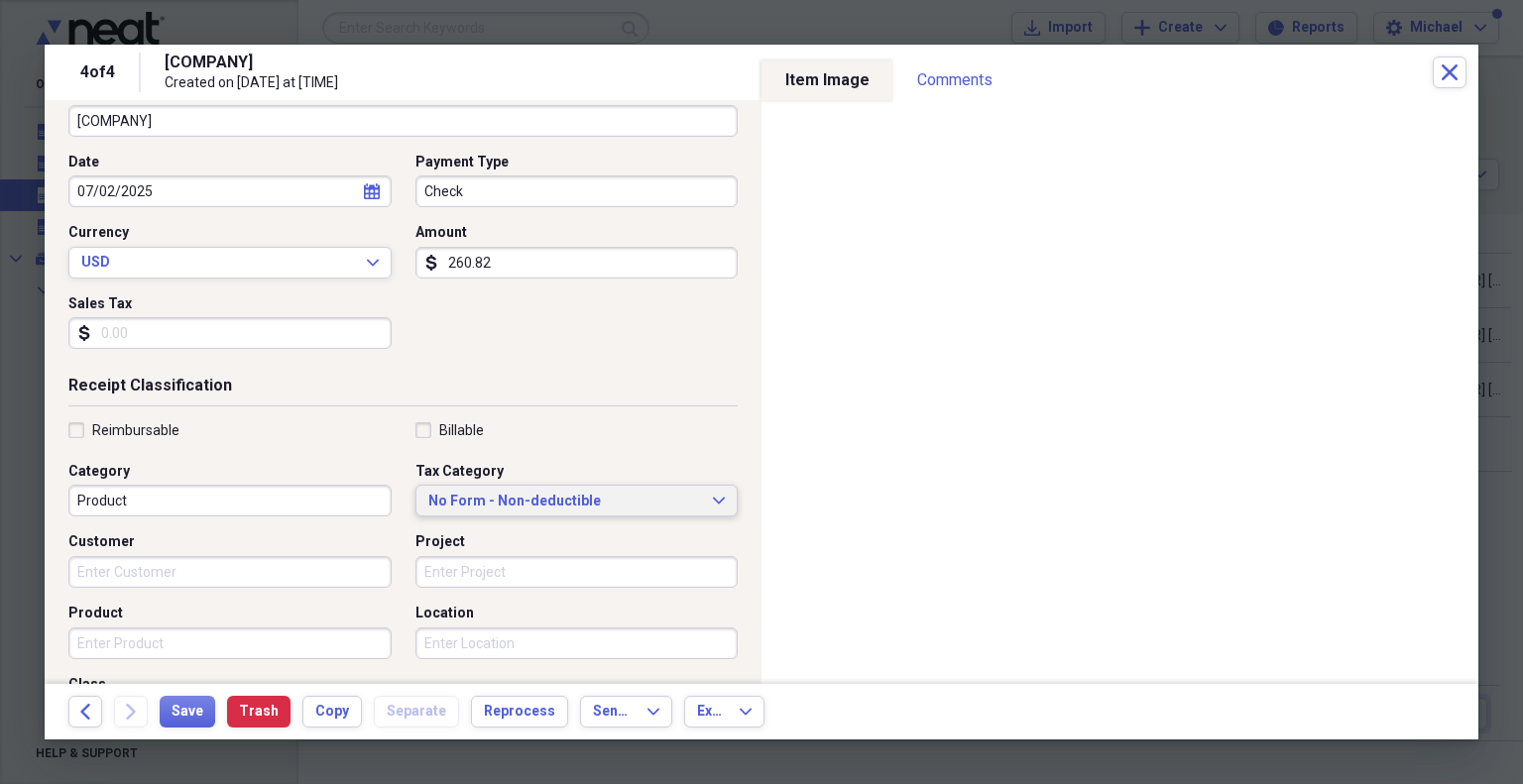 scroll, scrollTop: 198, scrollLeft: 0, axis: vertical 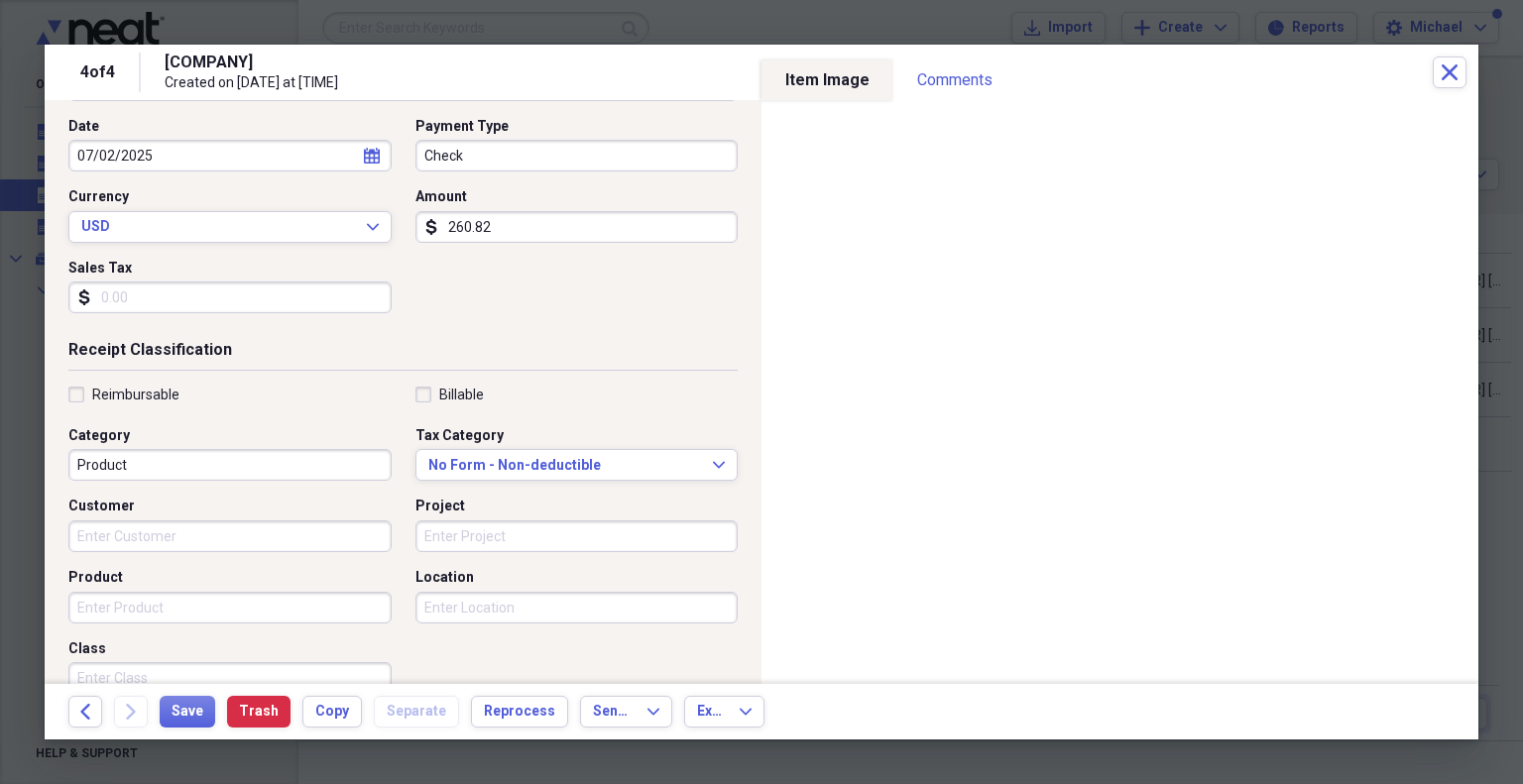 type on "260.82" 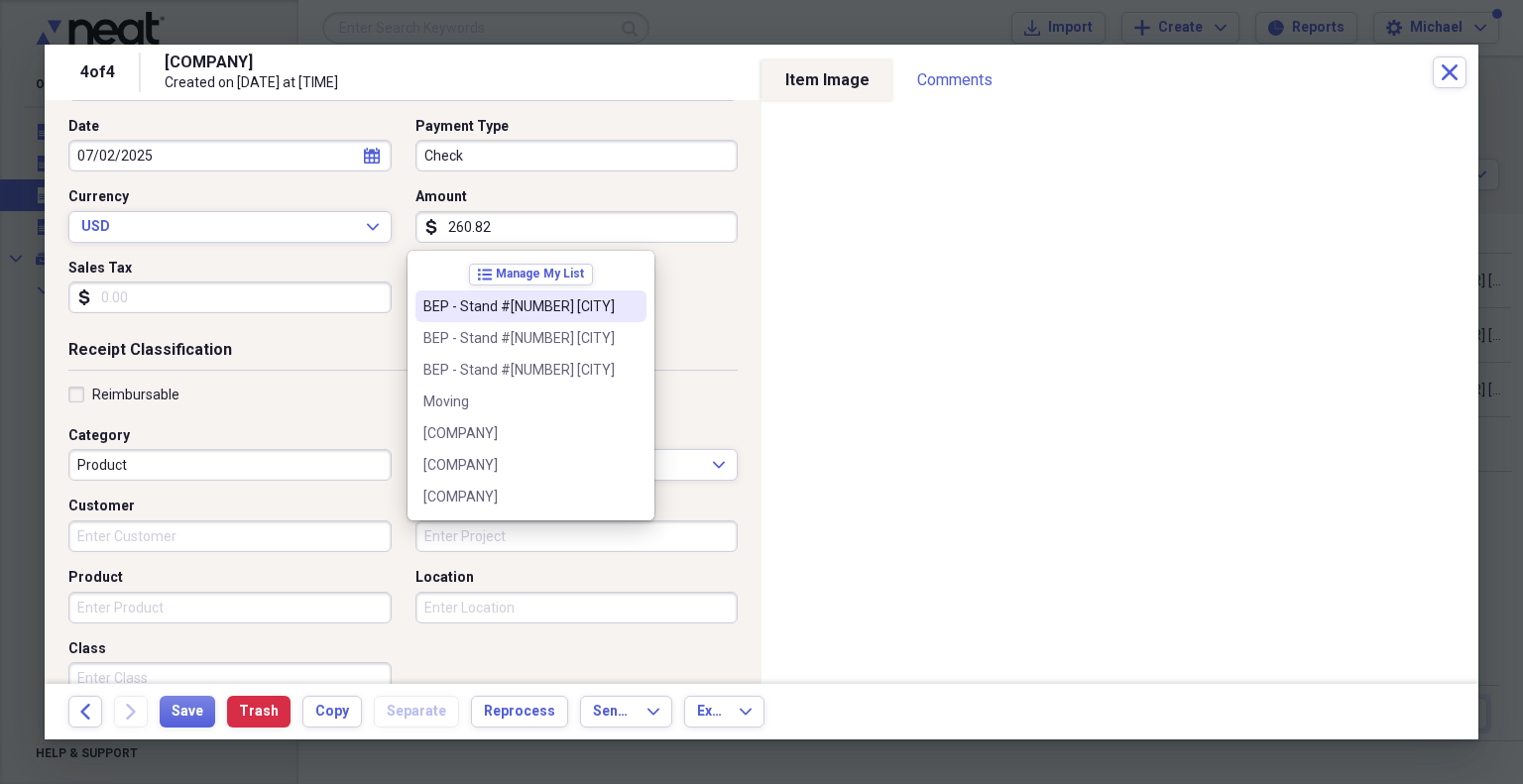 click on "BEP - Stand #[NUMBER] [CITY]" at bounding box center [519, 306] 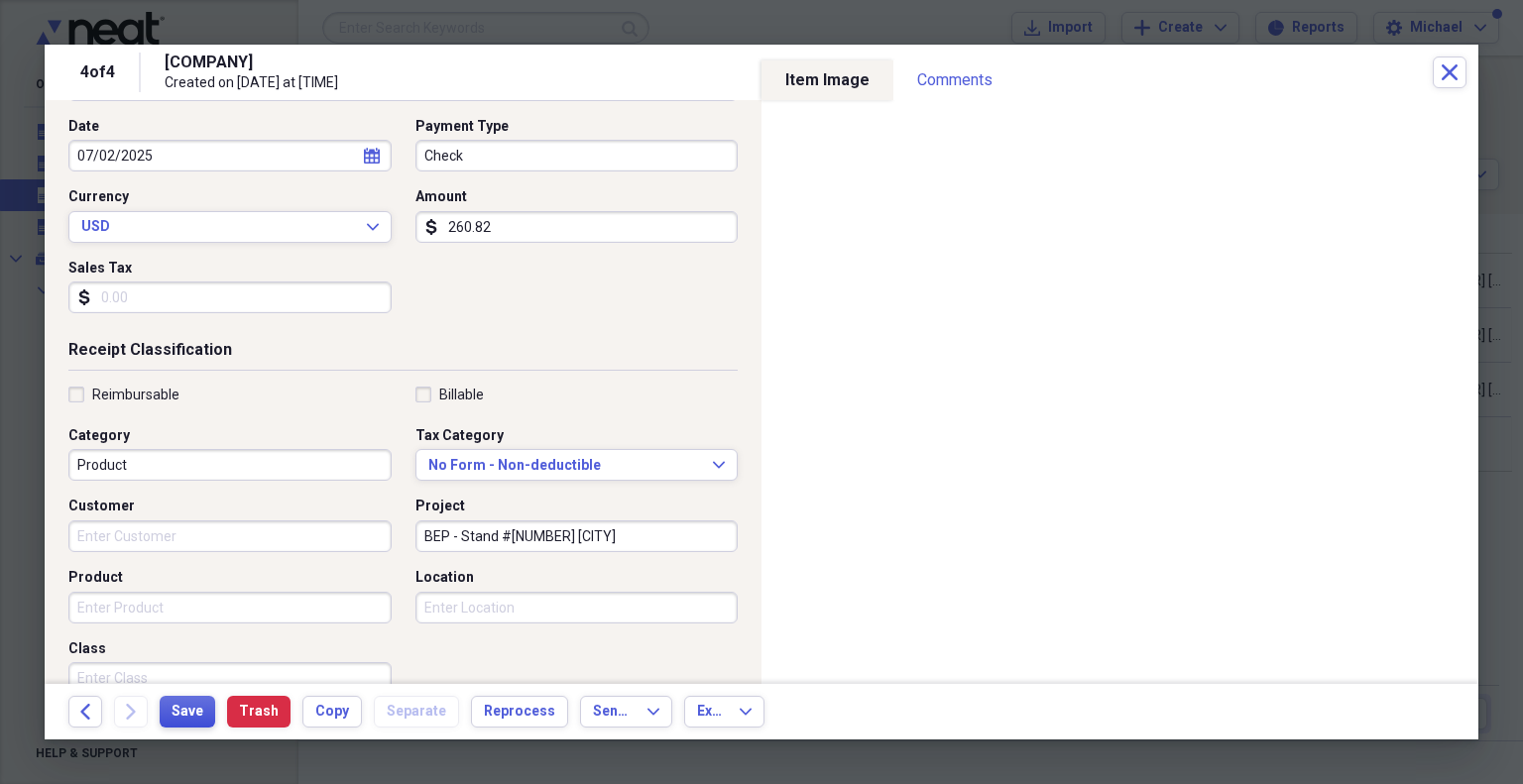 click on "Save" at bounding box center [187, 712] 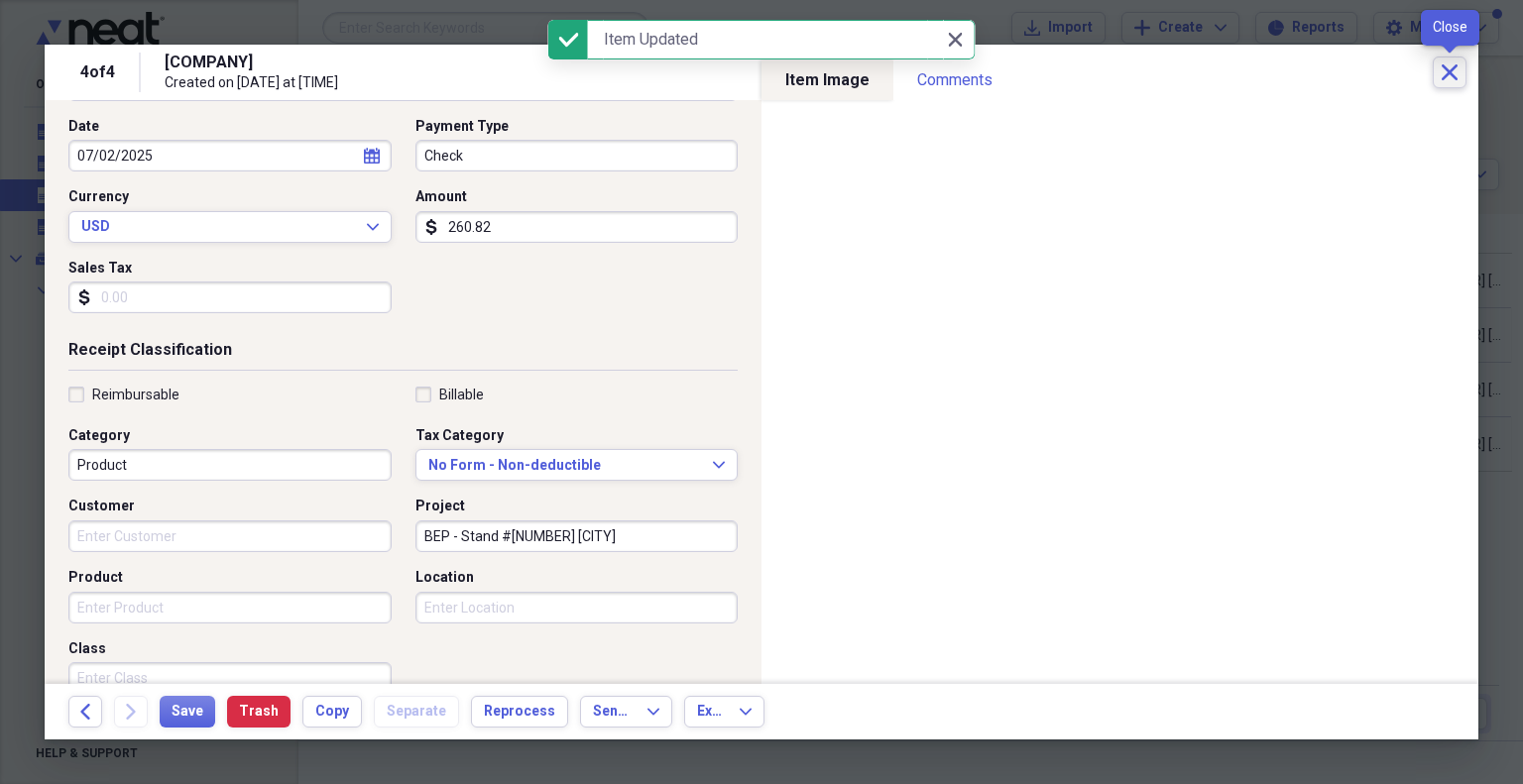 click 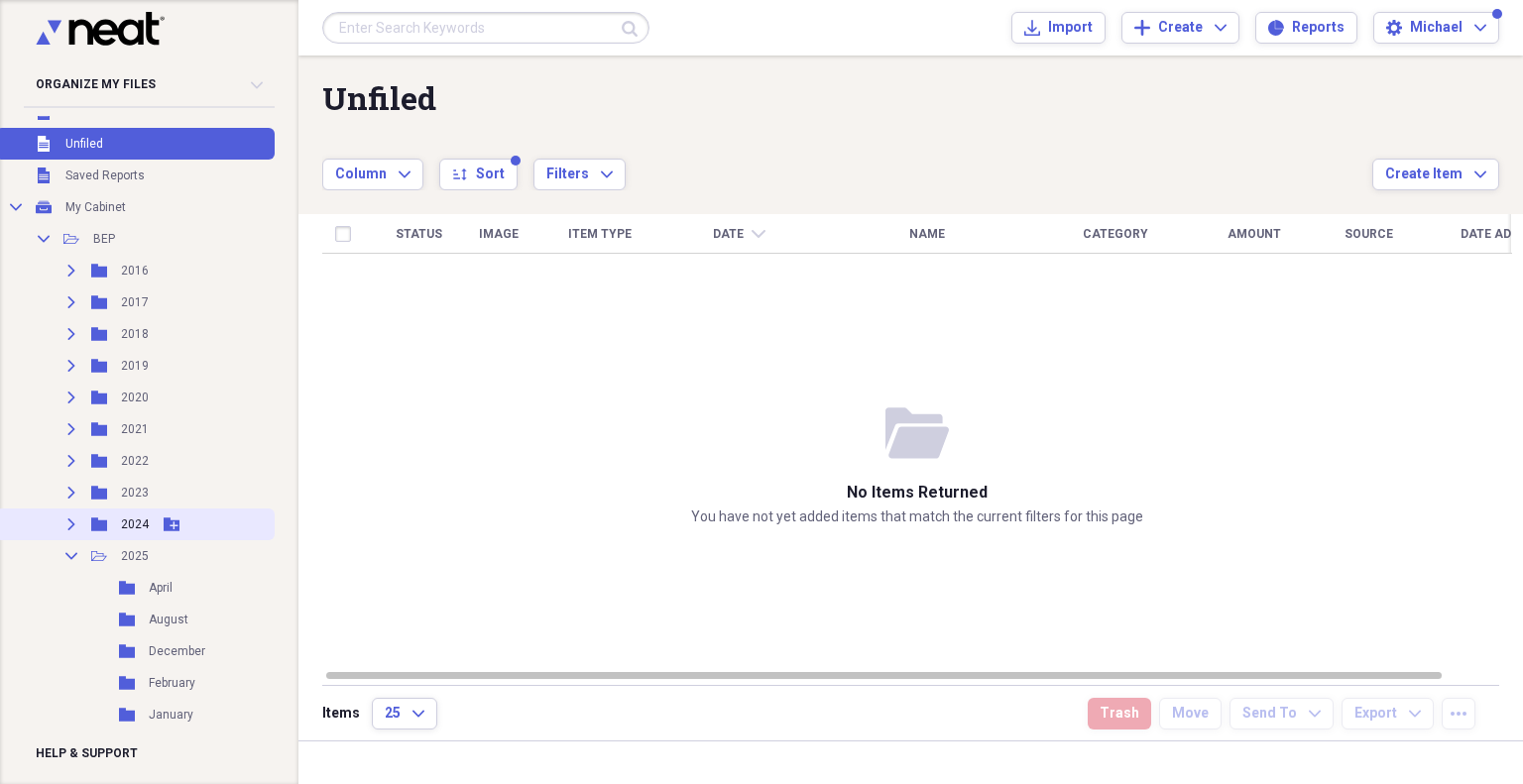 scroll, scrollTop: 99, scrollLeft: 0, axis: vertical 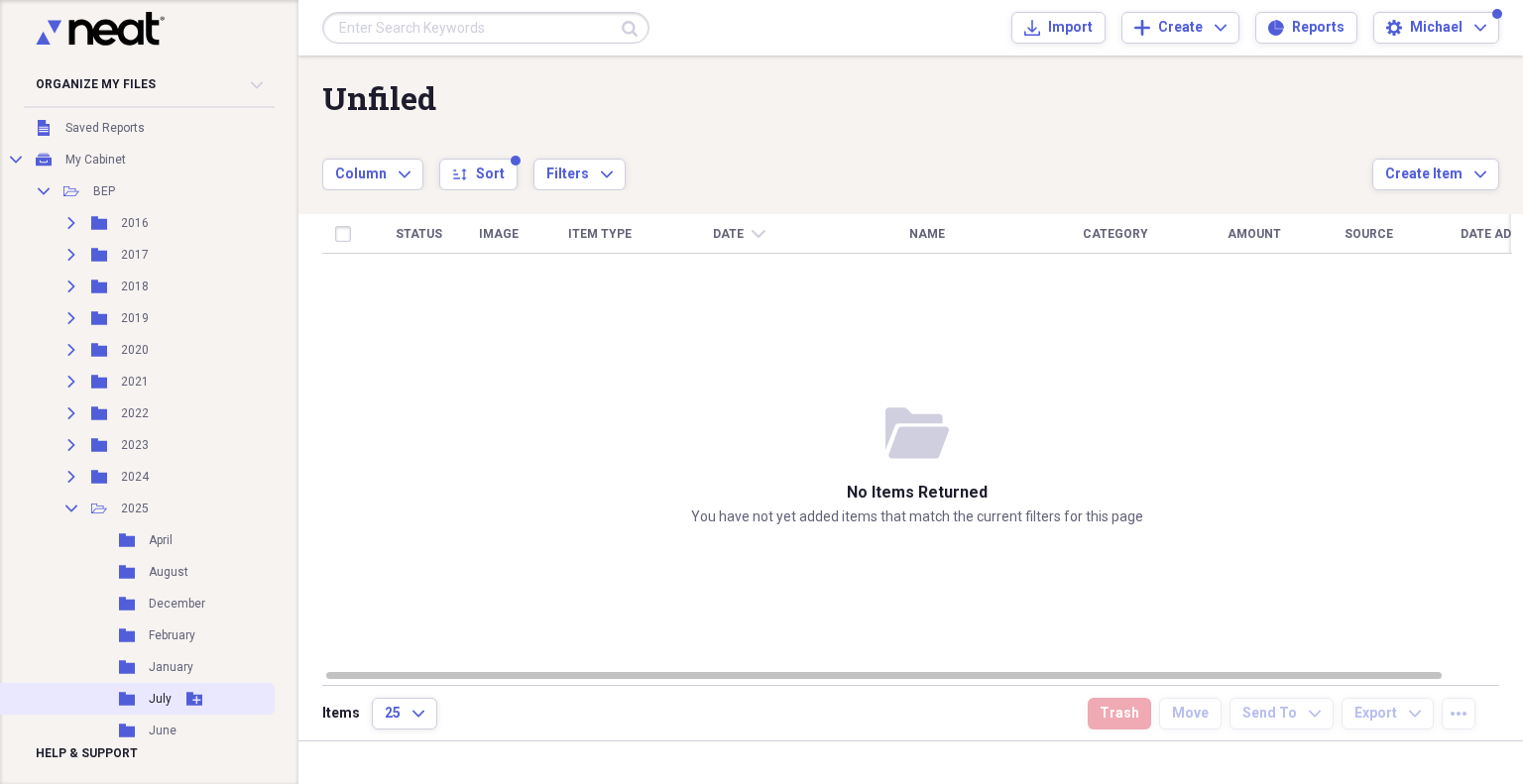 click on "July" at bounding box center (160, 699) 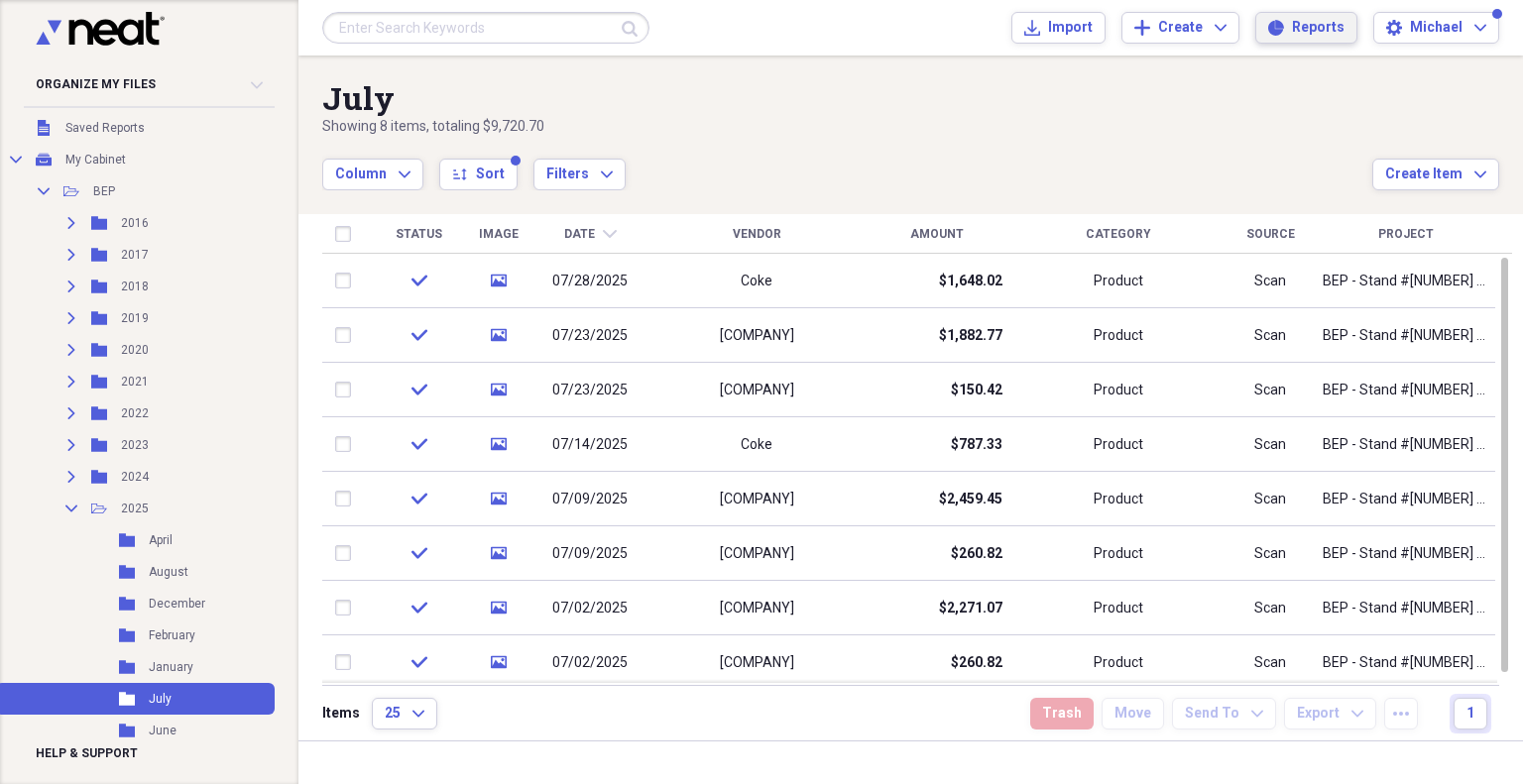 click 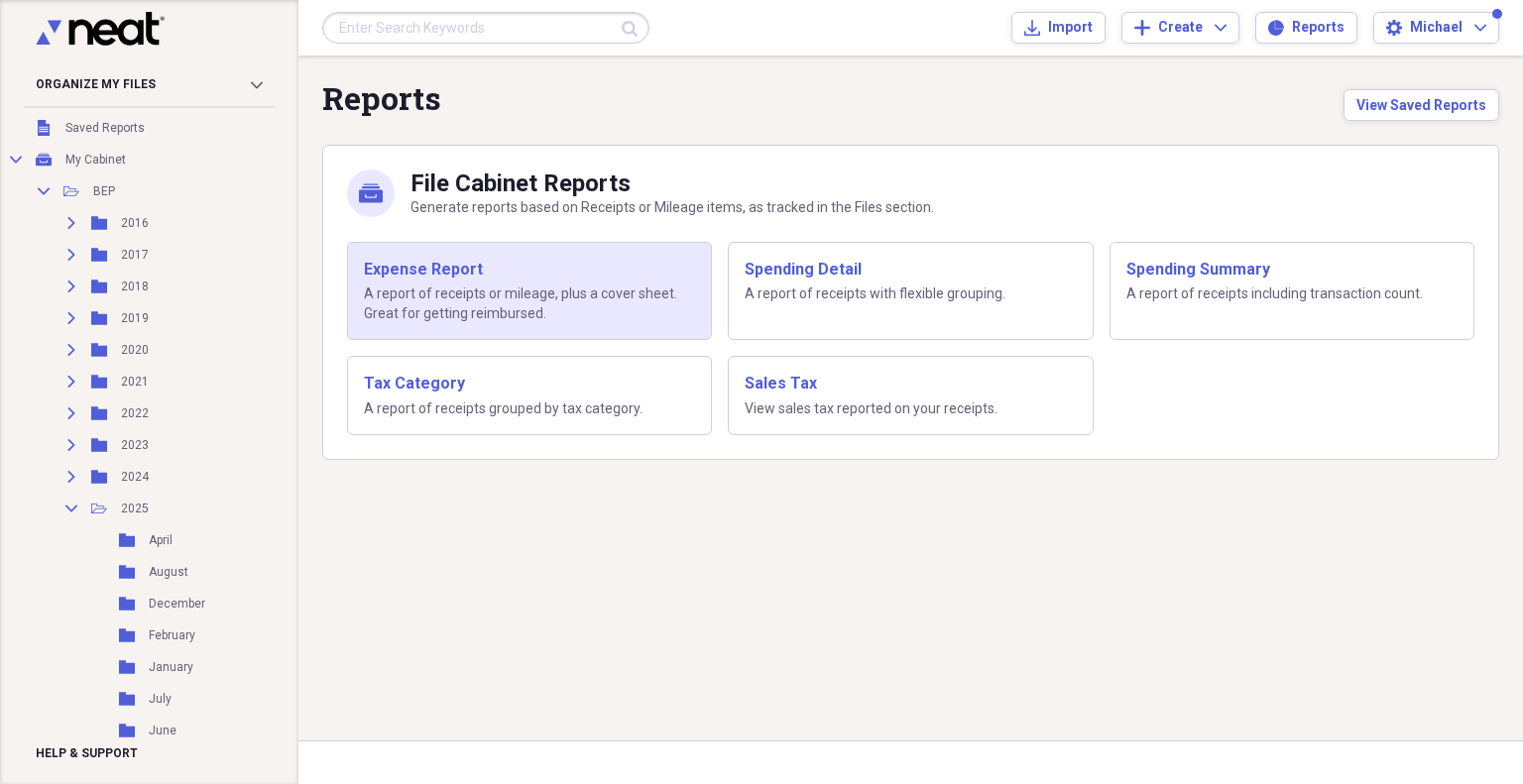 click on "A report of receipts or mileage, plus a cover sheet. Great for getting reimbursed." at bounding box center [529, 303] 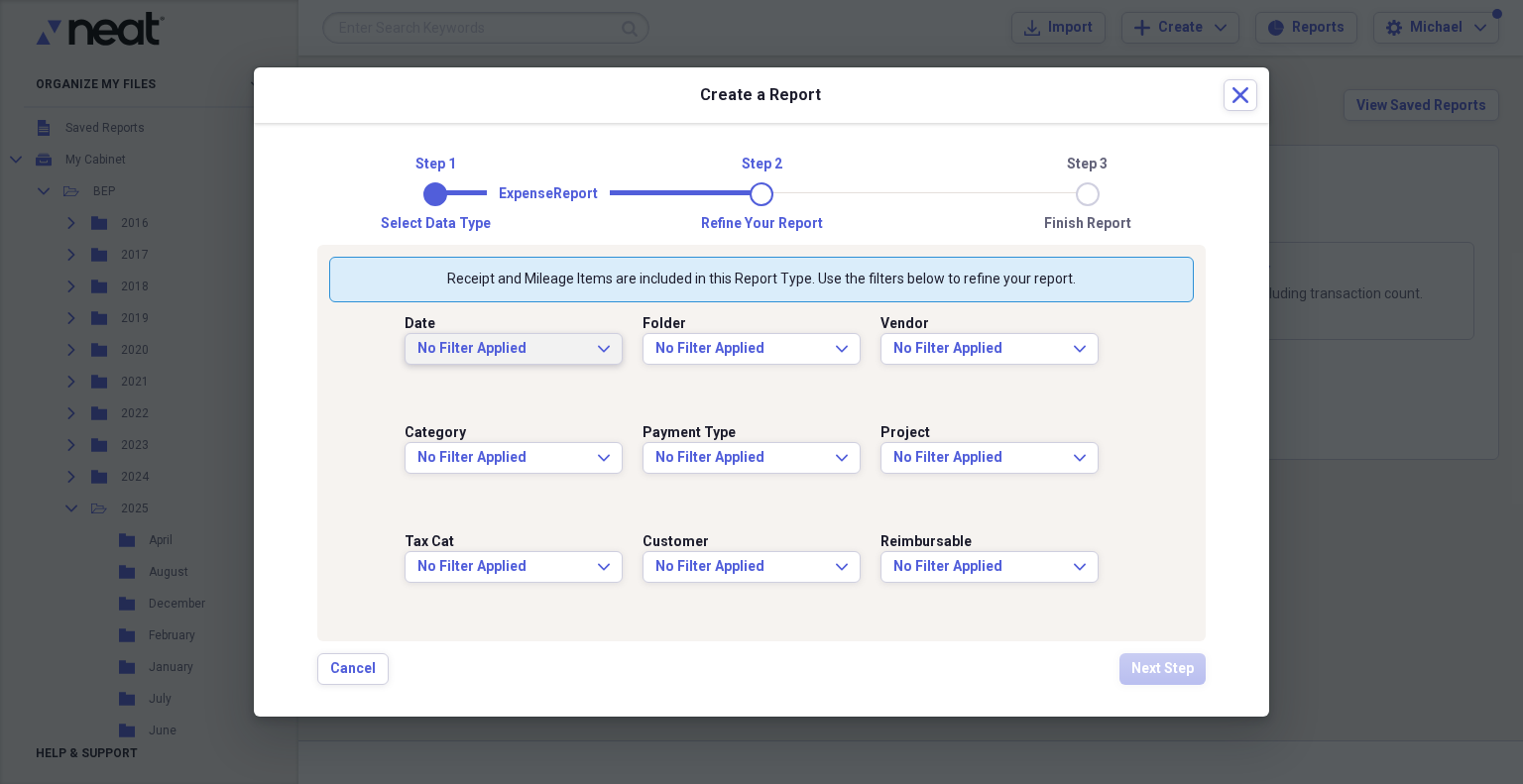 click on "No Filter Applied" at bounding box center [502, 349] 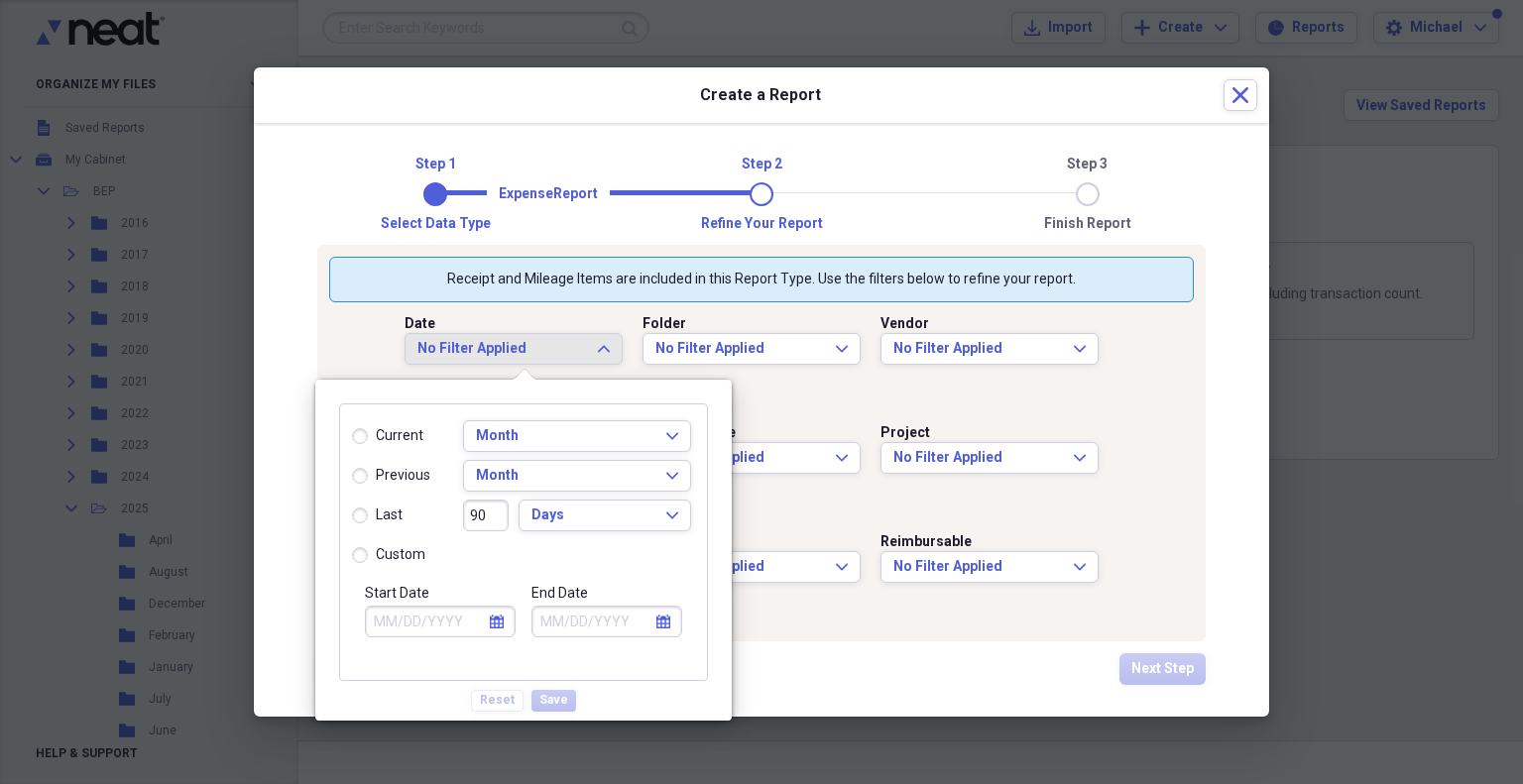 click on "last" at bounding box center (389, 515) 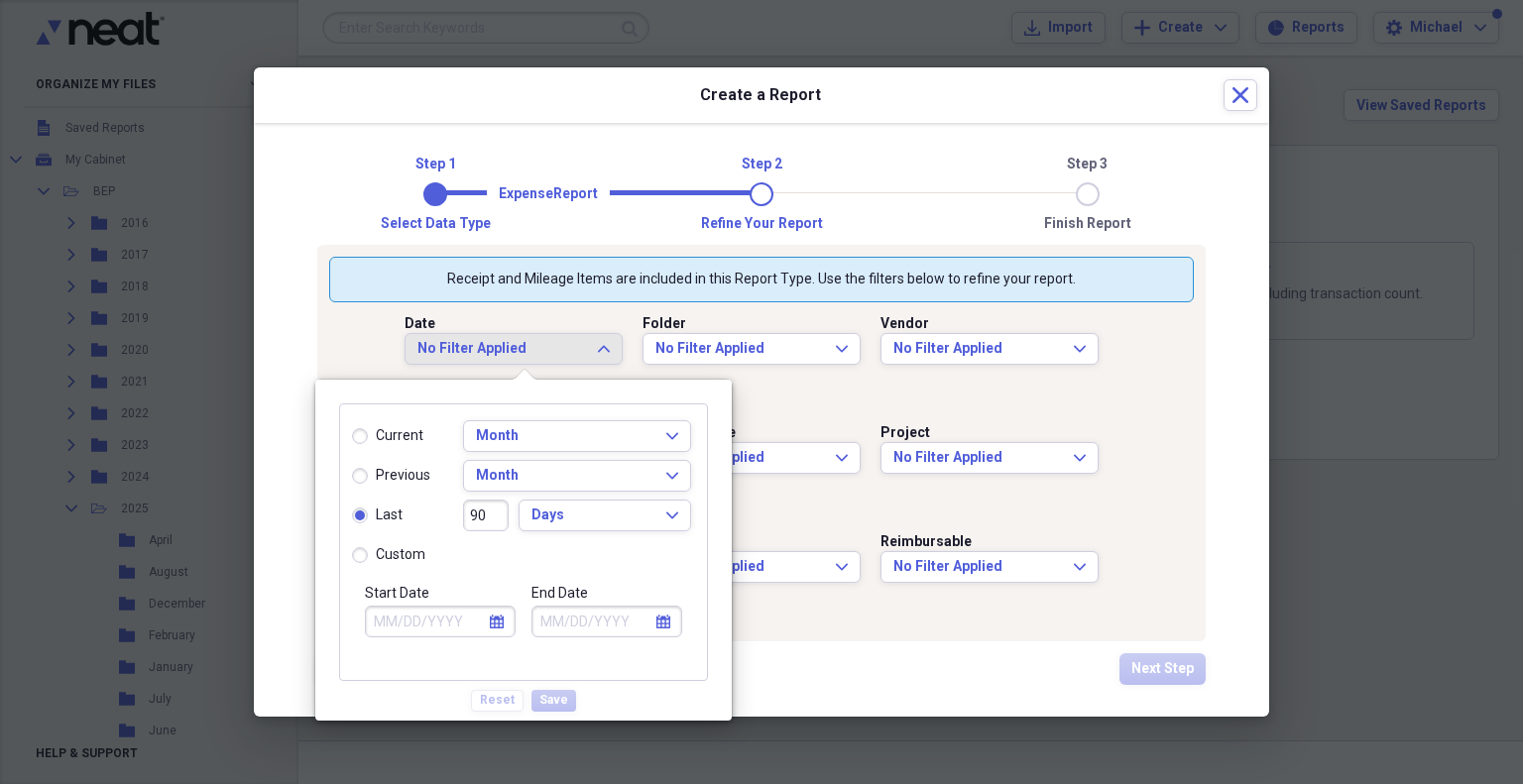 type on "05/09/2025" 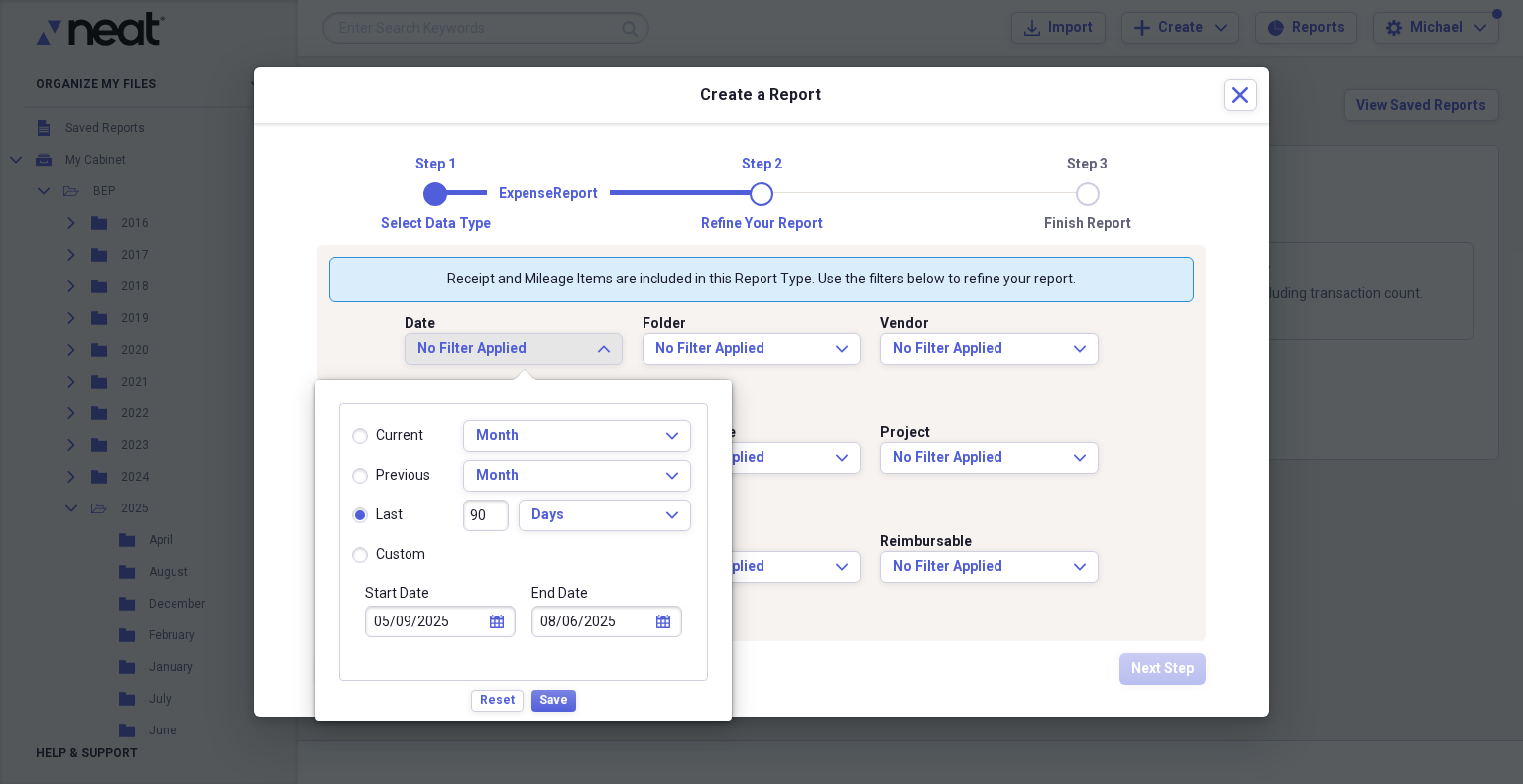 click on "previous" at bounding box center (403, 476) 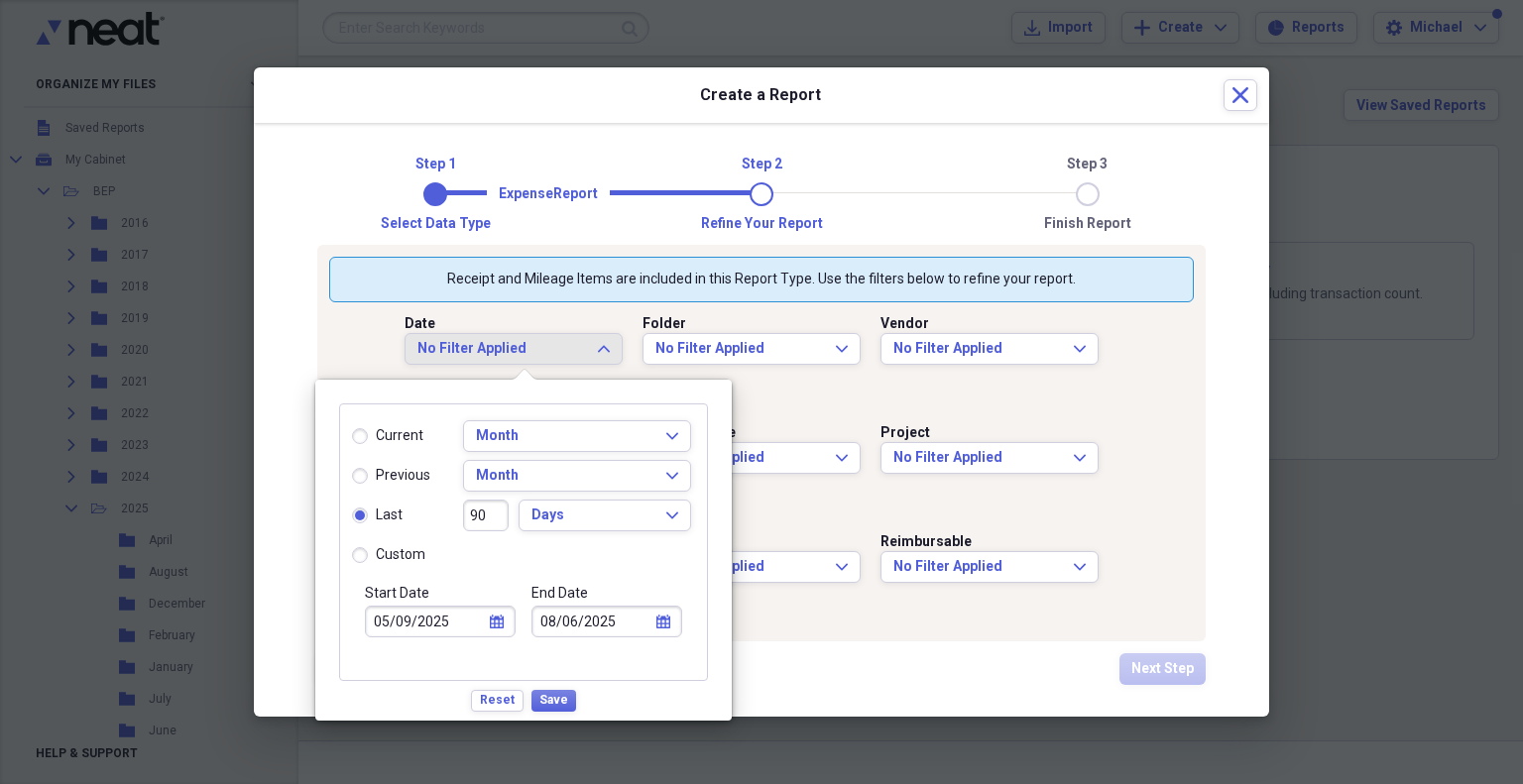 radio on "true" 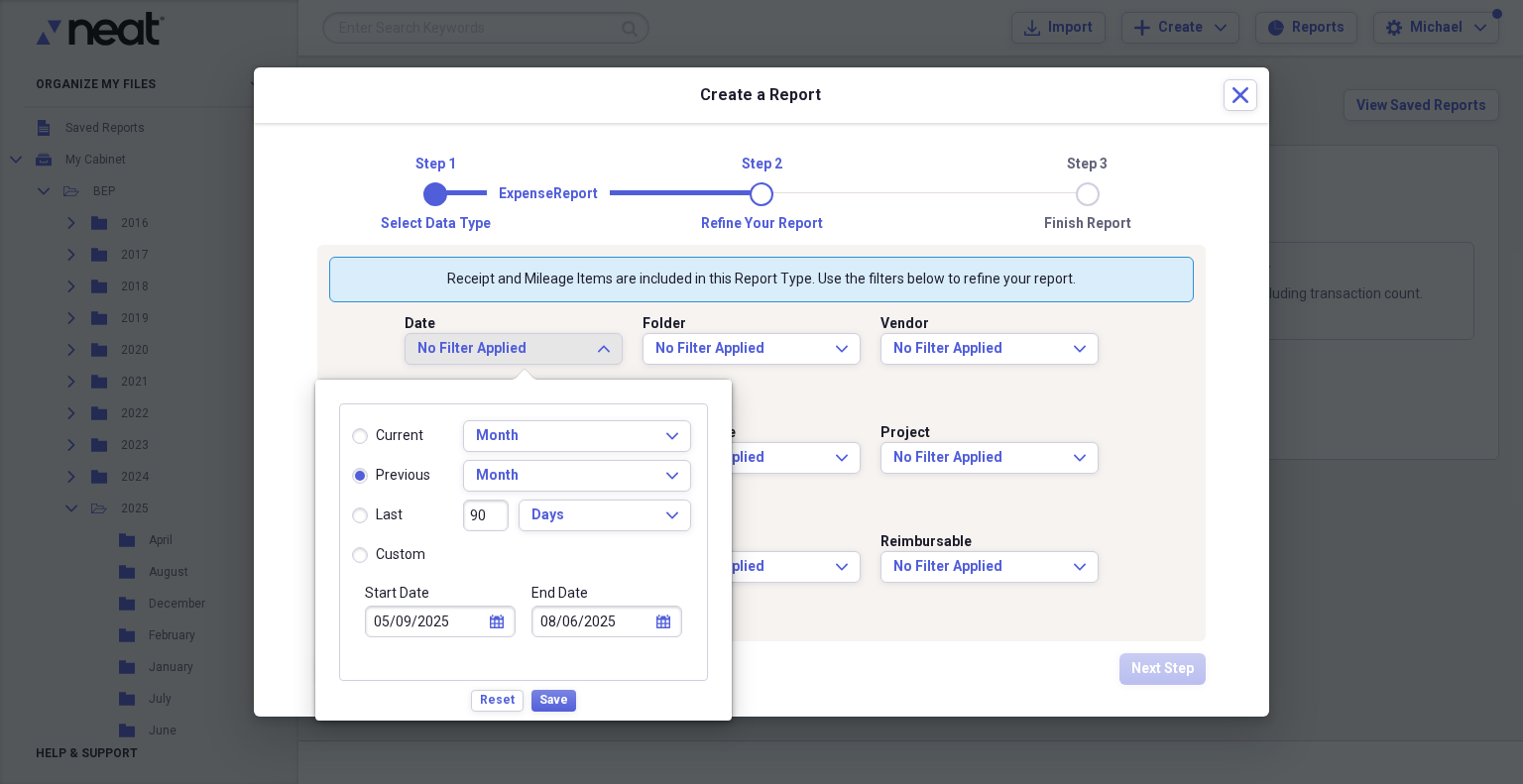 type on "07/01/2025" 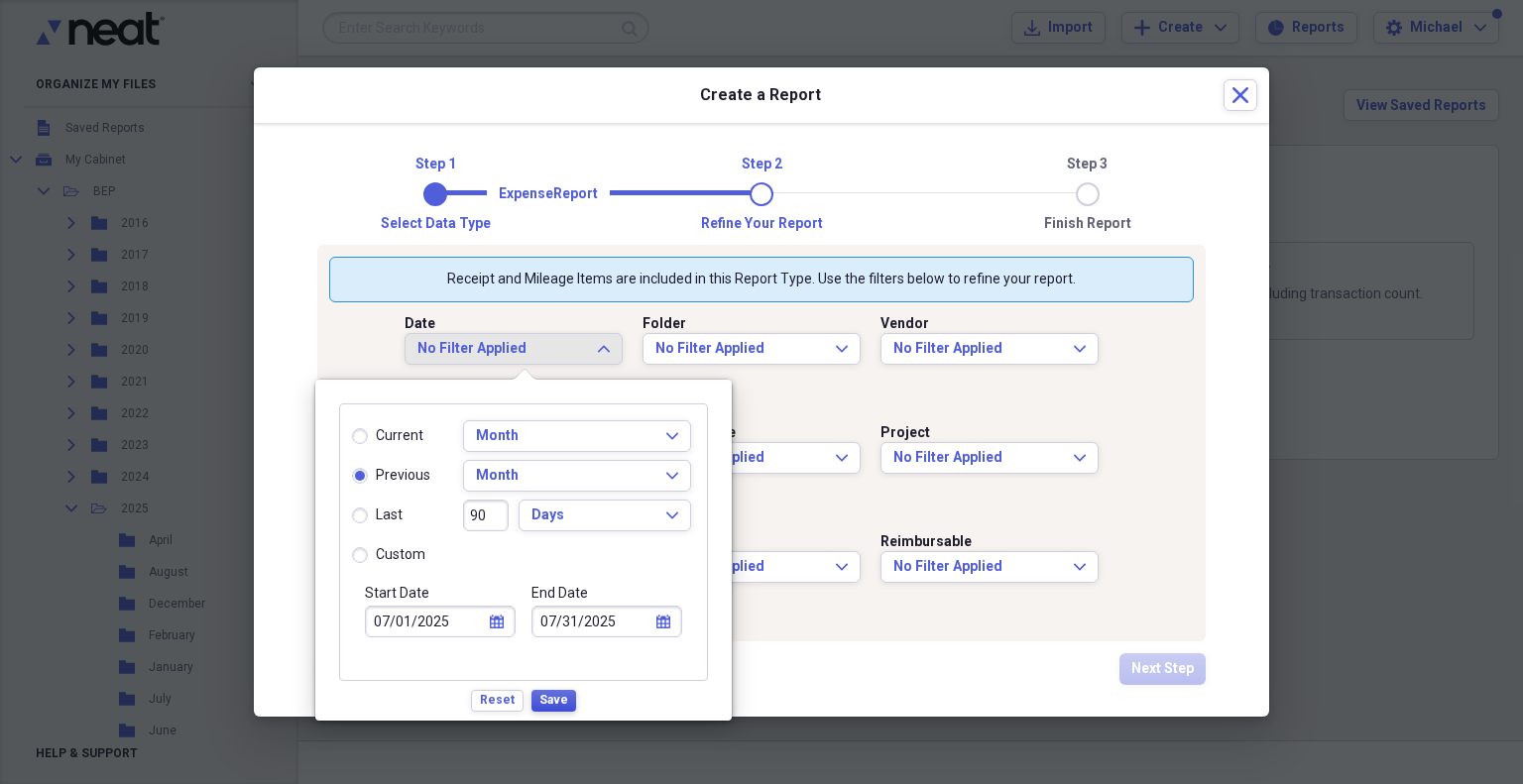 click on "Save" at bounding box center [553, 700] 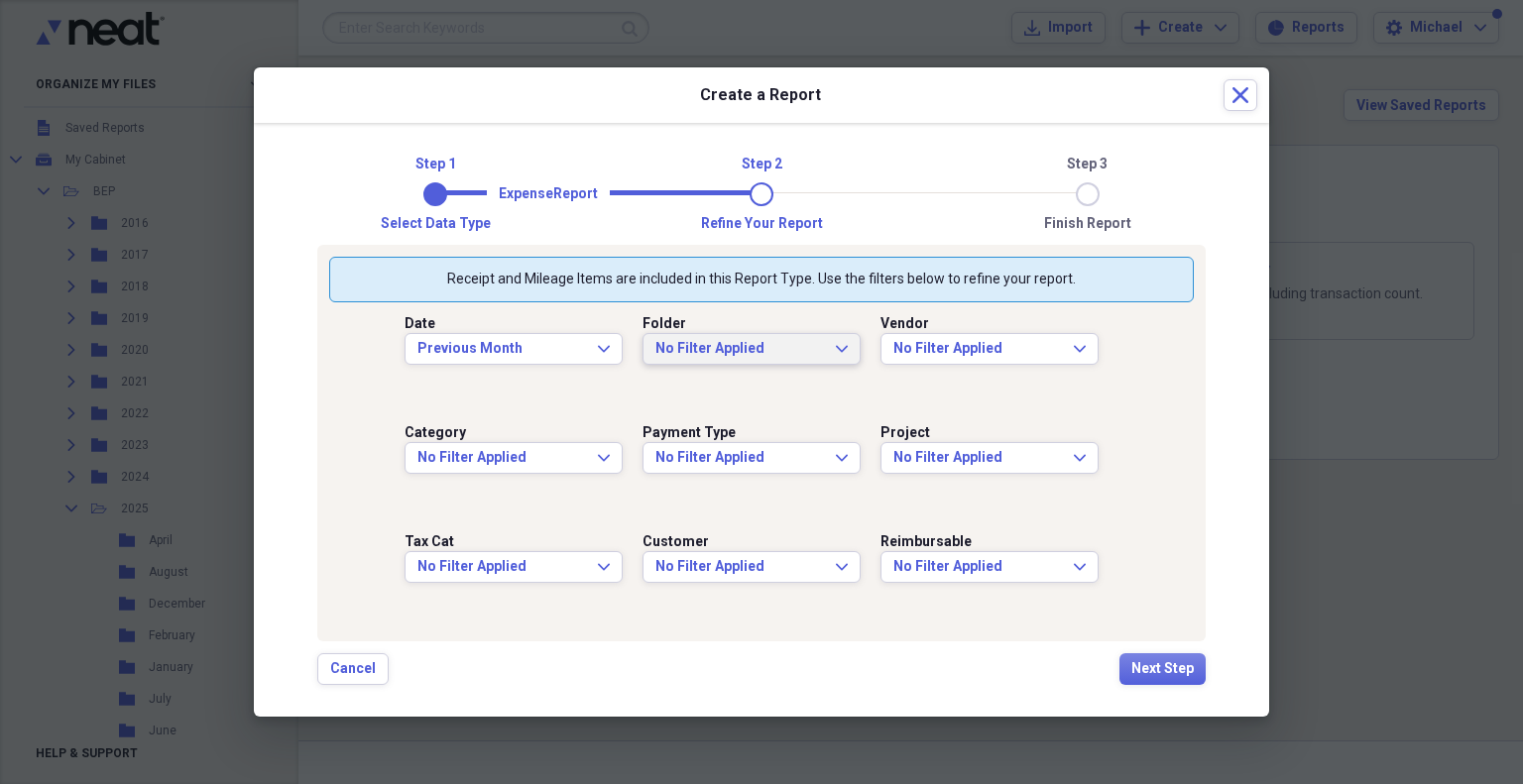 click on "No Filter Applied" at bounding box center [740, 349] 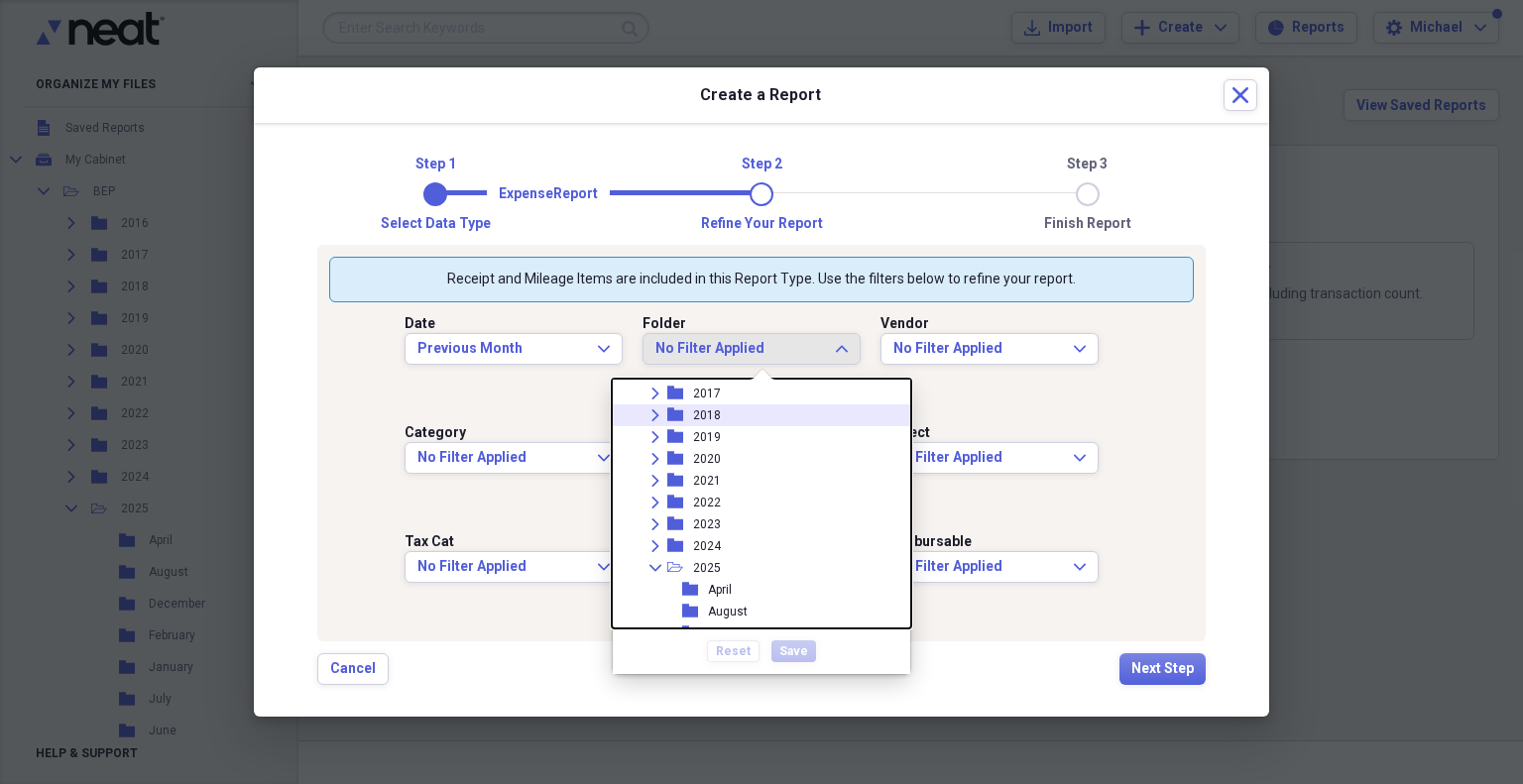scroll, scrollTop: 198, scrollLeft: 0, axis: vertical 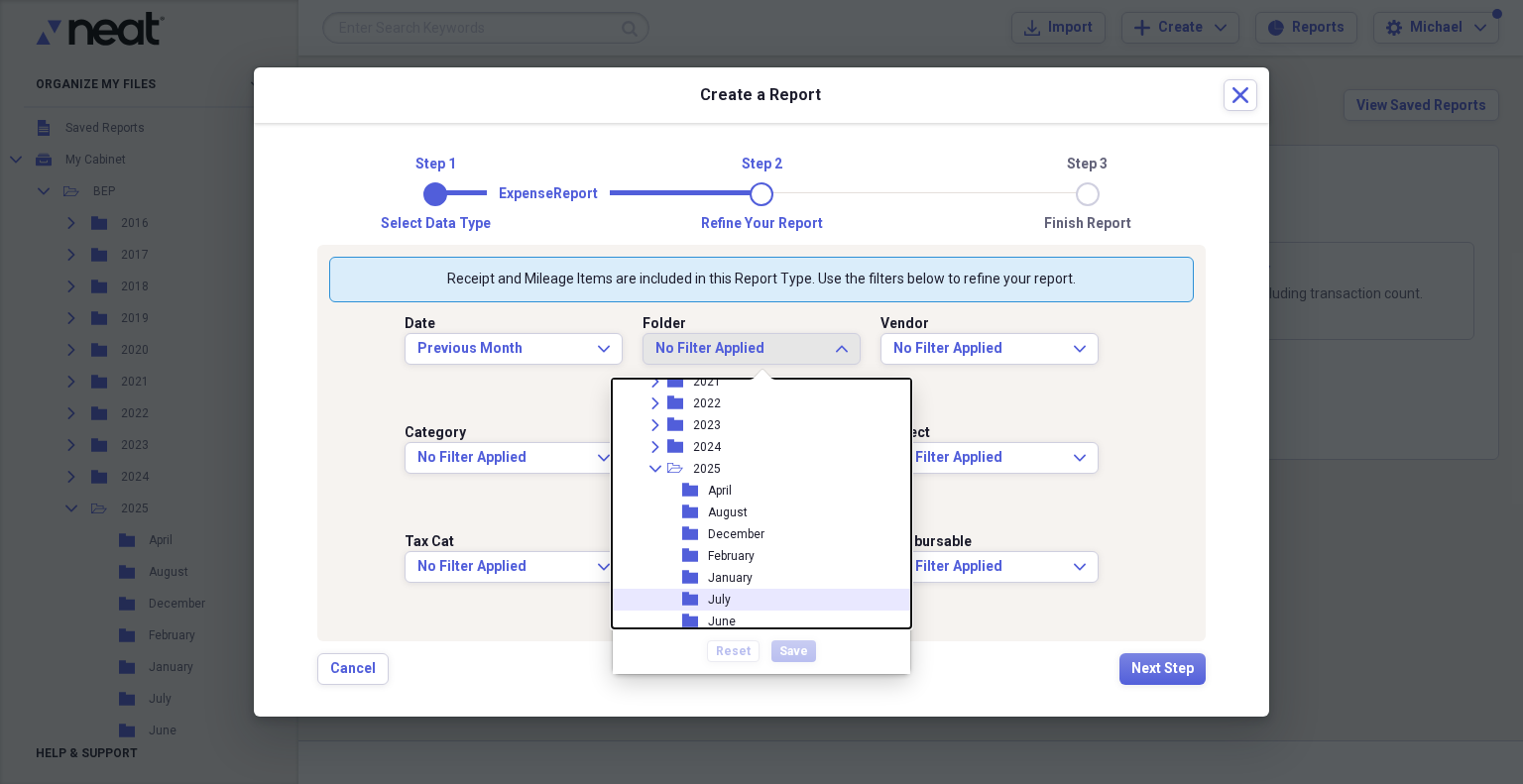click on "folder" at bounding box center [695, 600] 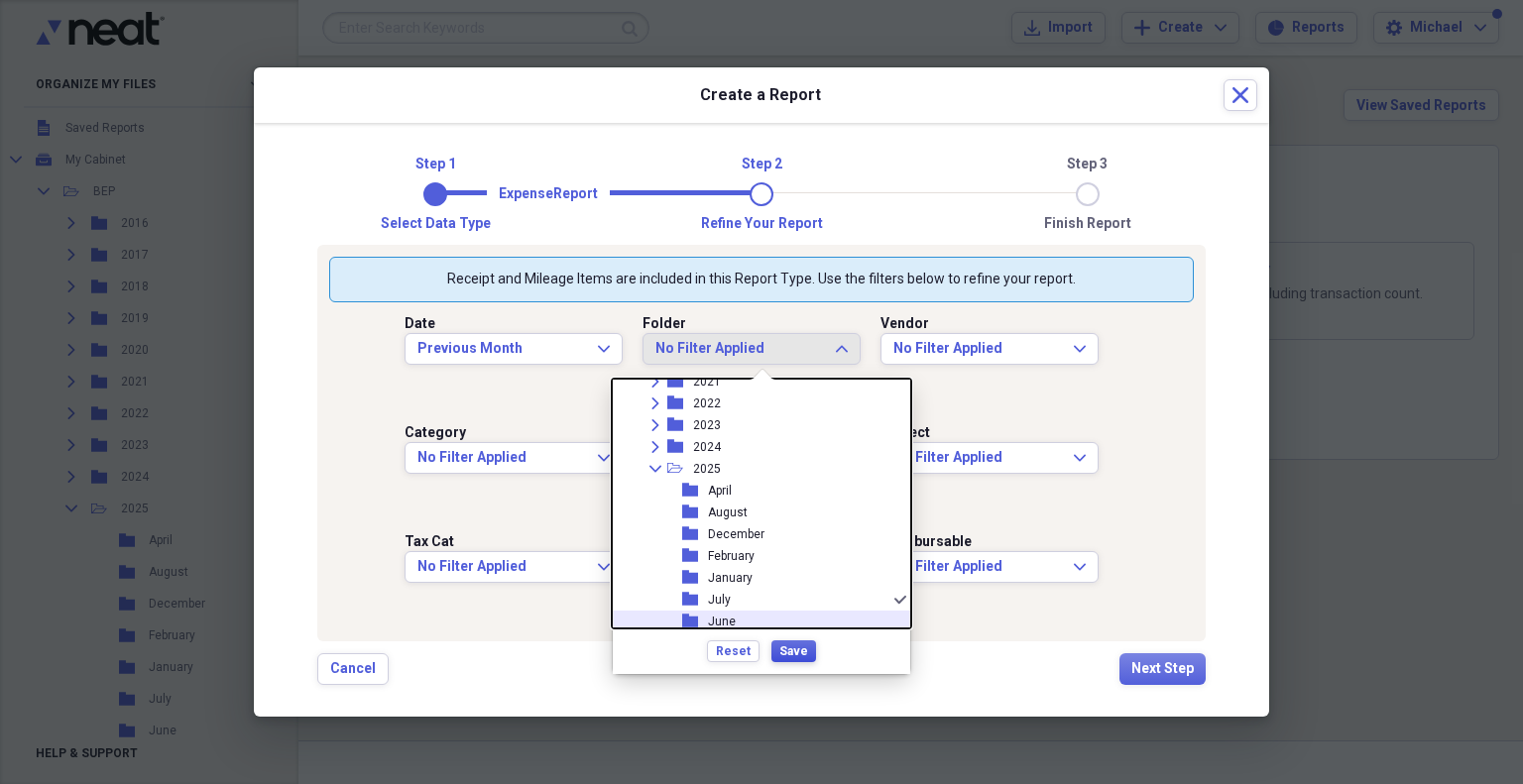 click on "Save" at bounding box center (793, 651) 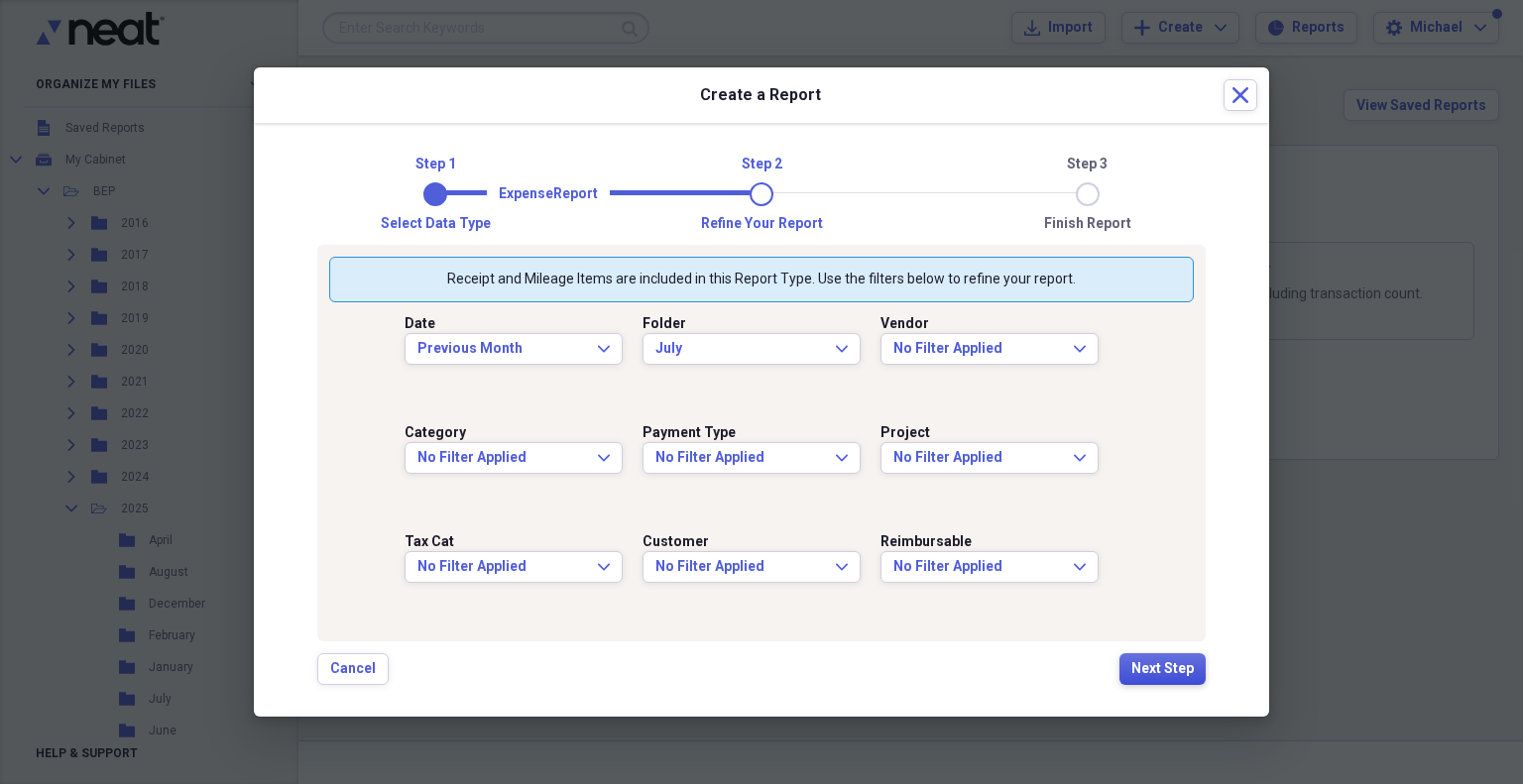 click on "Next Step" at bounding box center [1162, 669] 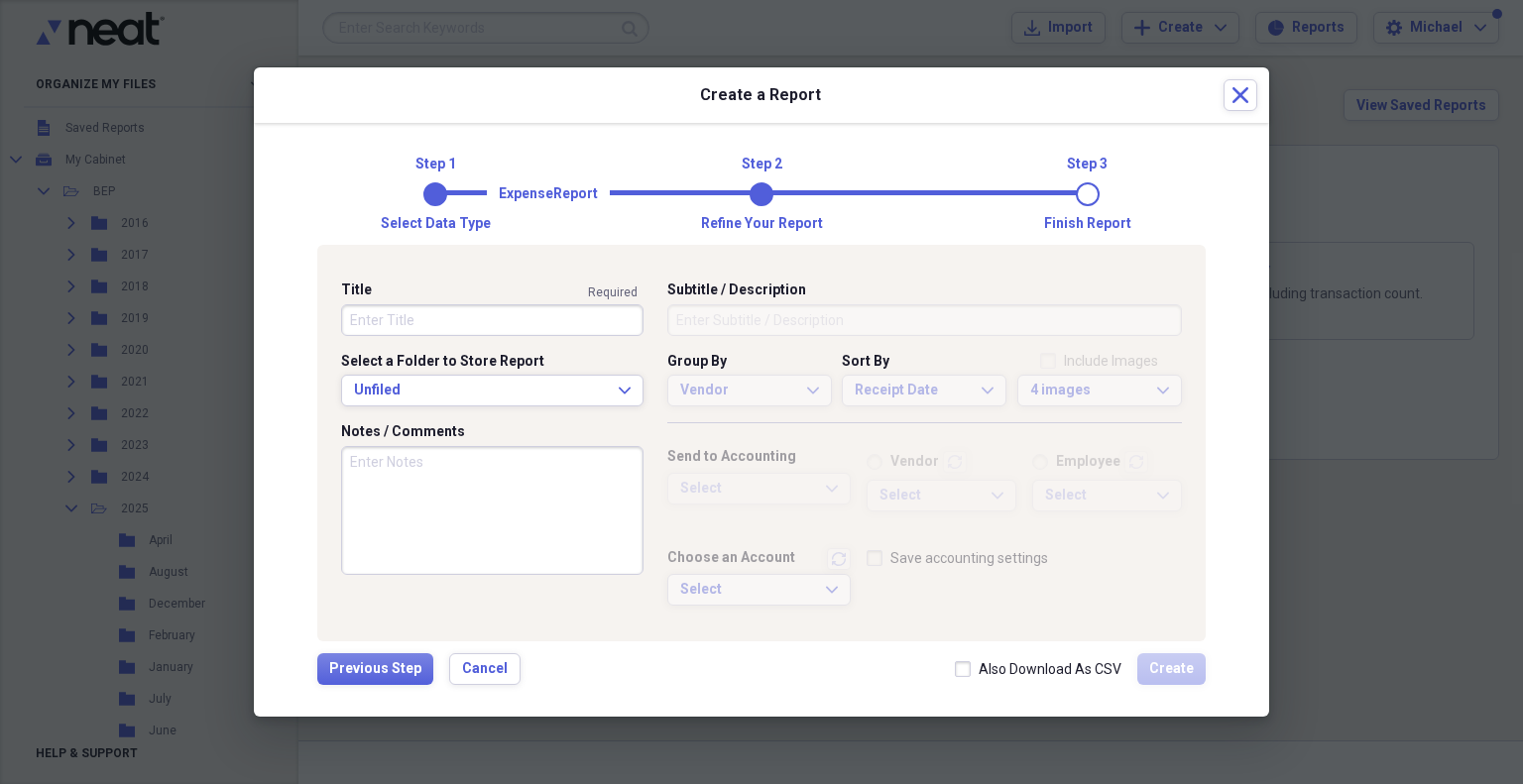 click on "Title" at bounding box center (492, 320) 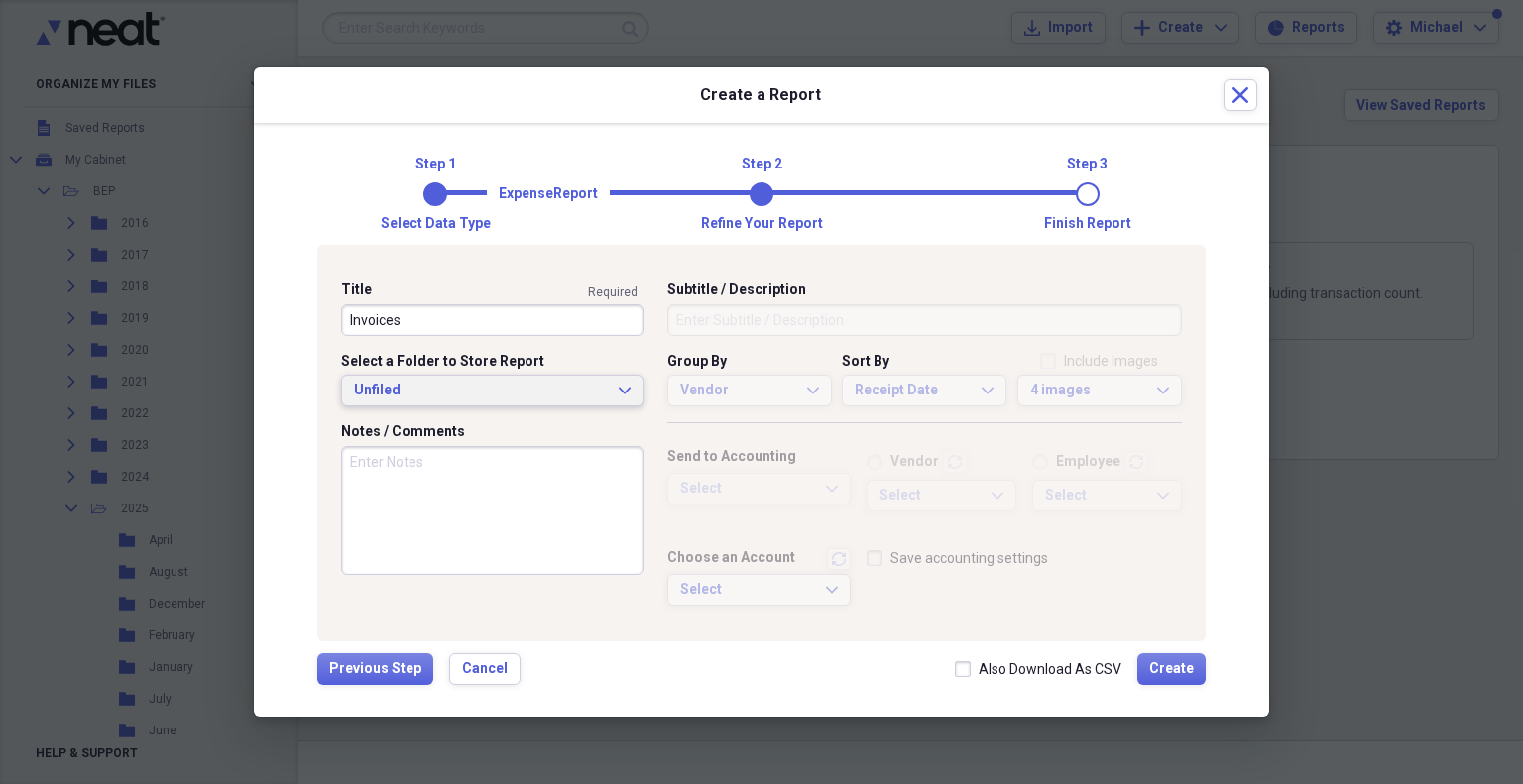 type on "Invoices" 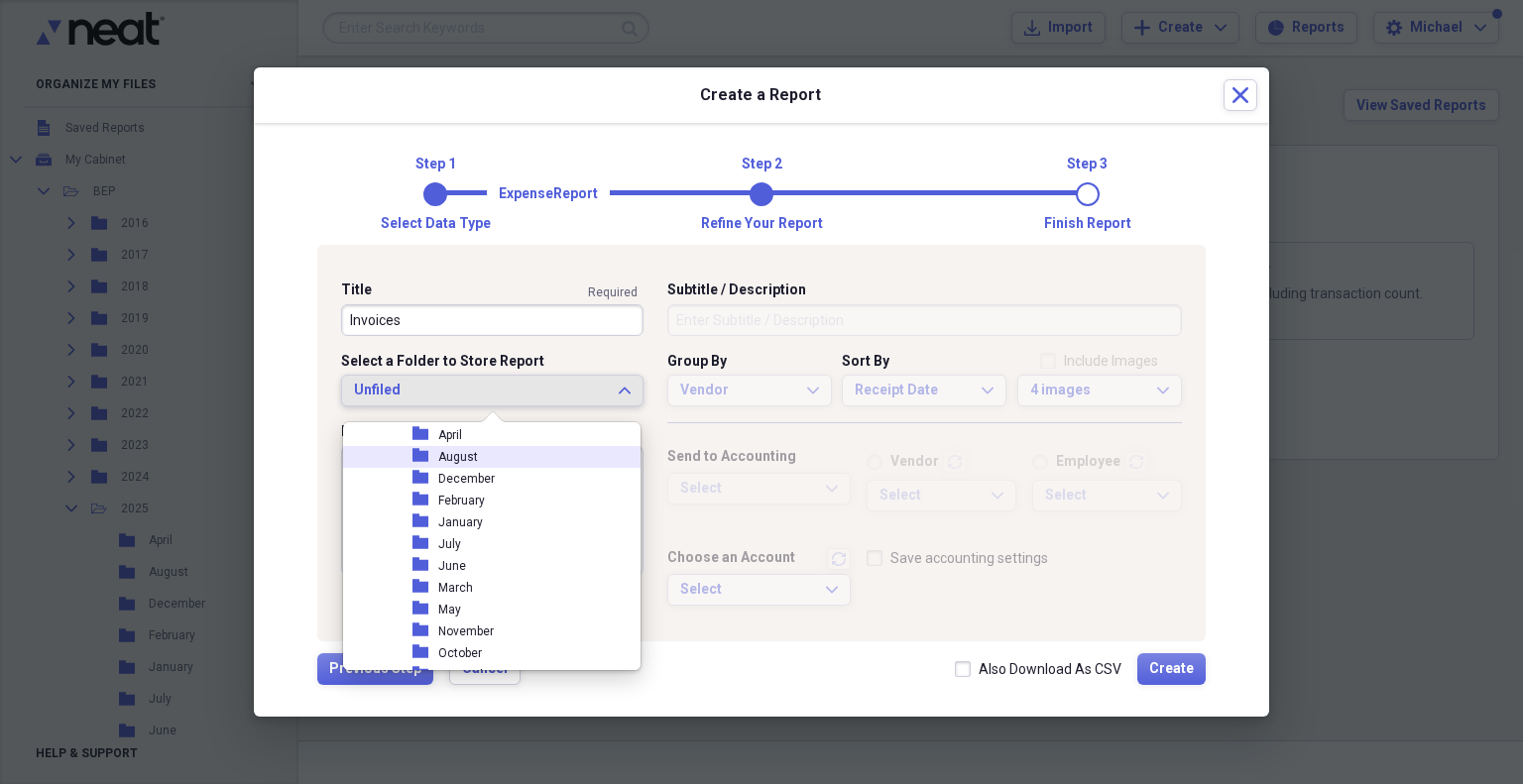 scroll, scrollTop: 297, scrollLeft: 0, axis: vertical 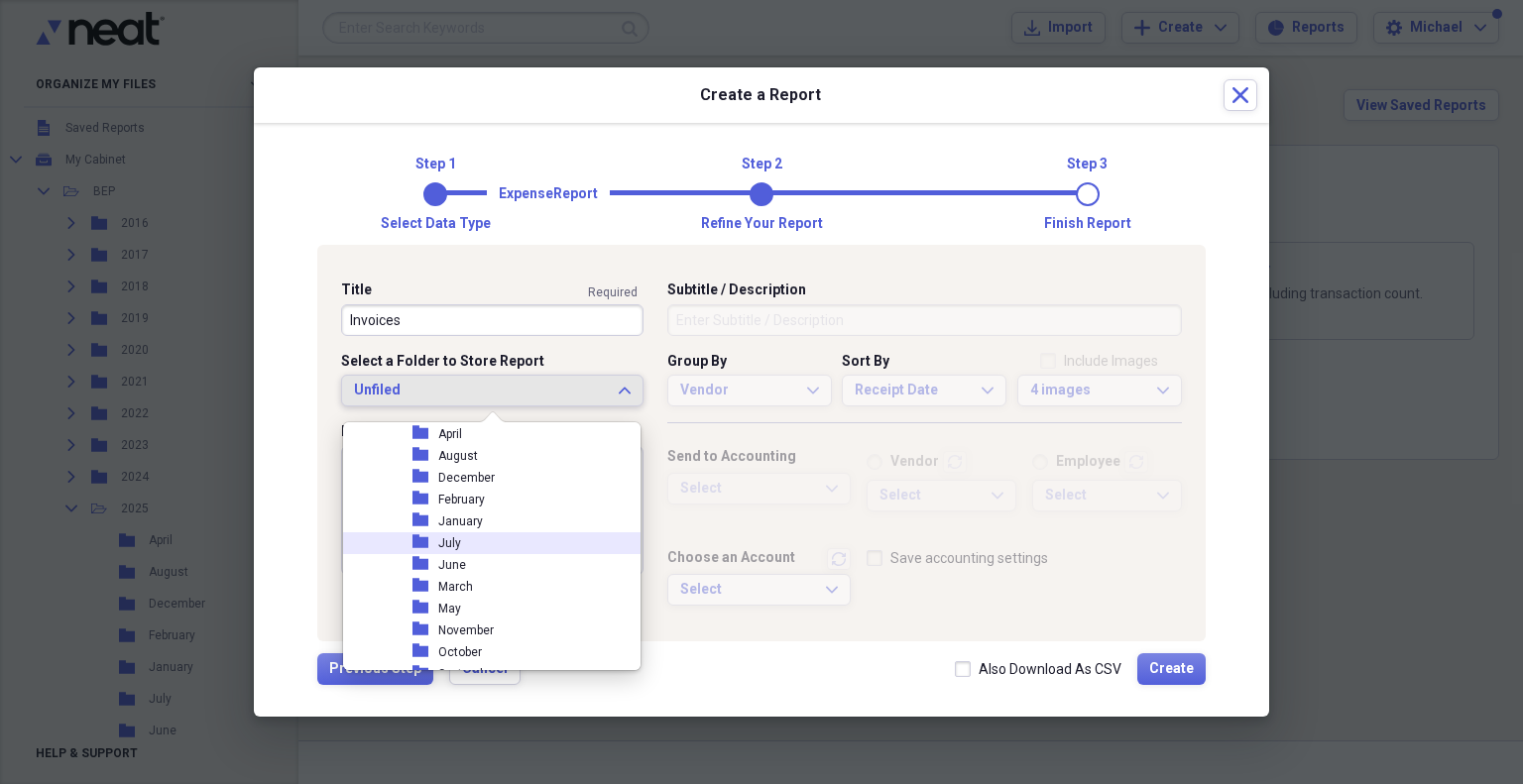 click on "folder July" at bounding box center (484, 543) 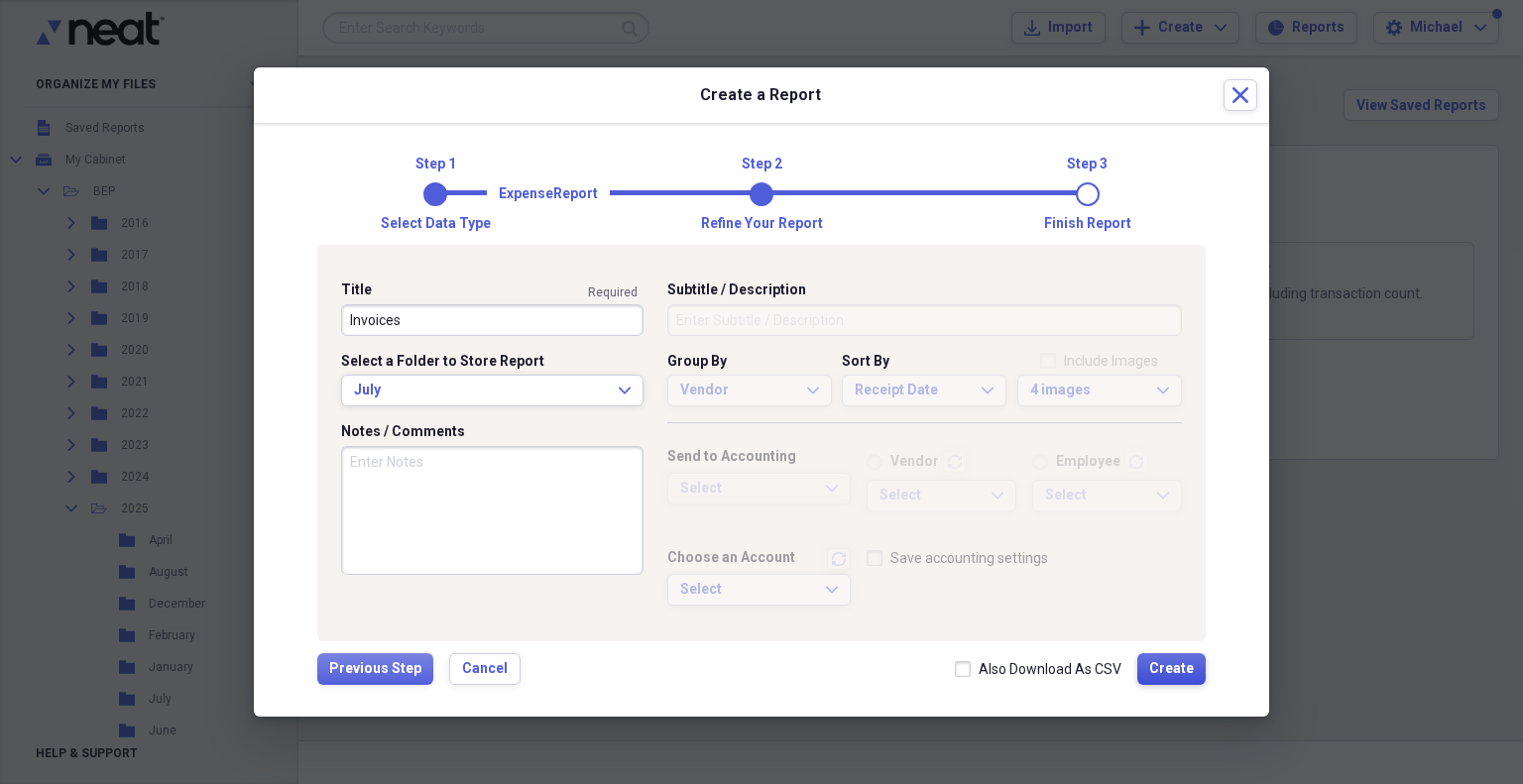 click on "Create" at bounding box center (1171, 669) 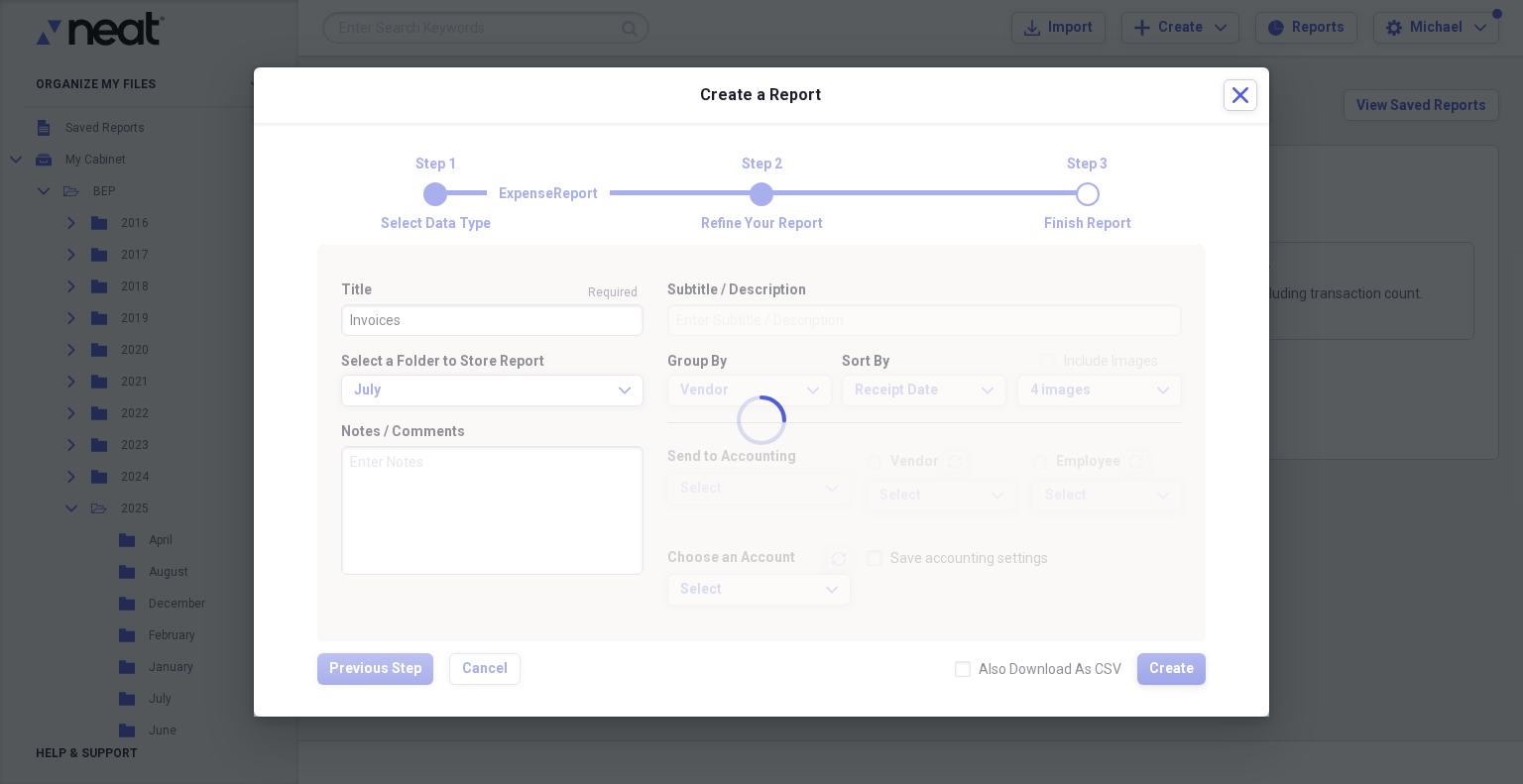 type 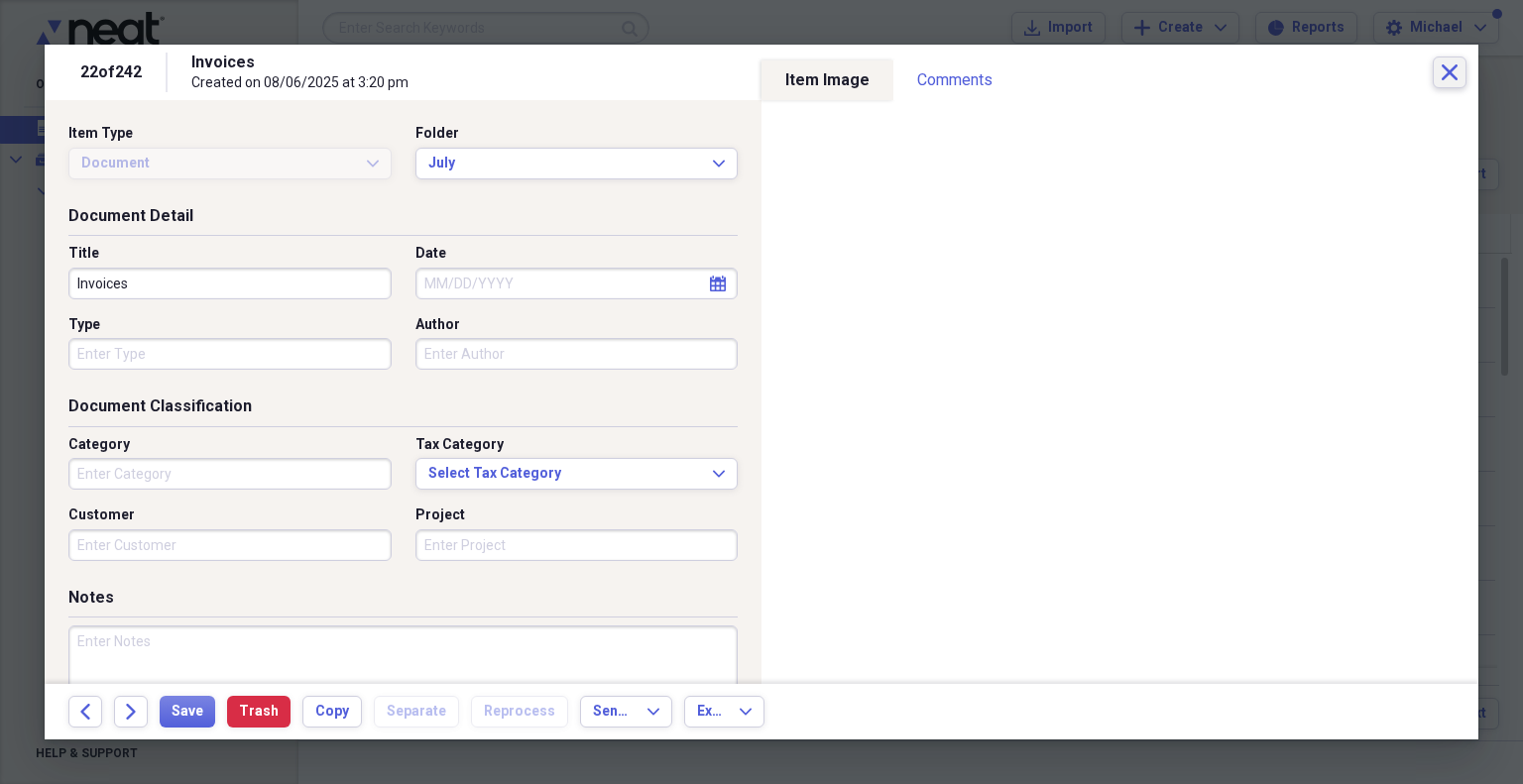 type on "Technology" 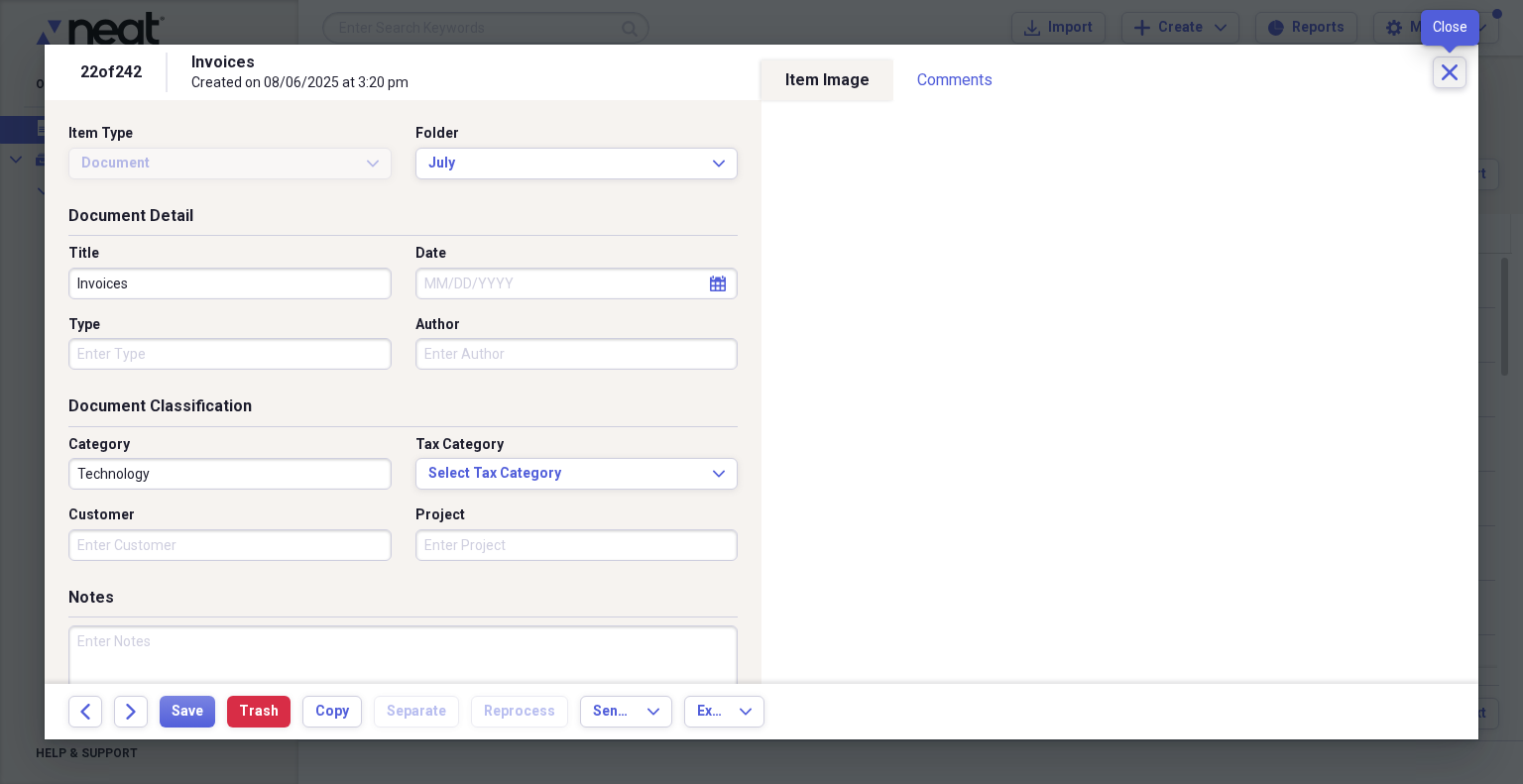 click on "Close" at bounding box center (1450, 72) 